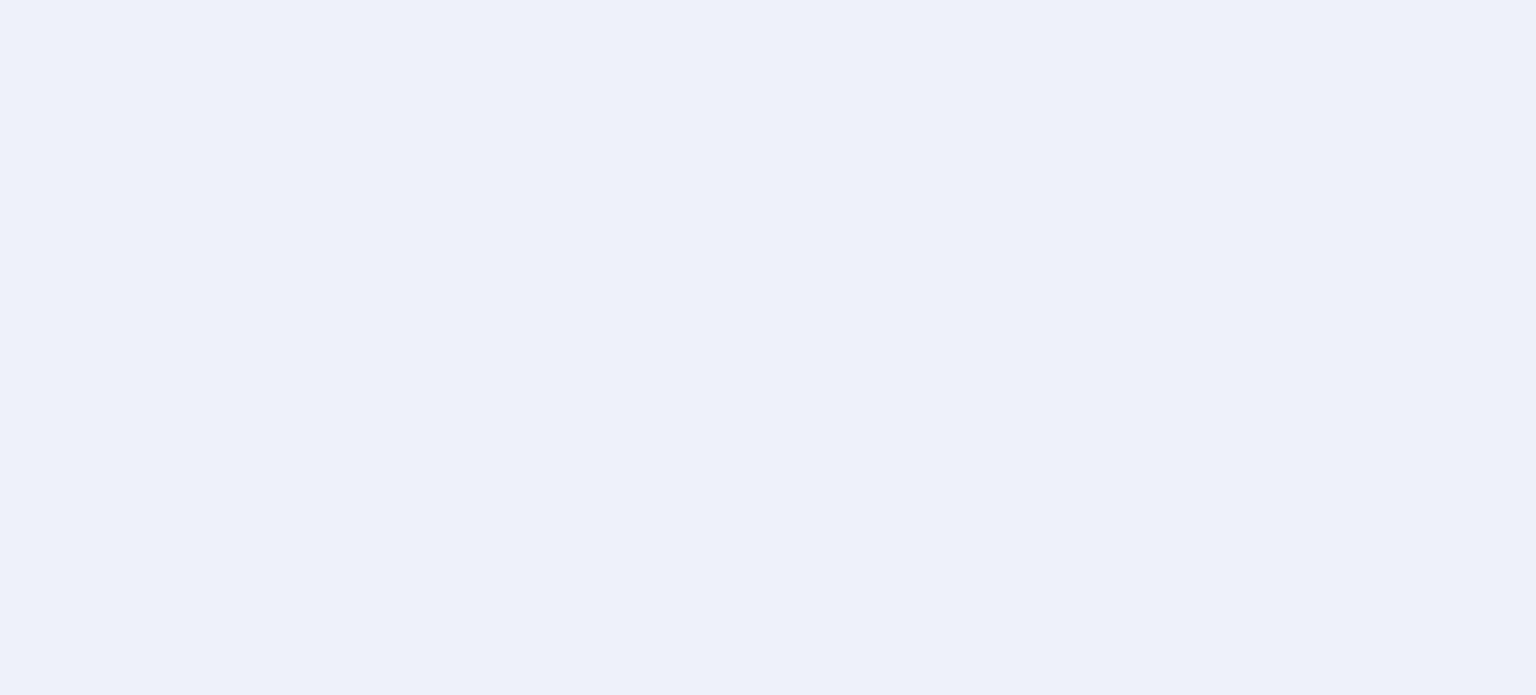 scroll, scrollTop: 0, scrollLeft: 0, axis: both 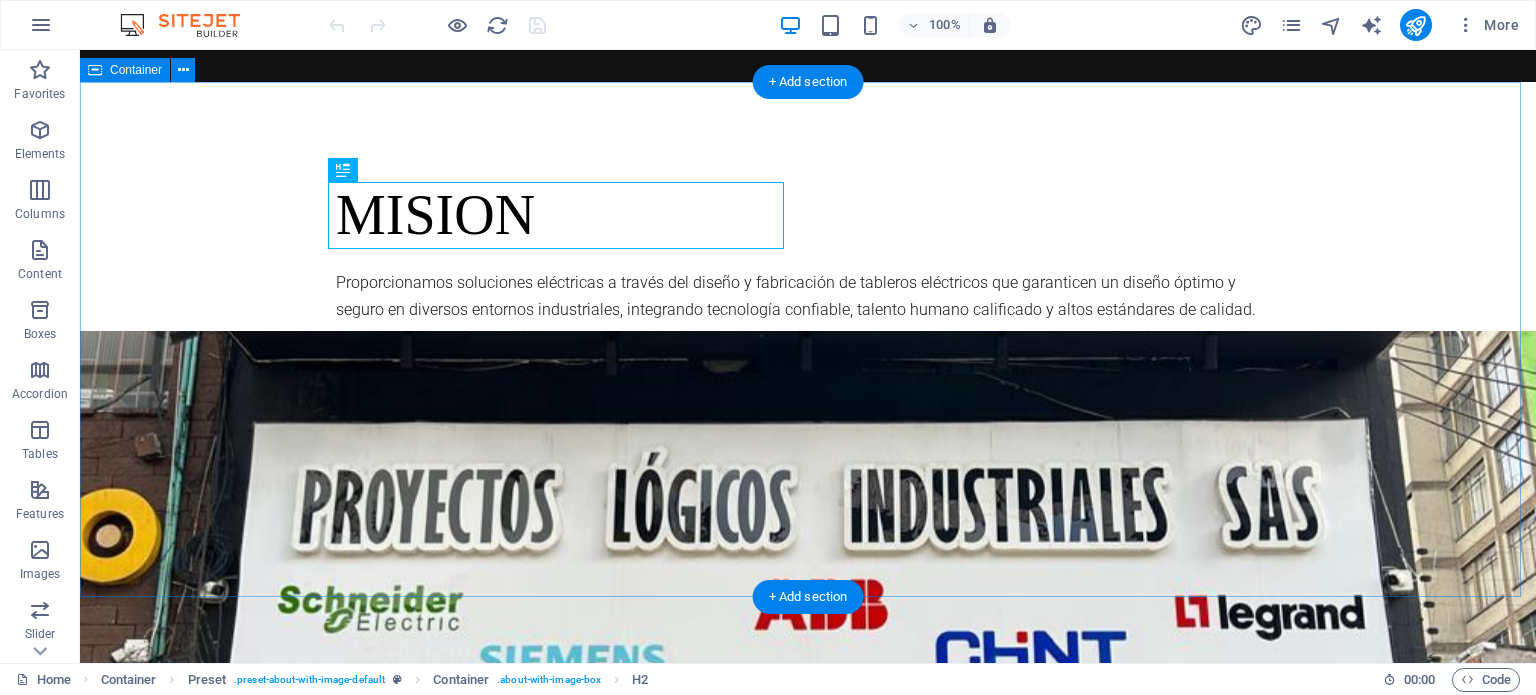 click on "MISION Proporcionamos soluciones eléctricas a través del diseño y fabricación de tableros eléctricos que garanticen un diseño óptimo y seguro en diversos entornos industriales, integrando tecnología confiable, talento humano calificado y altos estándares de calidad. Nuestro compromiso es brindar productos que respondan a las necesidades de cada proyecto, asegurando eficiencia, continuidad operativa y cumplimiento normativo en cada una de nuestras entregas." at bounding box center [808, 343] 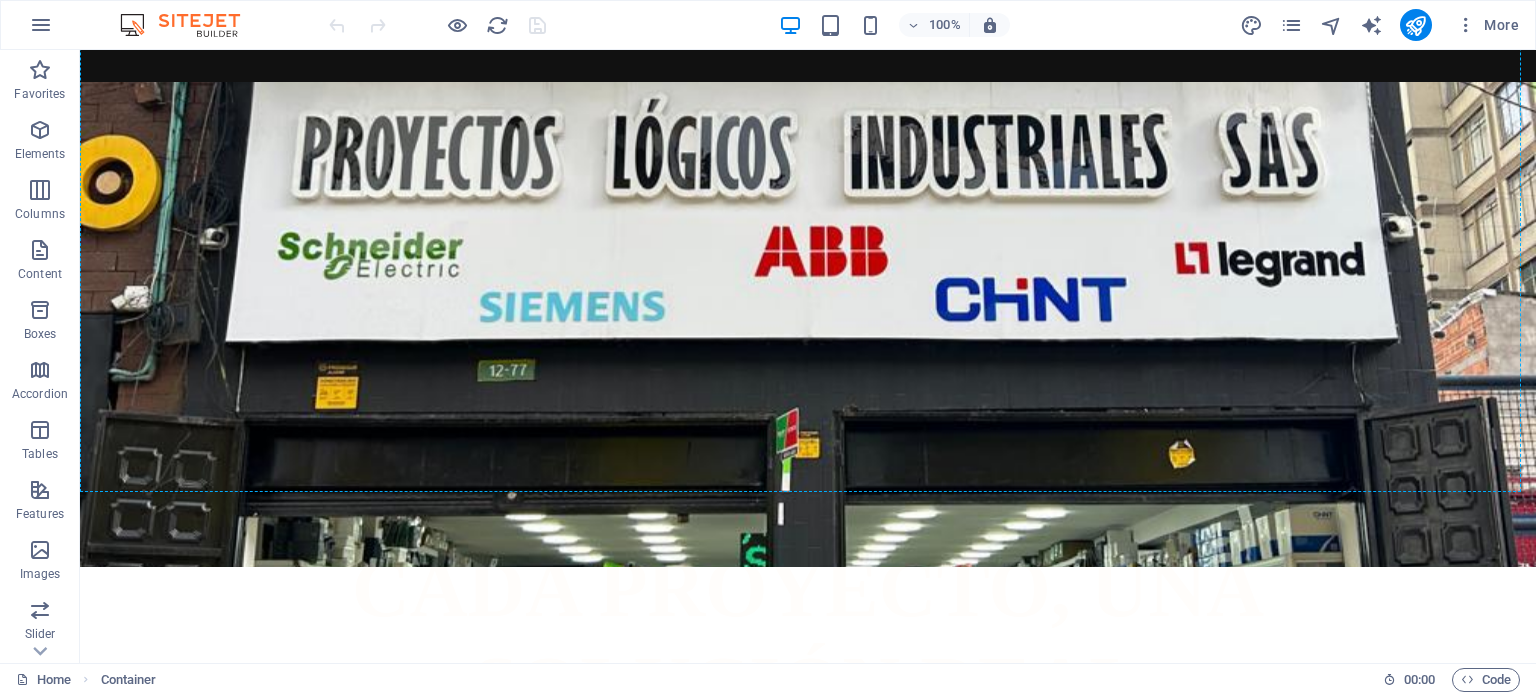 scroll, scrollTop: 759, scrollLeft: 0, axis: vertical 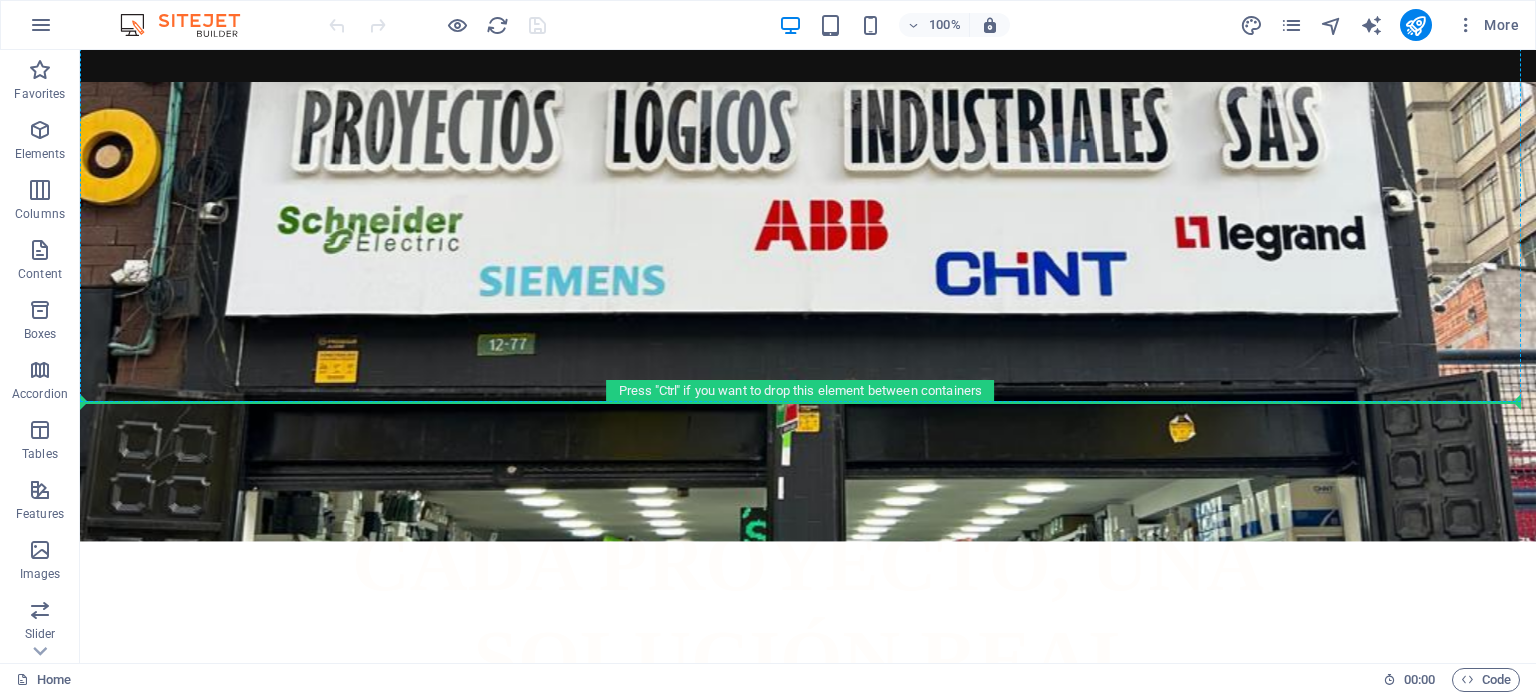 drag, startPoint x: 723, startPoint y: 124, endPoint x: 787, endPoint y: 399, distance: 282.34906 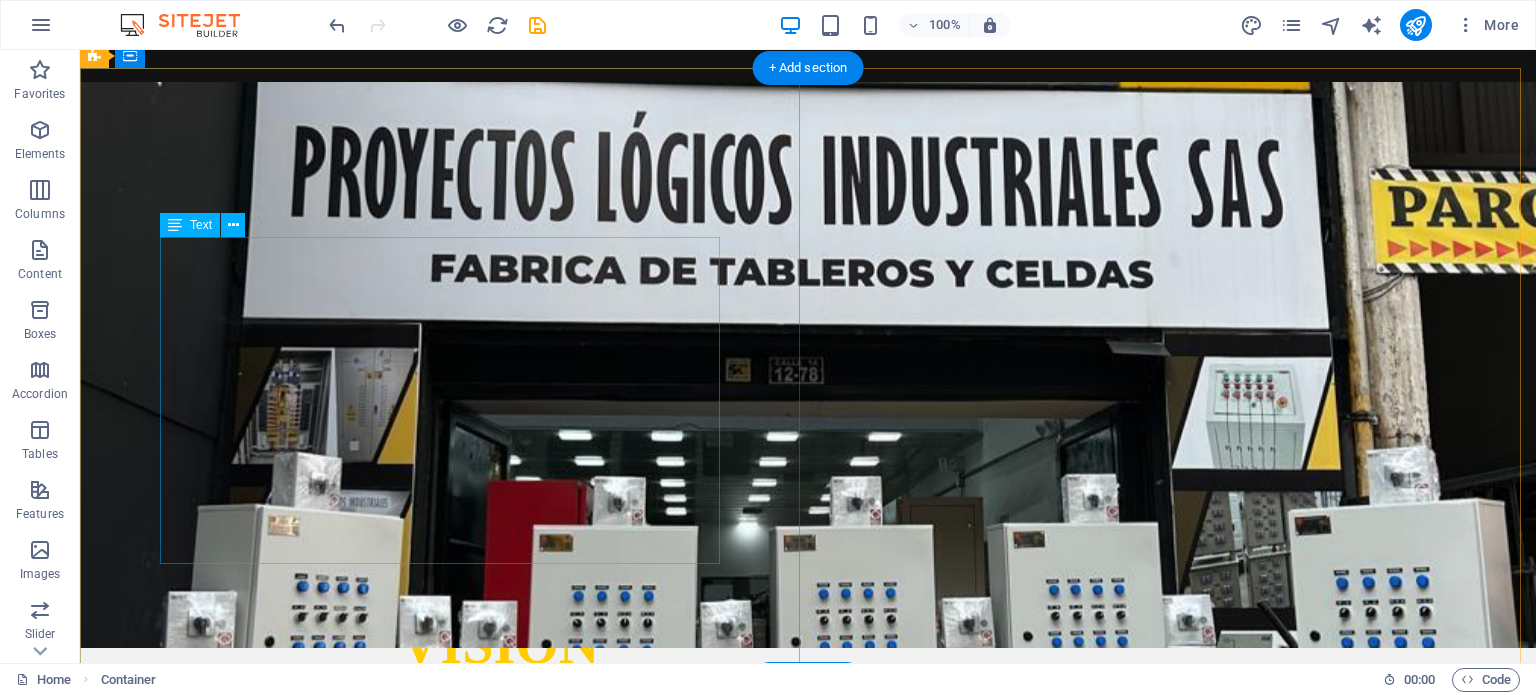scroll, scrollTop: 1500, scrollLeft: 0, axis: vertical 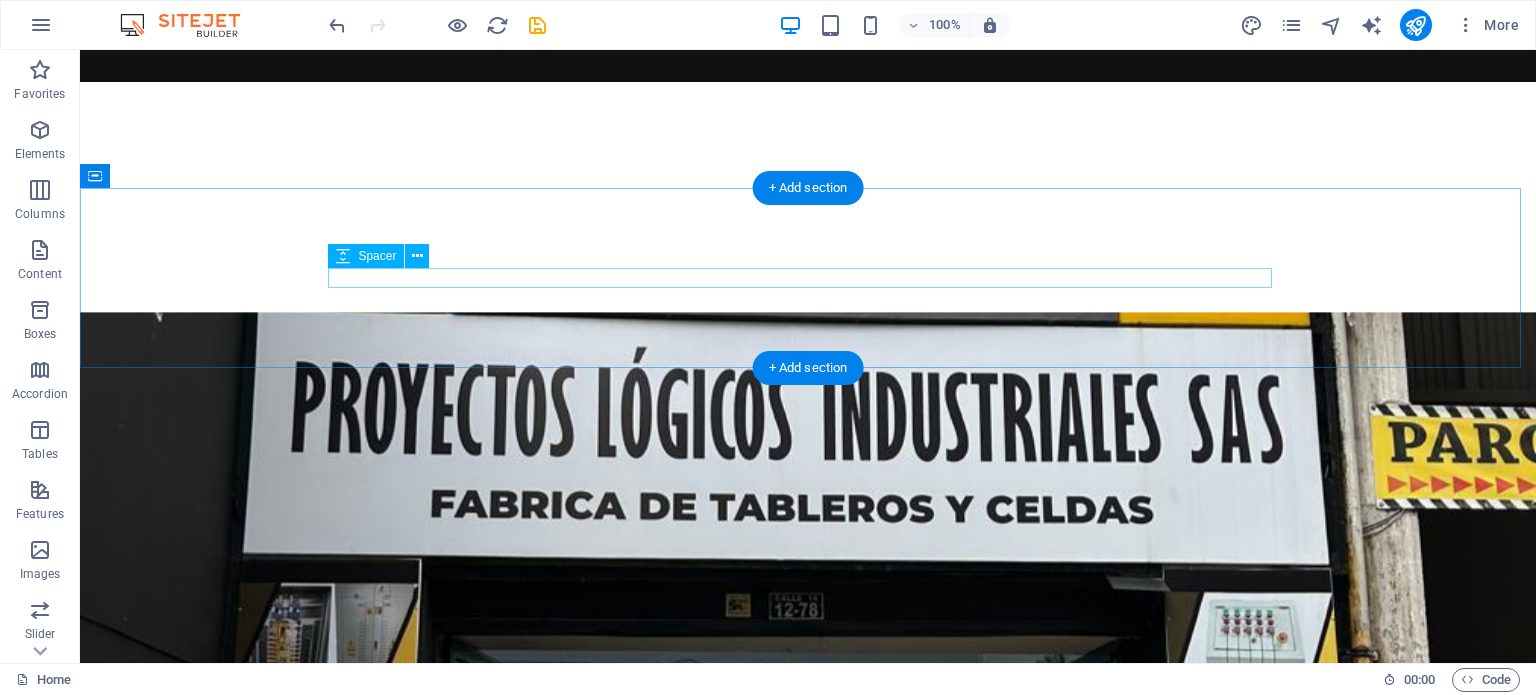 click at bounding box center [808, 1366] 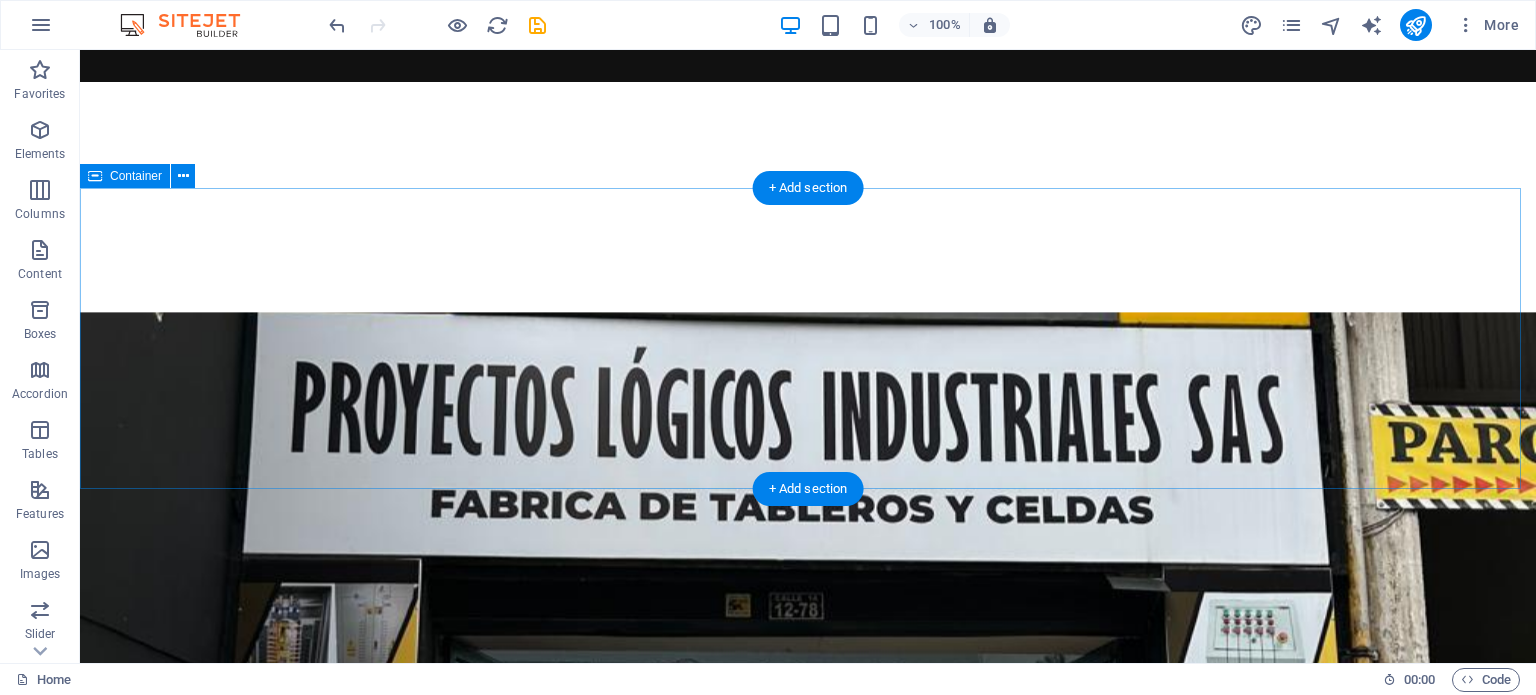 drag, startPoint x: 202, startPoint y: 276, endPoint x: 206, endPoint y: 263, distance: 13.601471 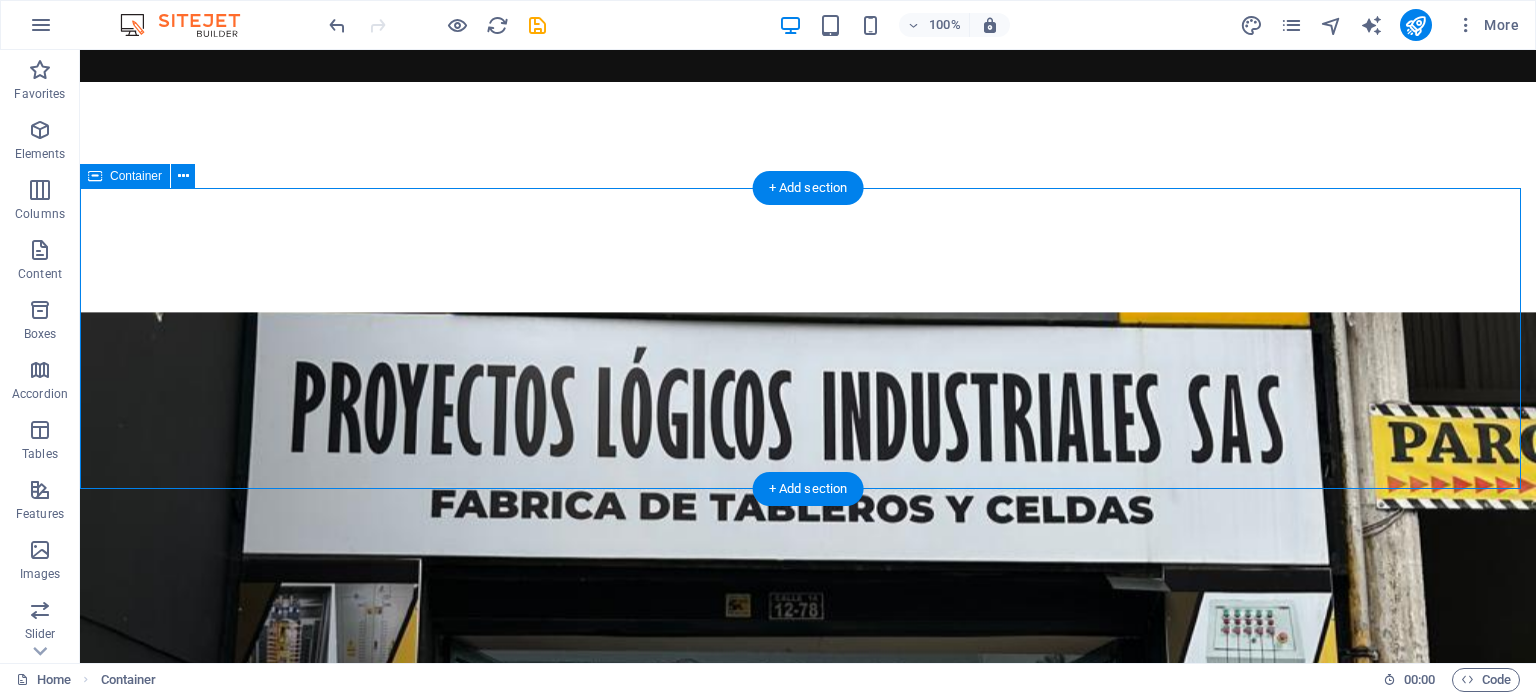 drag, startPoint x: 210, startPoint y: 270, endPoint x: 210, endPoint y: 295, distance: 25 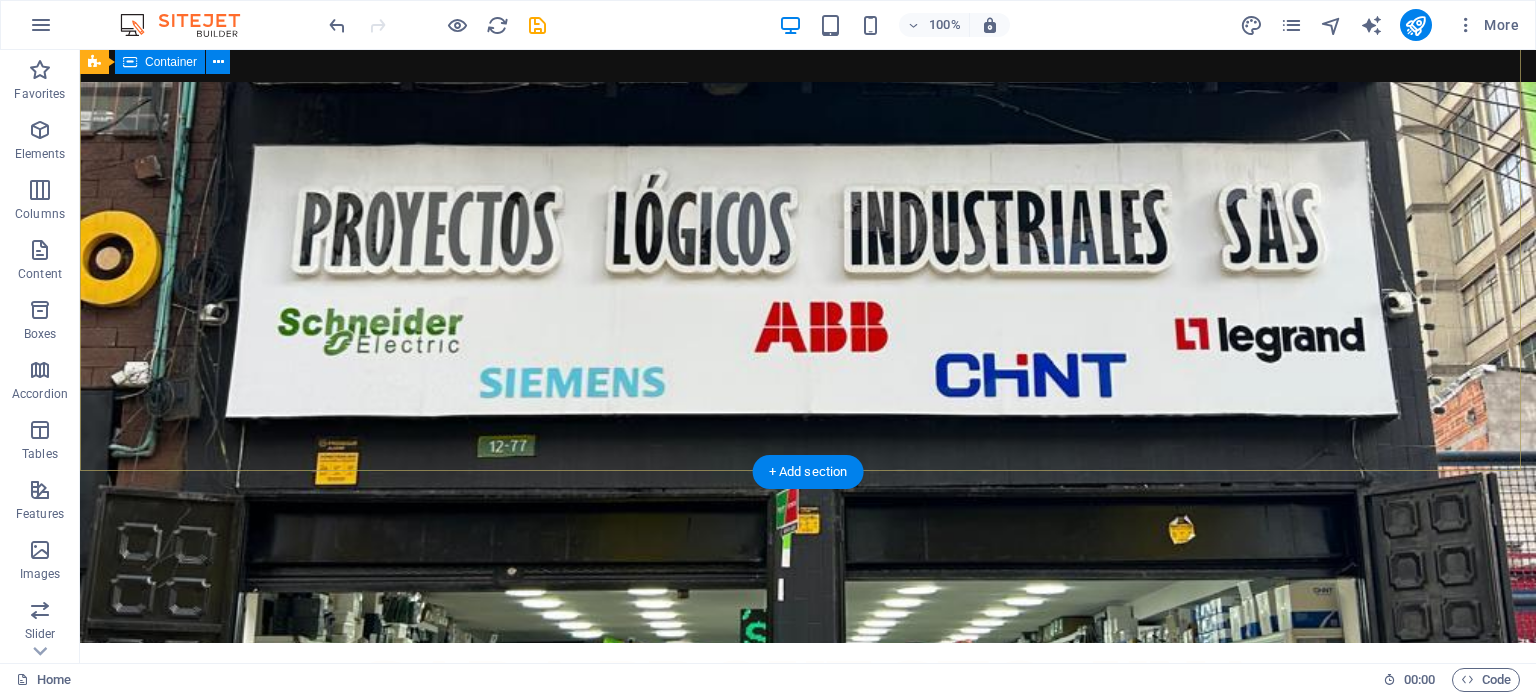 scroll, scrollTop: 0, scrollLeft: 0, axis: both 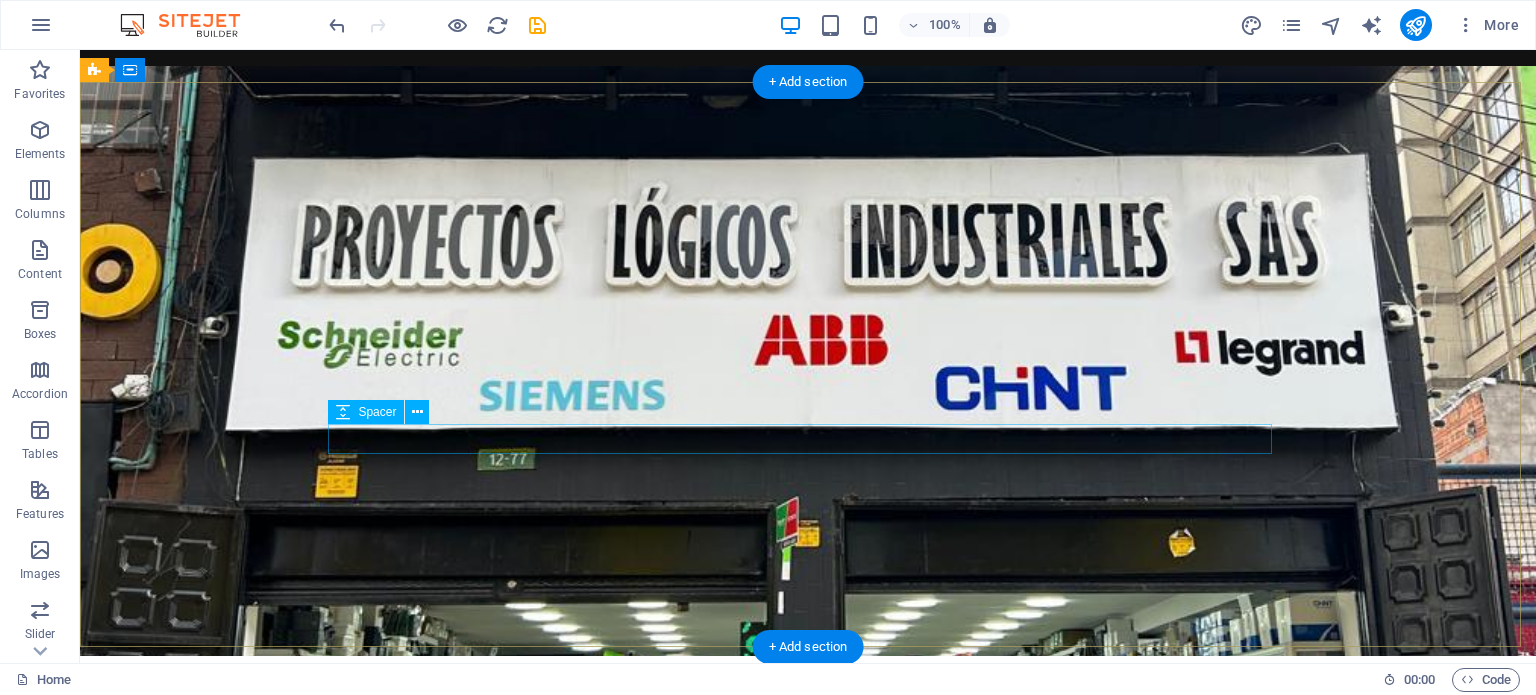 click at bounding box center [808, 959] 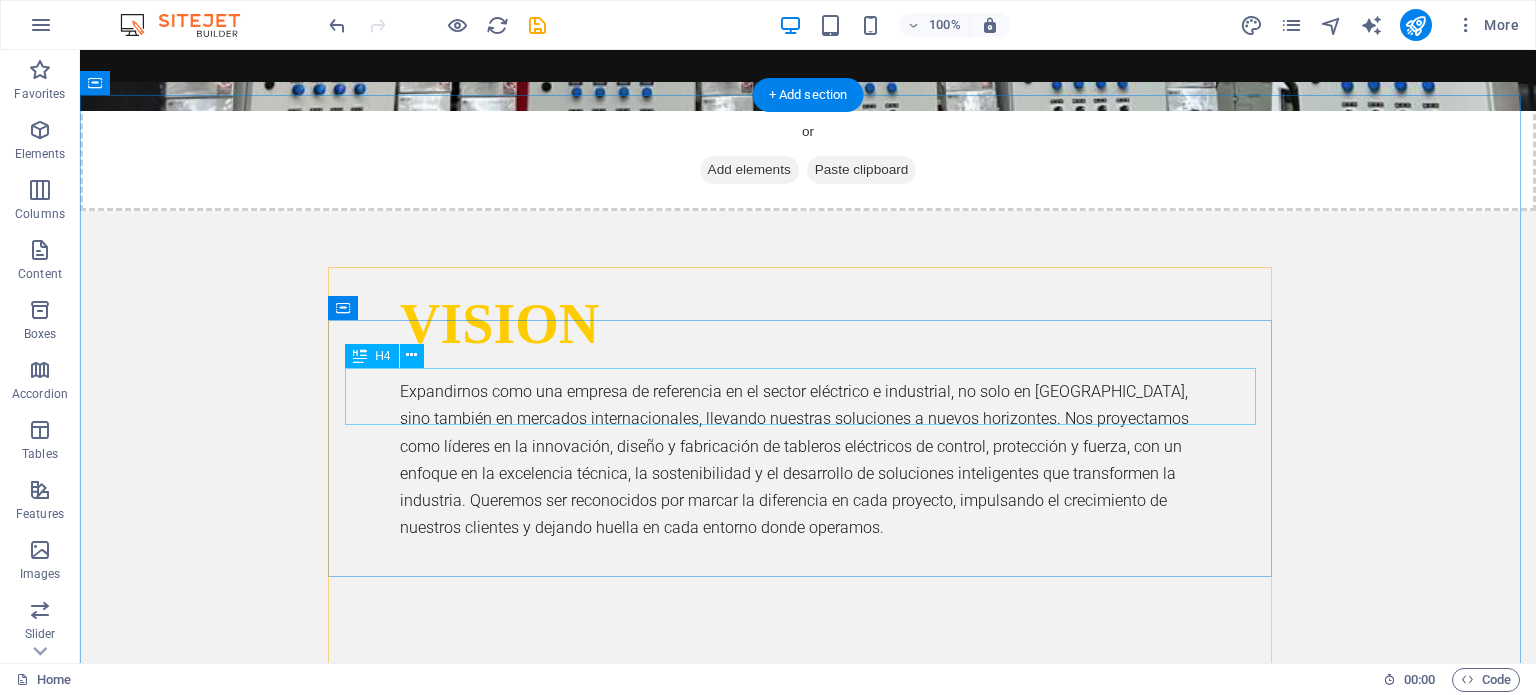 scroll, scrollTop: 2300, scrollLeft: 0, axis: vertical 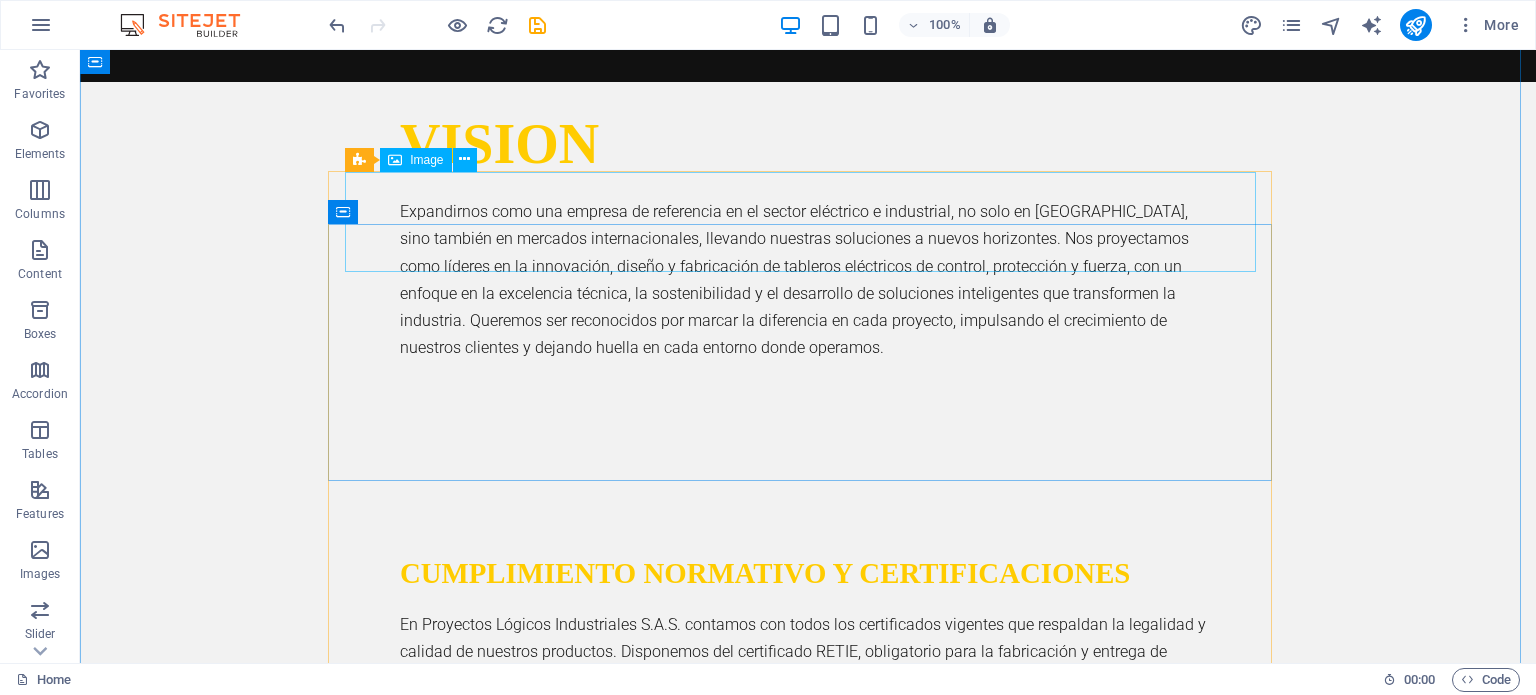 click at bounding box center [808, 2003] 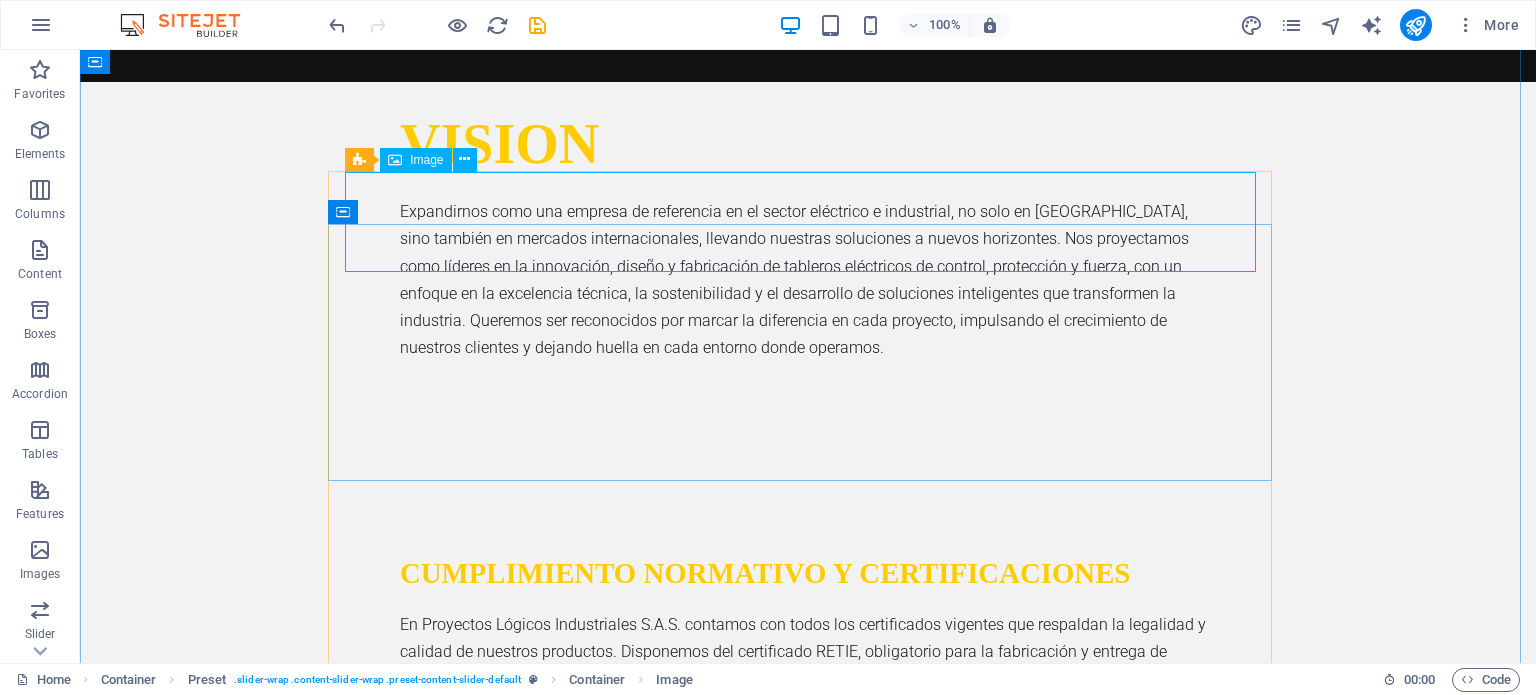 click on "Image" at bounding box center (415, 160) 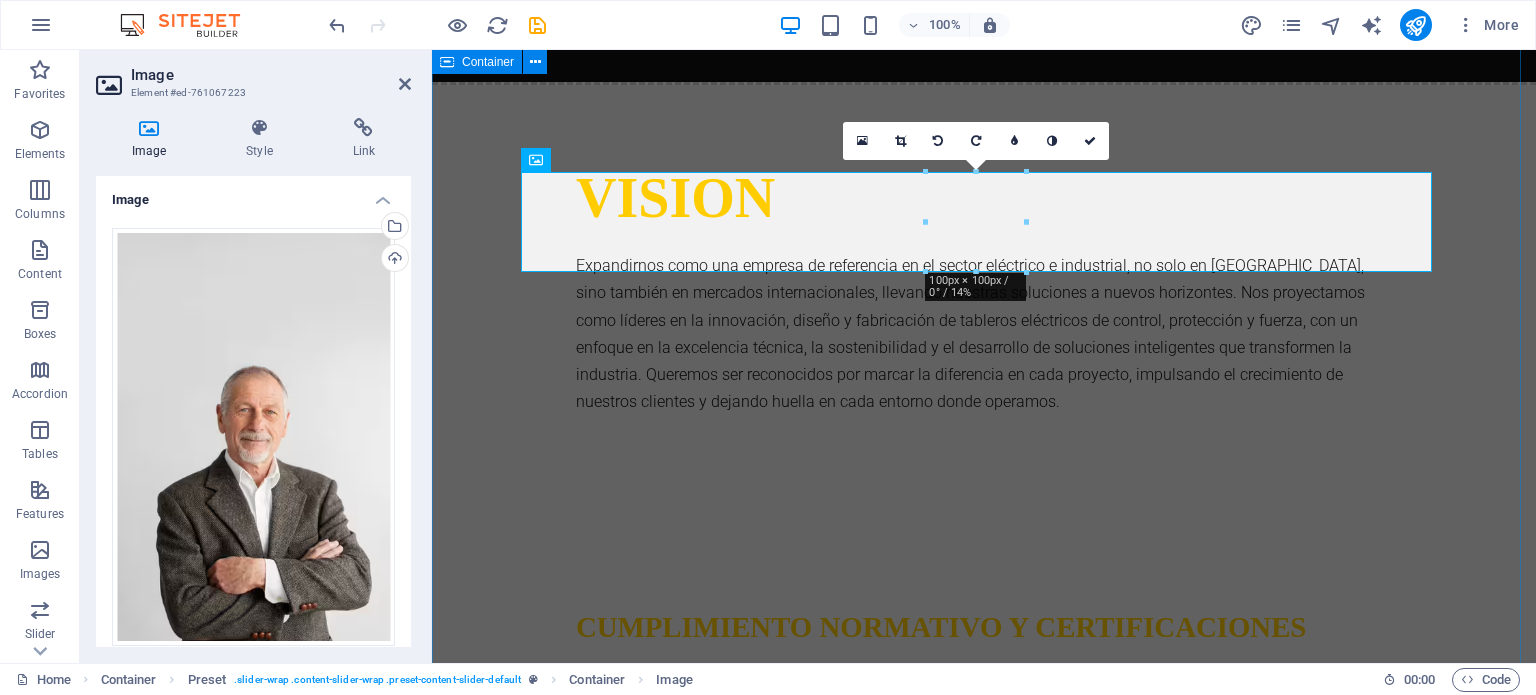 scroll, scrollTop: 2606, scrollLeft: 0, axis: vertical 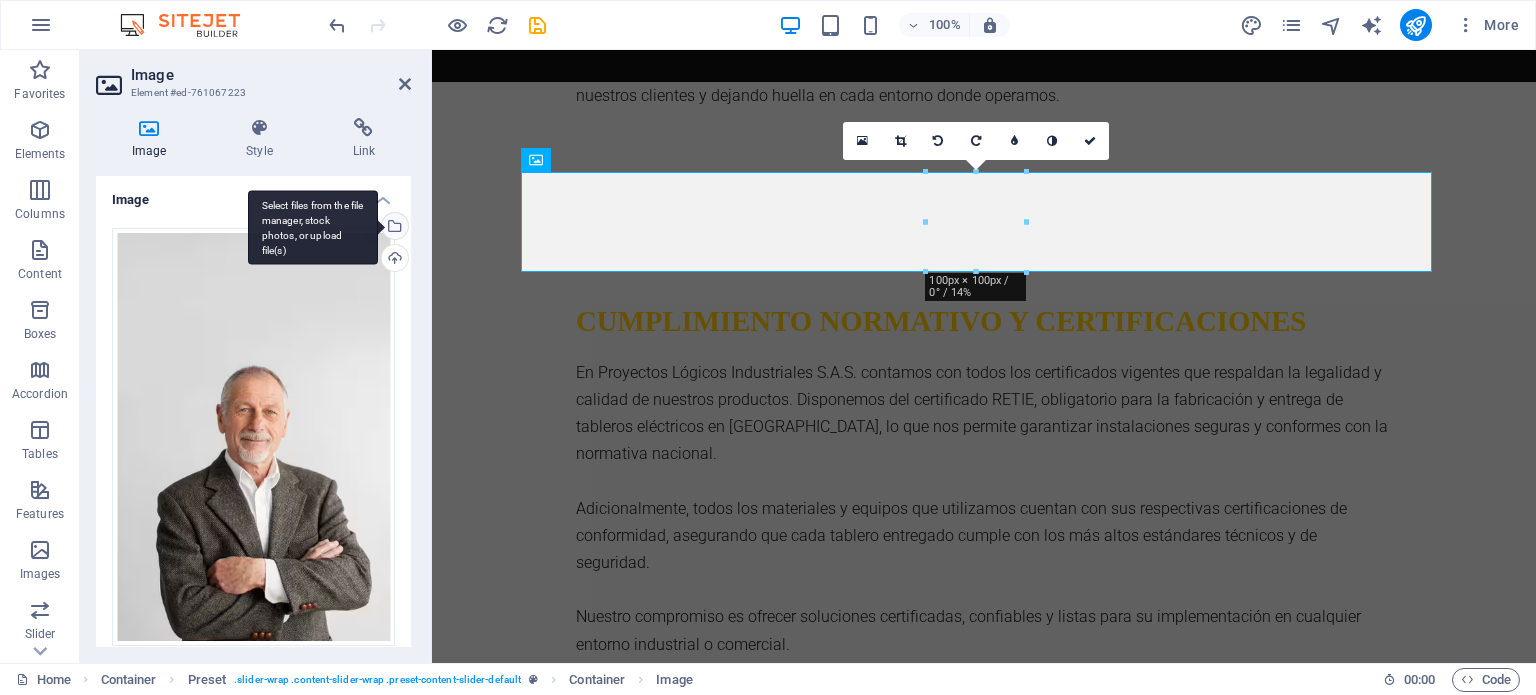 click on "Select files from the file manager, stock photos, or upload file(s)" at bounding box center [393, 228] 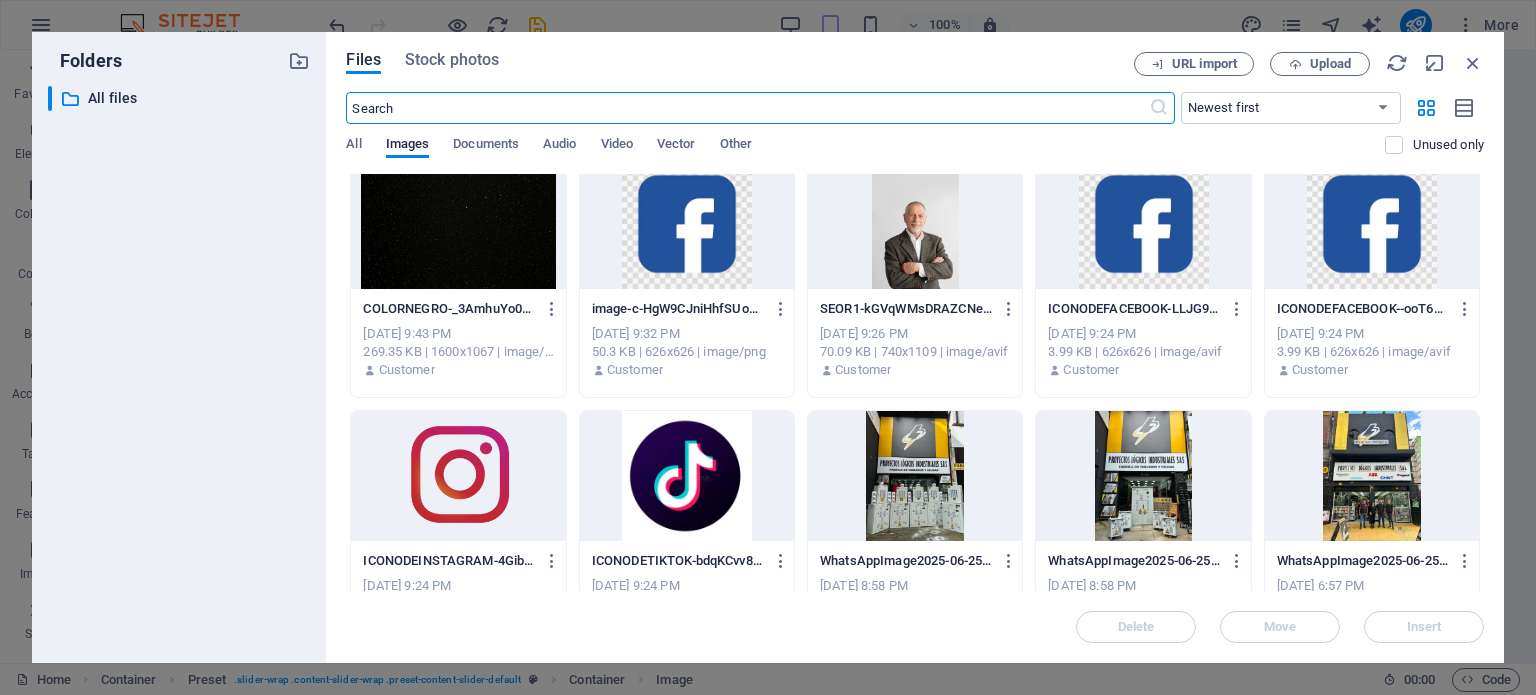 scroll, scrollTop: 0, scrollLeft: 0, axis: both 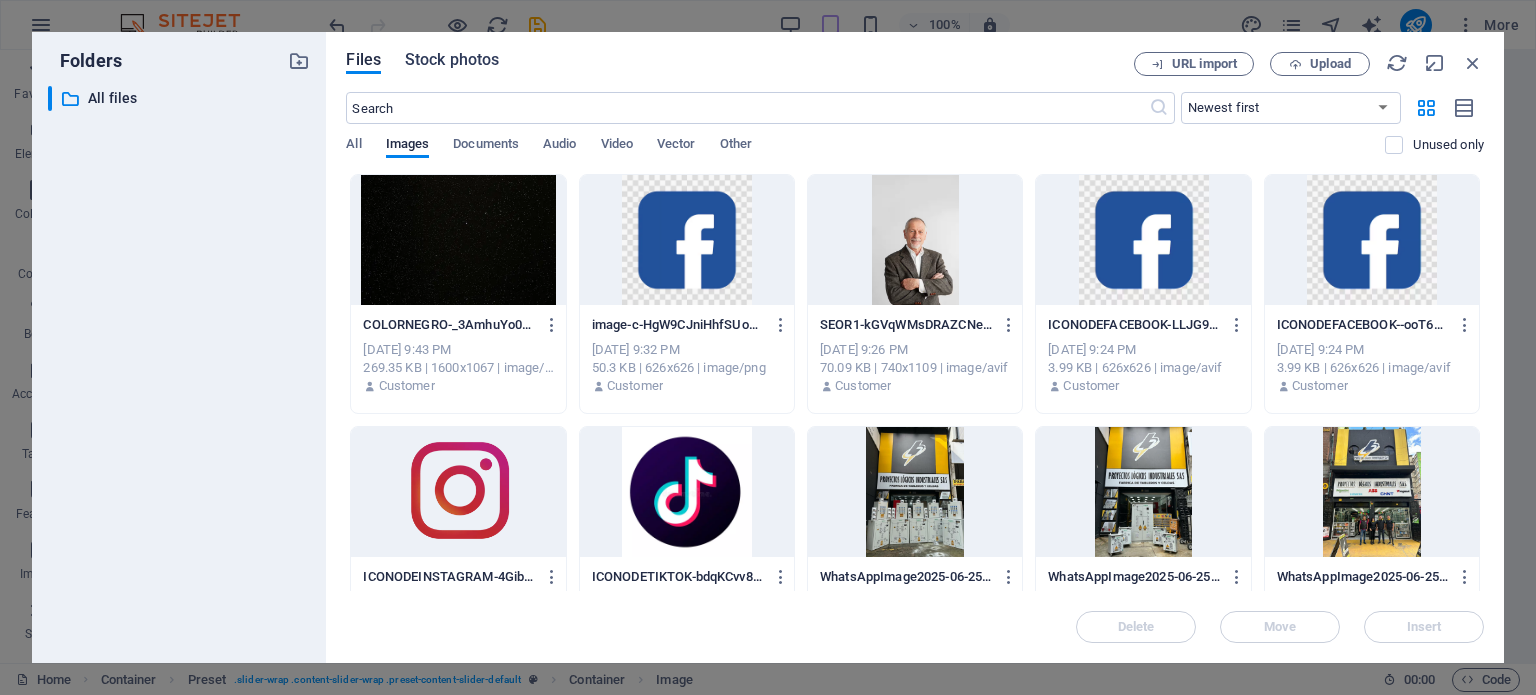 click on "Stock photos" at bounding box center (452, 60) 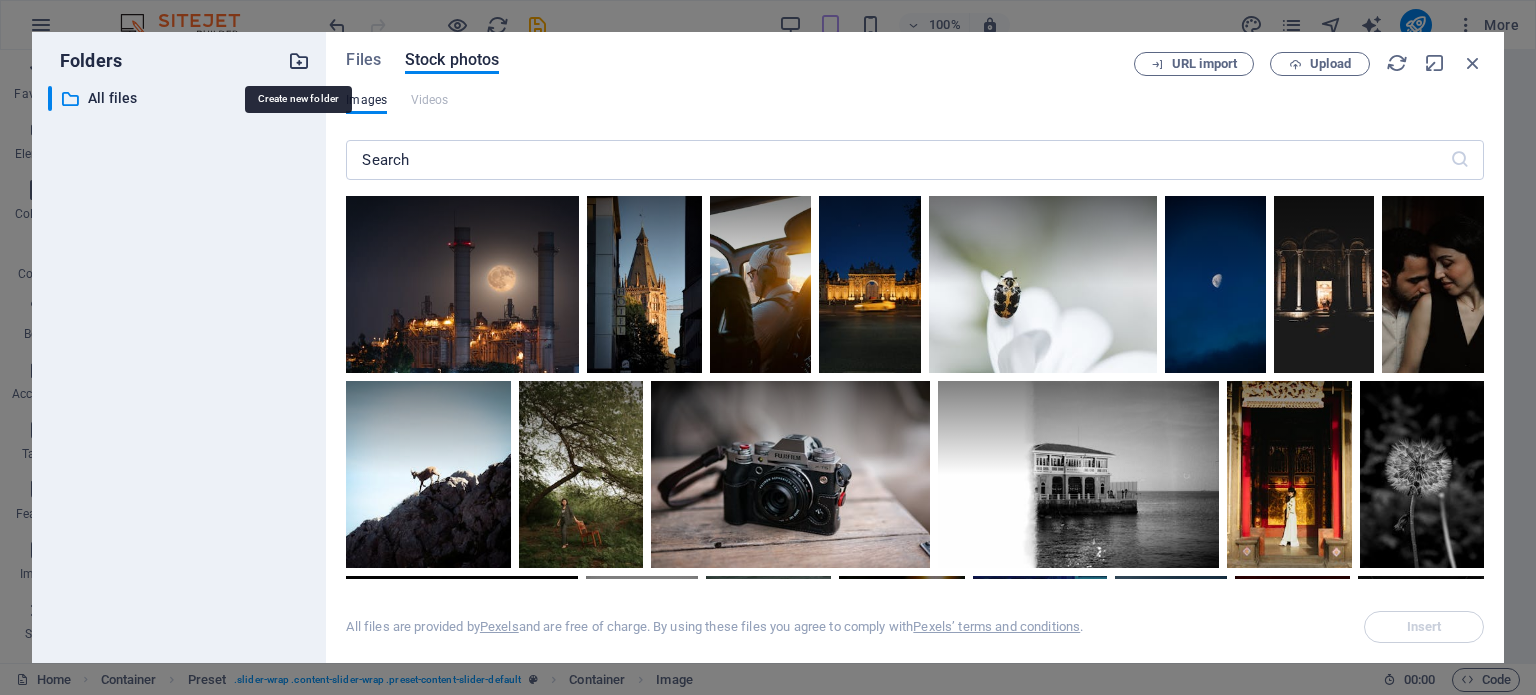 click at bounding box center [299, 61] 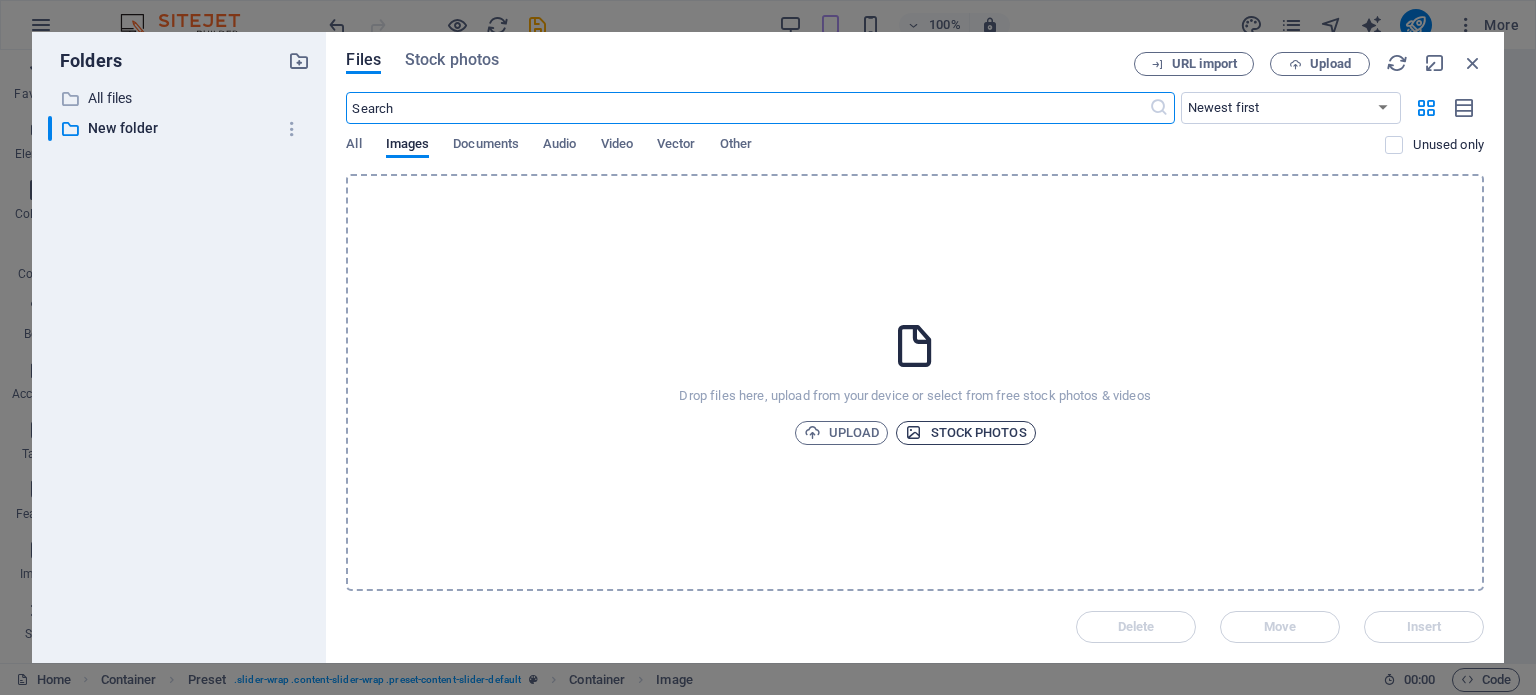 click on "Stock photos" at bounding box center [965, 433] 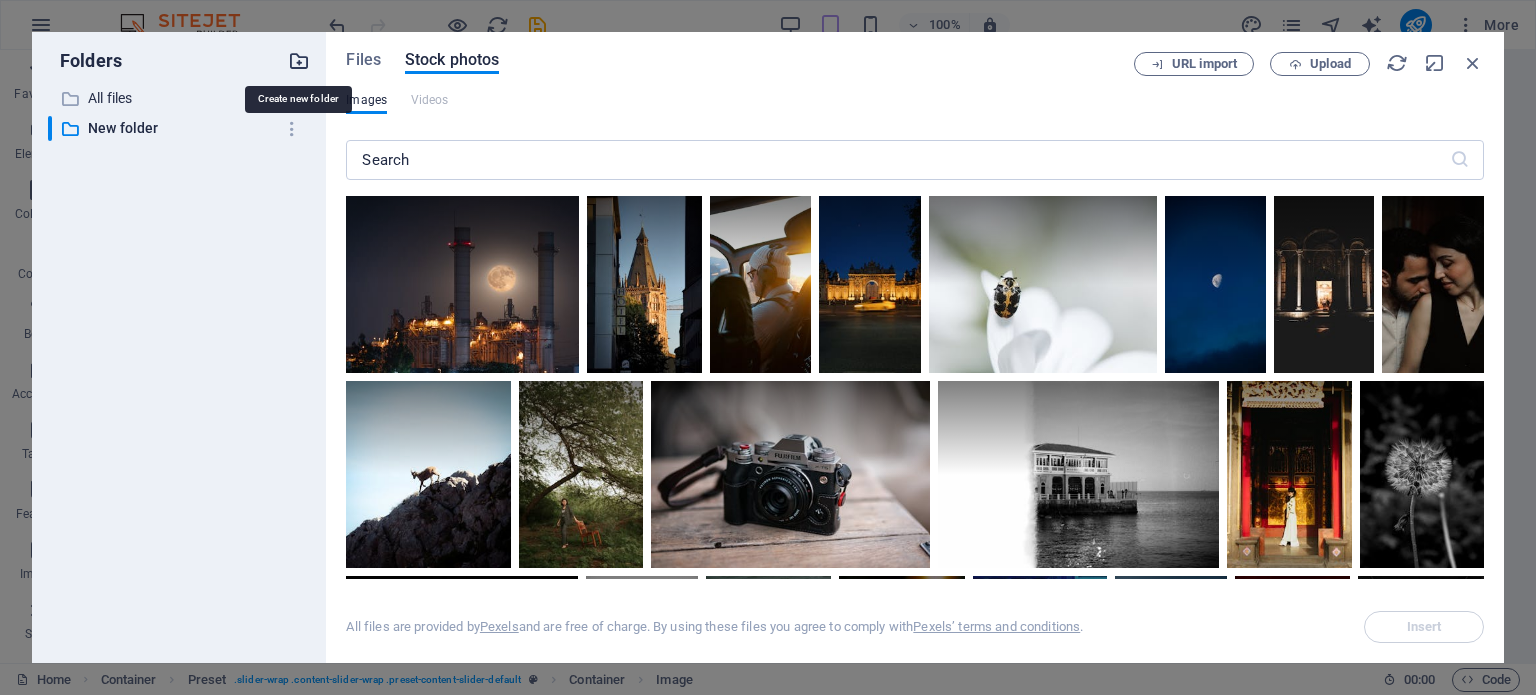 click at bounding box center [299, 61] 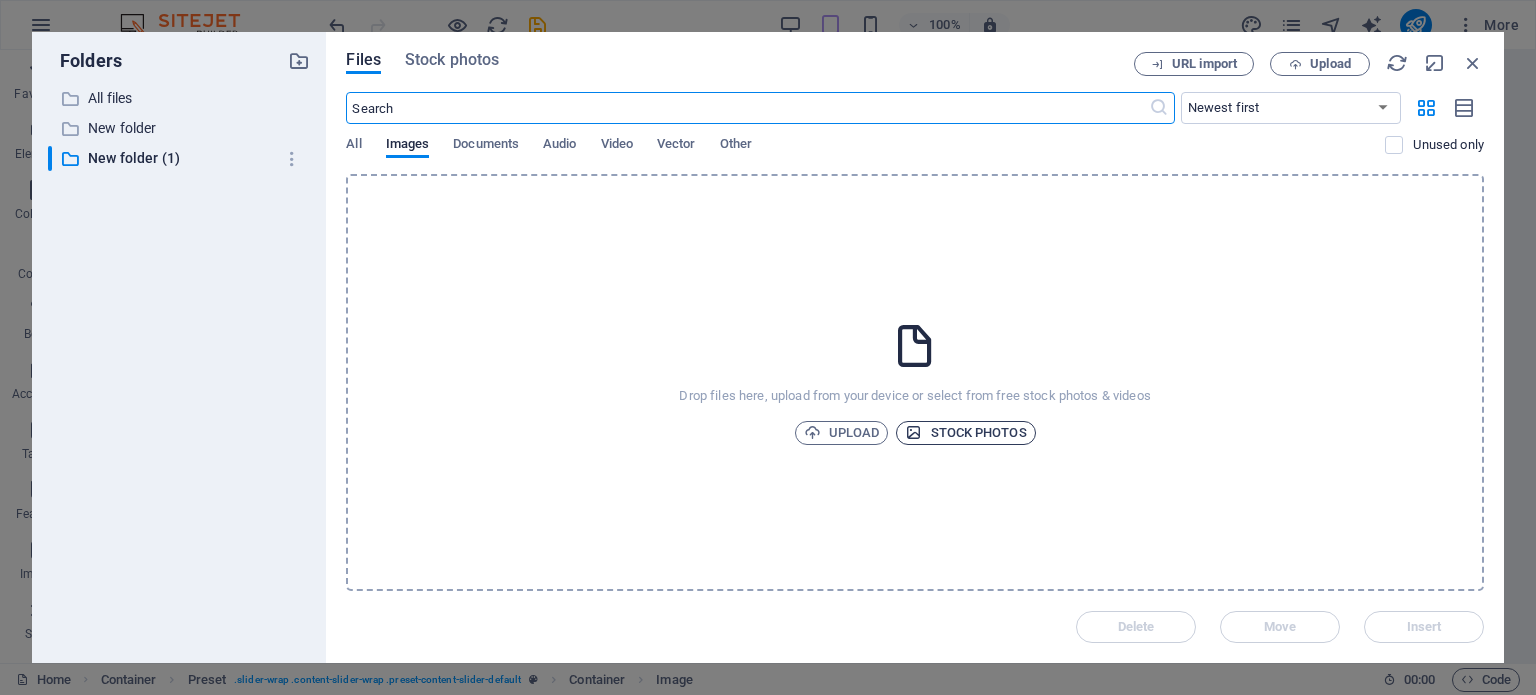 click on "Stock photos" at bounding box center [965, 433] 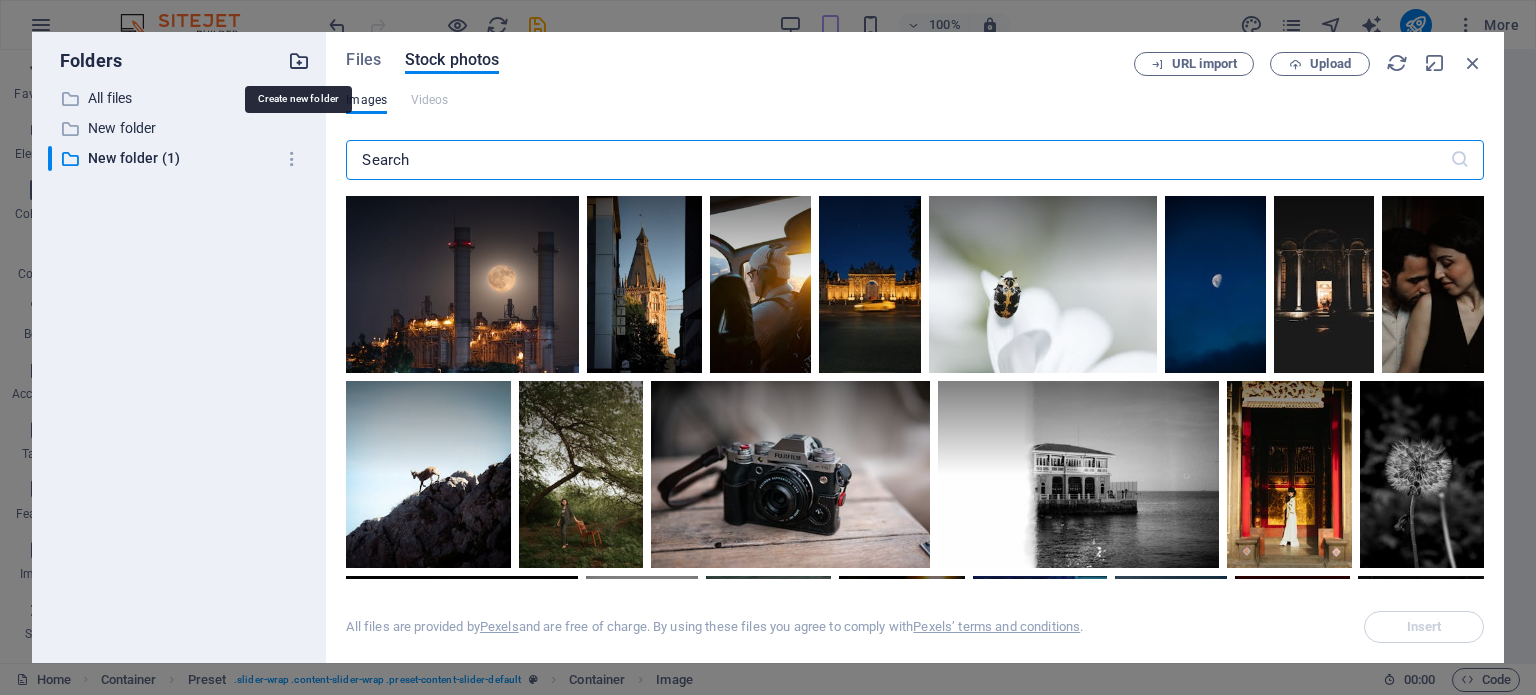 click at bounding box center [299, 61] 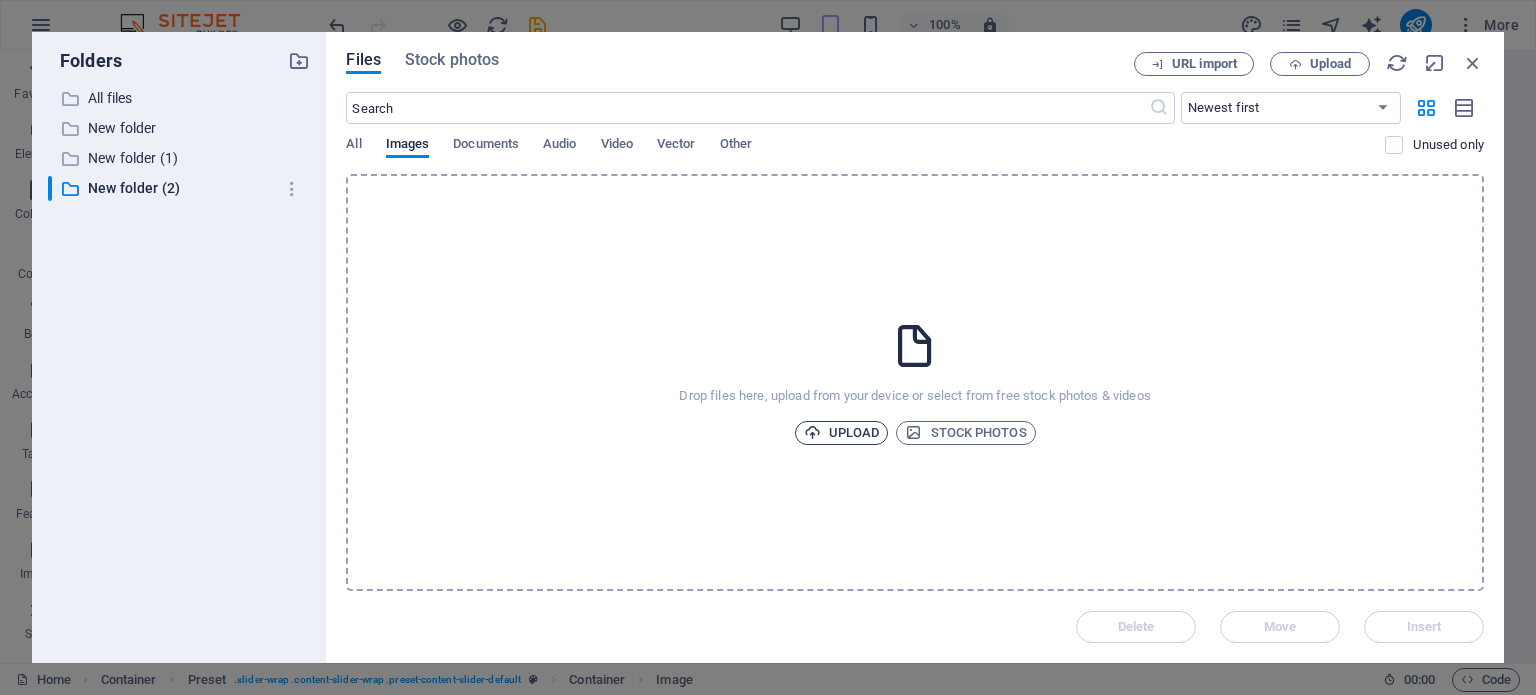 click on "Upload" at bounding box center [842, 433] 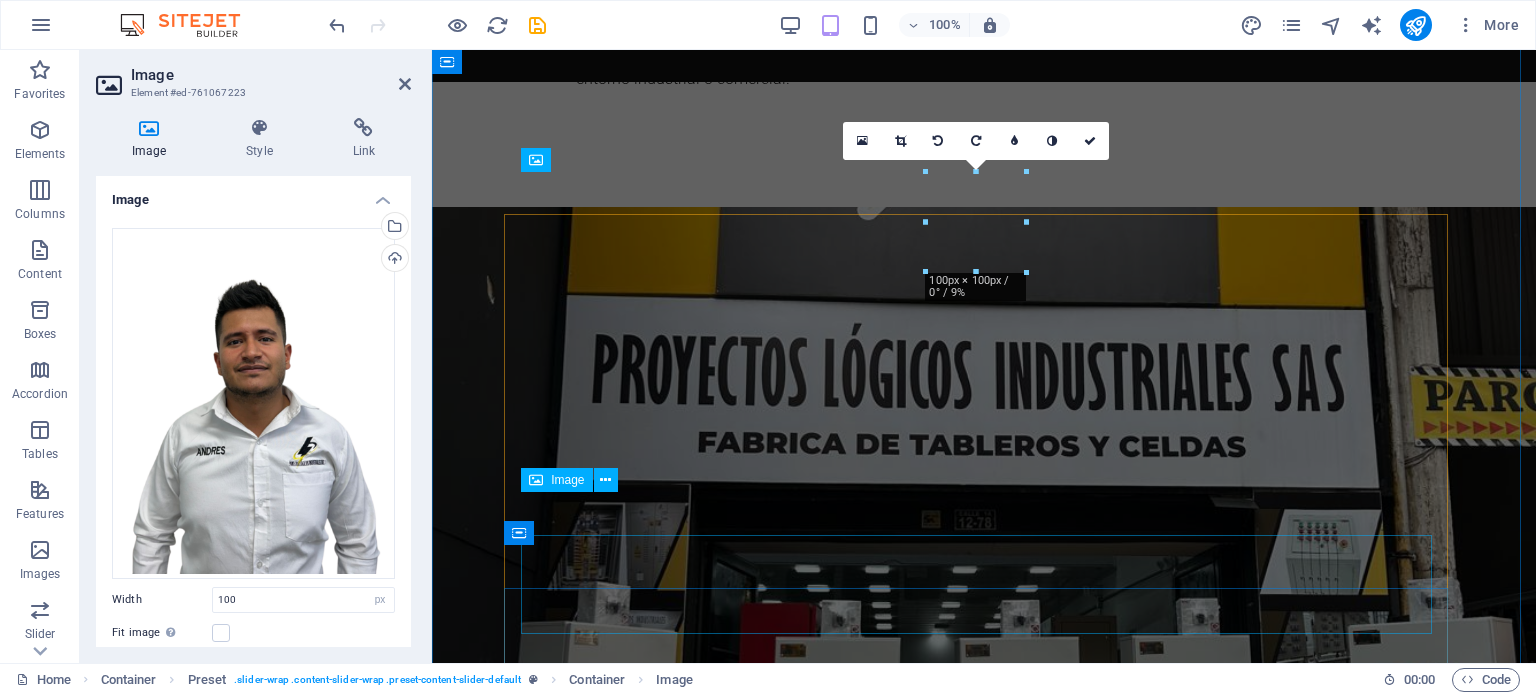 scroll, scrollTop: 2606, scrollLeft: 0, axis: vertical 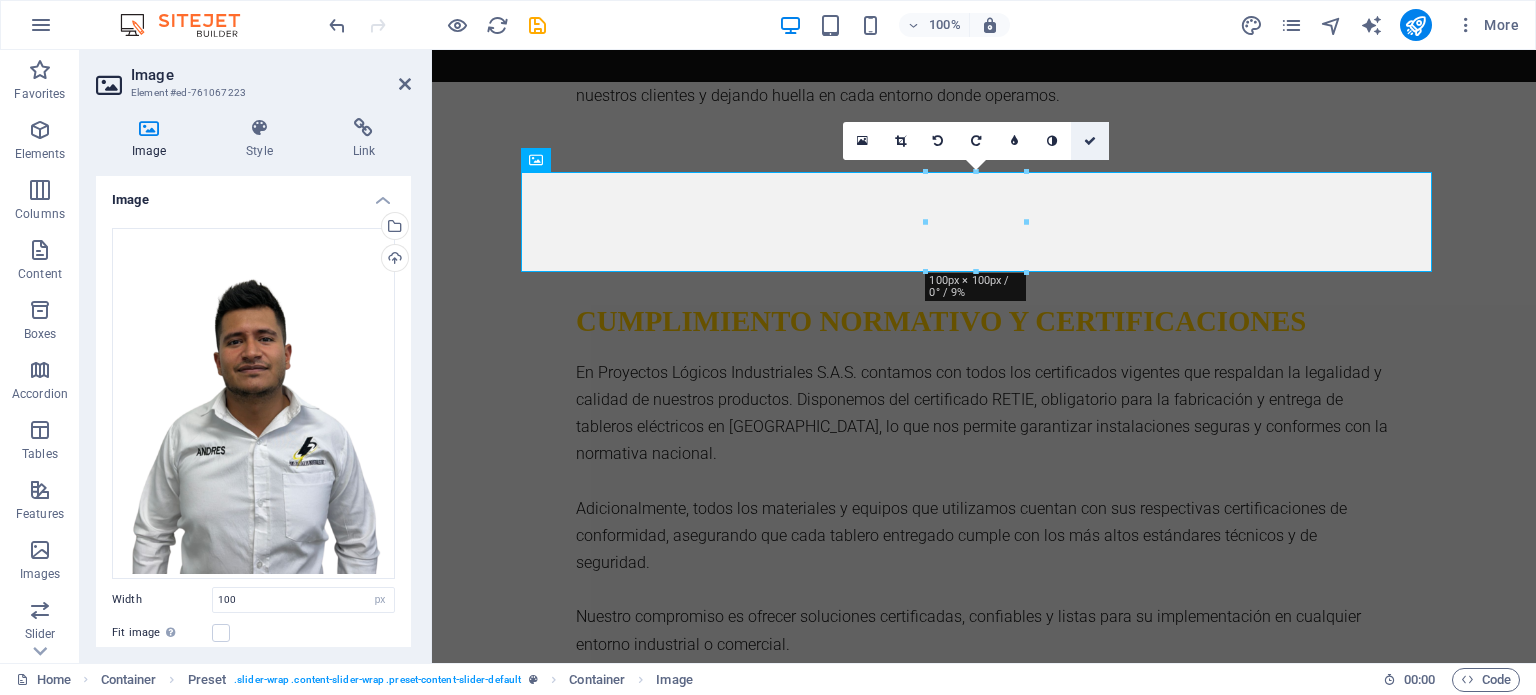 click at bounding box center (1090, 141) 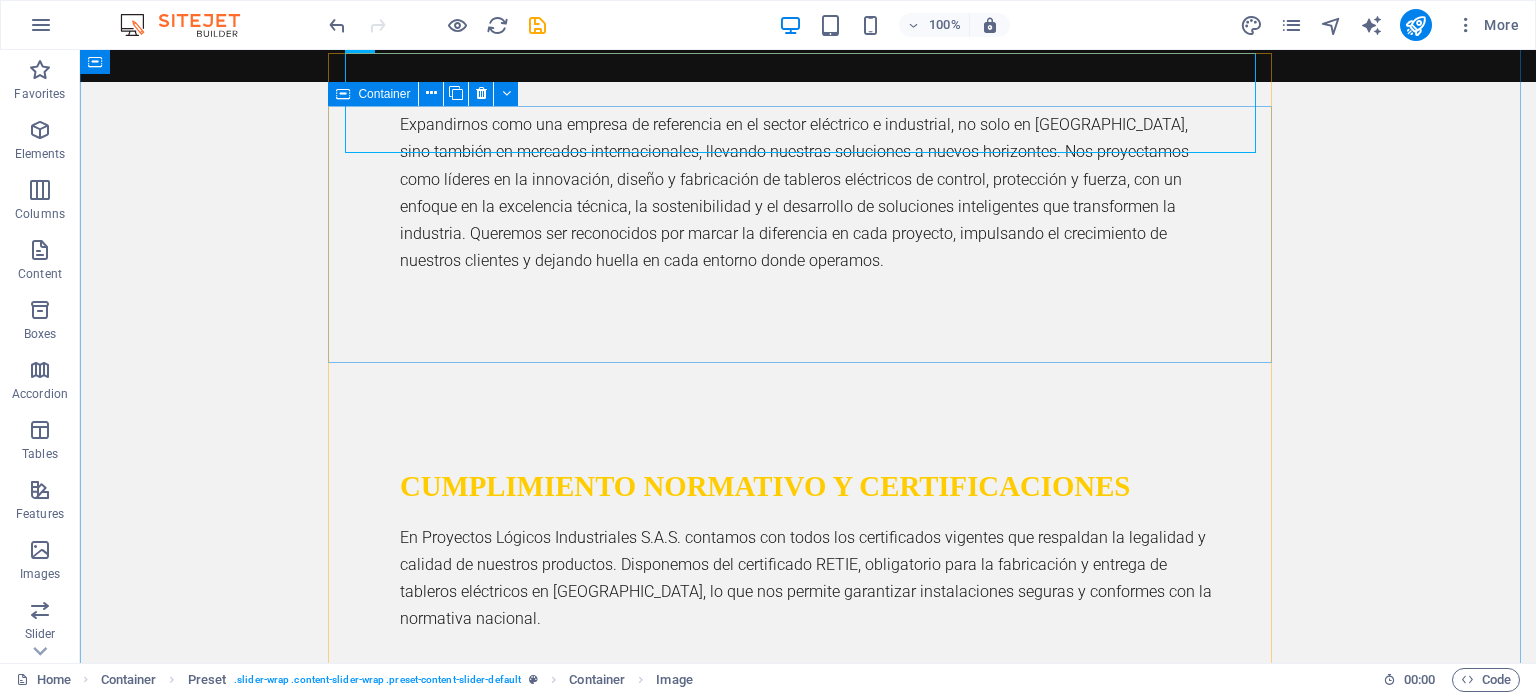 scroll, scrollTop: 2500, scrollLeft: 0, axis: vertical 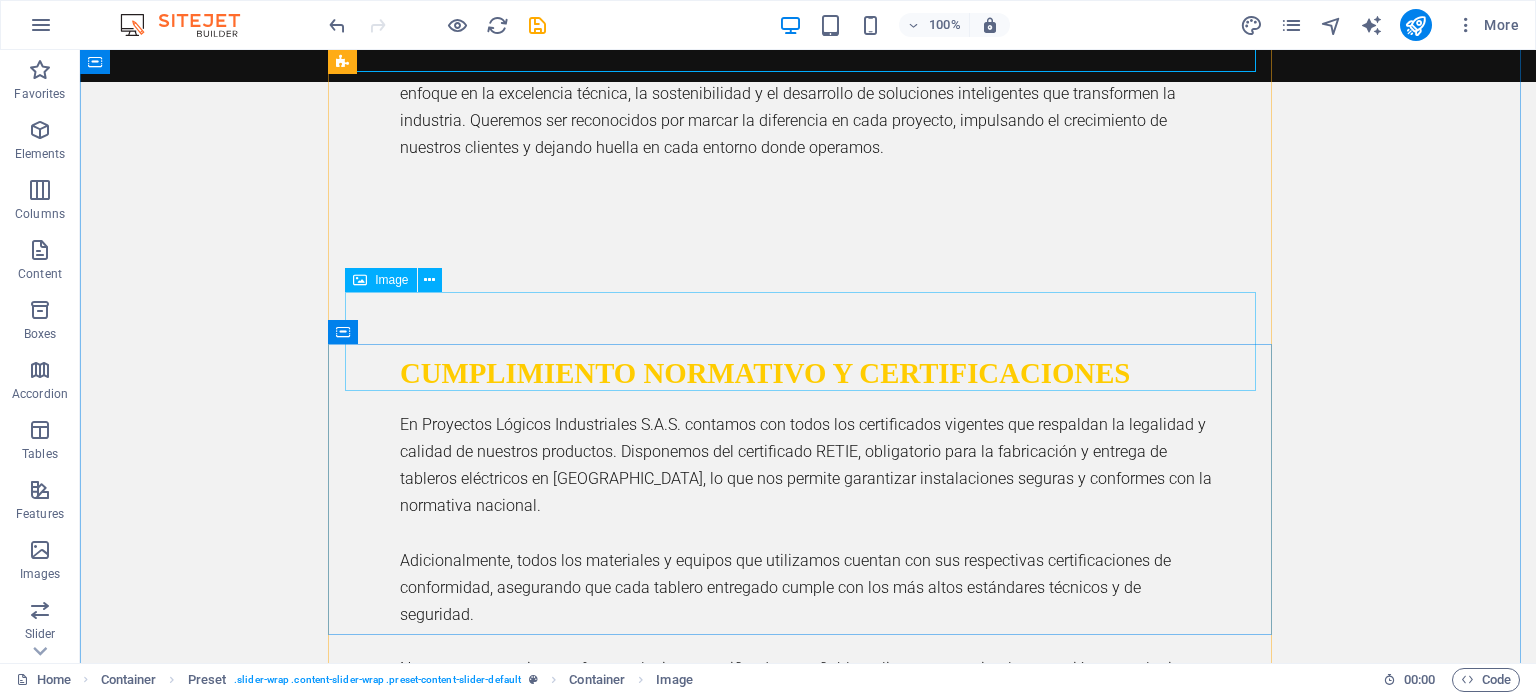 click at bounding box center (808, 2113) 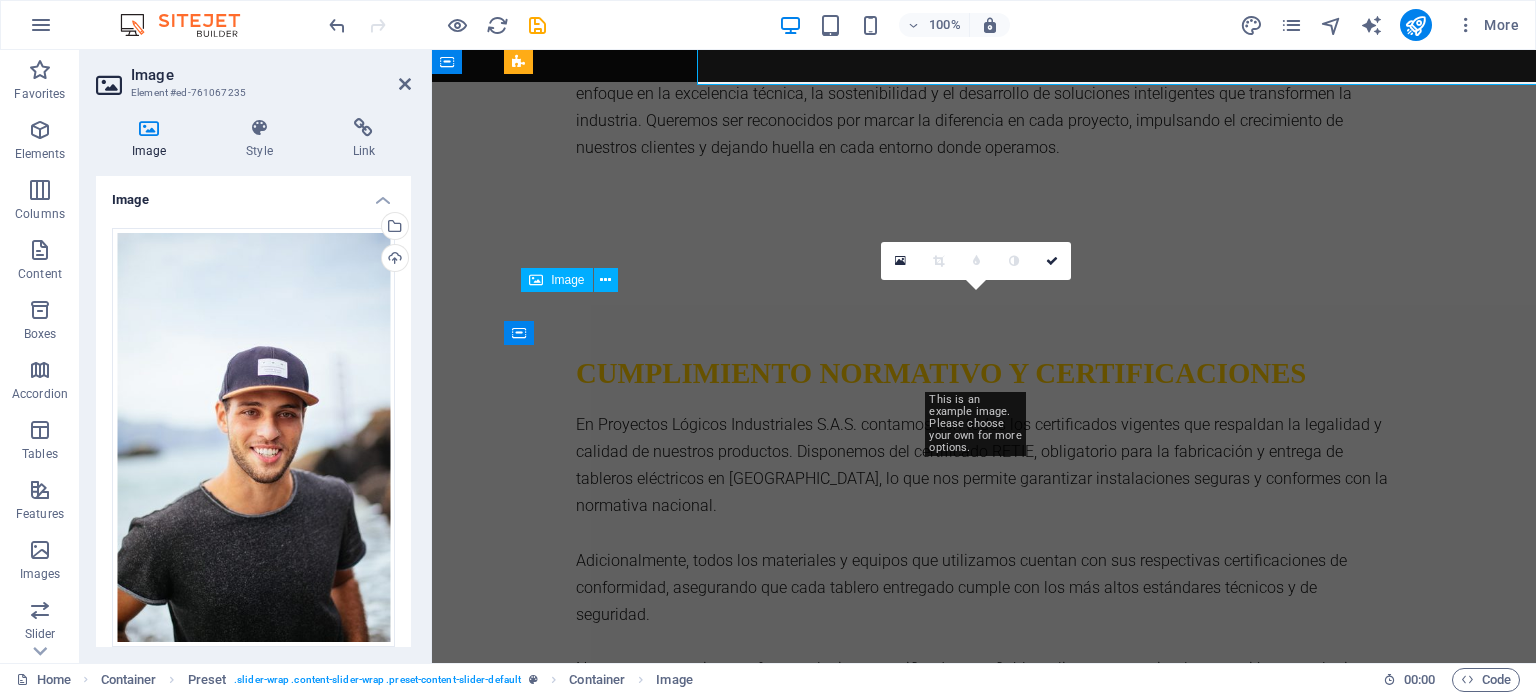 scroll, scrollTop: 2806, scrollLeft: 0, axis: vertical 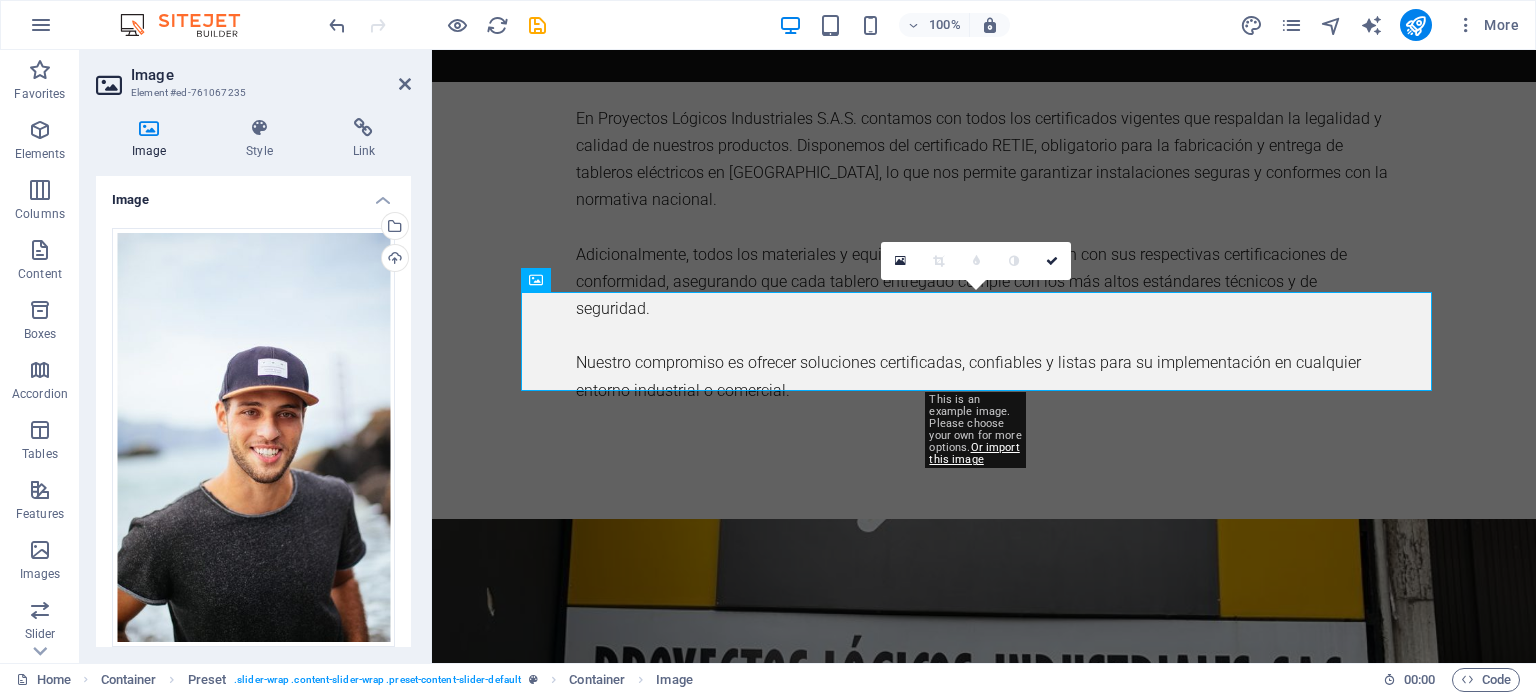 click at bounding box center [149, 128] 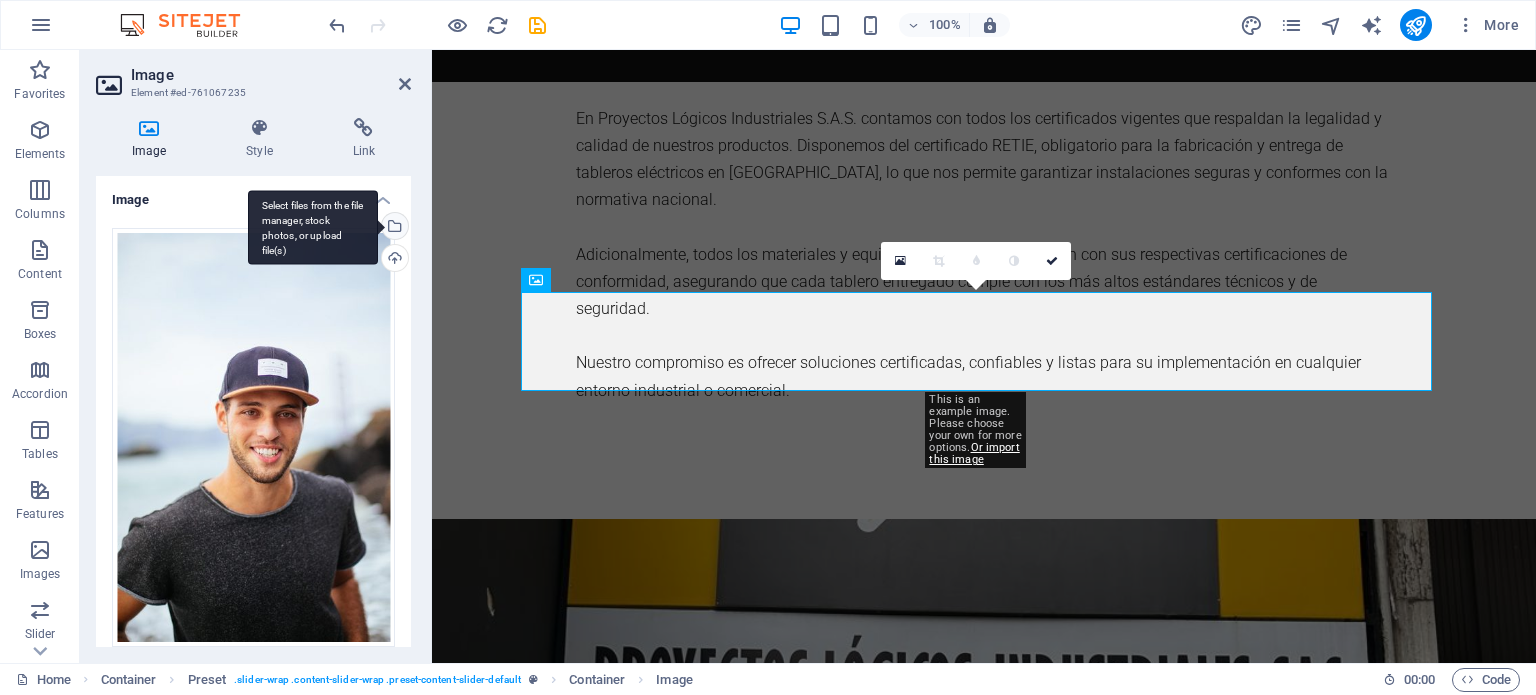 click on "Select files from the file manager, stock photos, or upload file(s)" at bounding box center (393, 228) 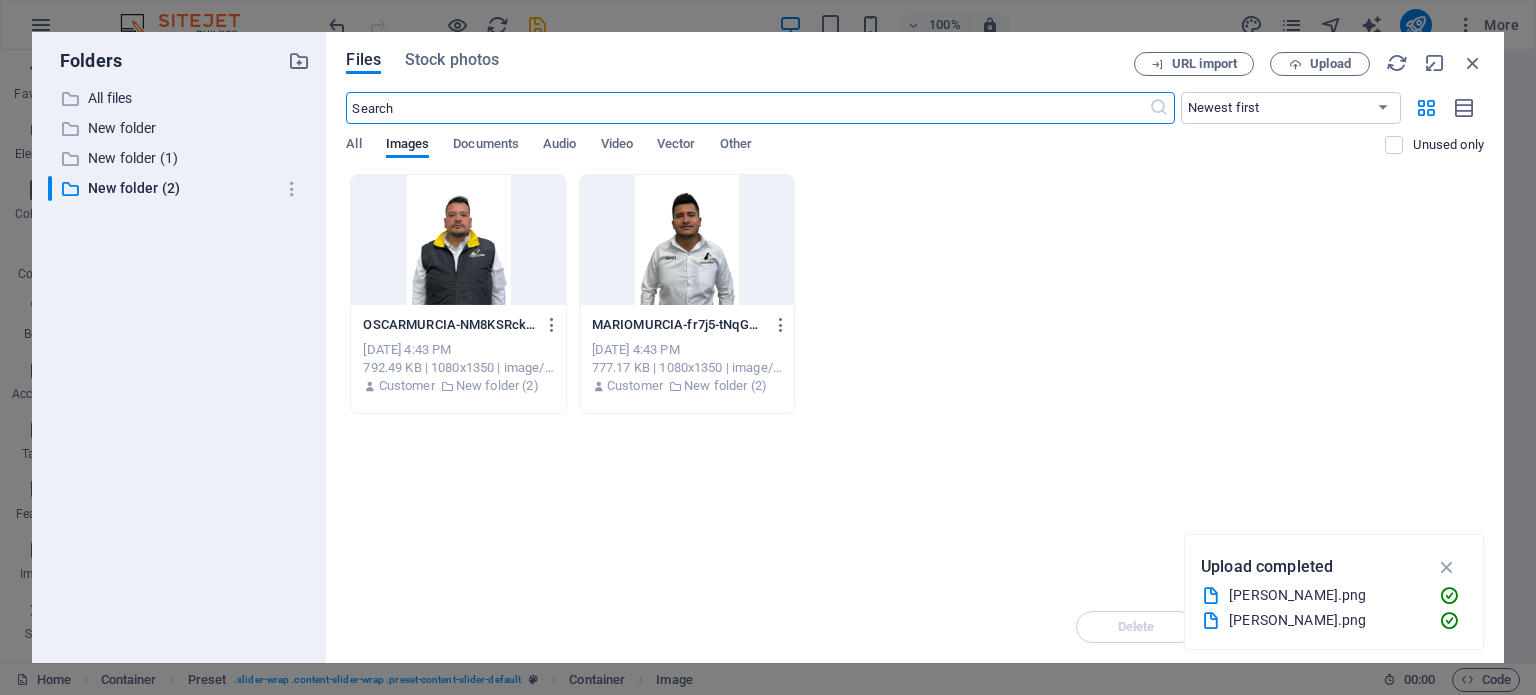 scroll, scrollTop: 3362, scrollLeft: 0, axis: vertical 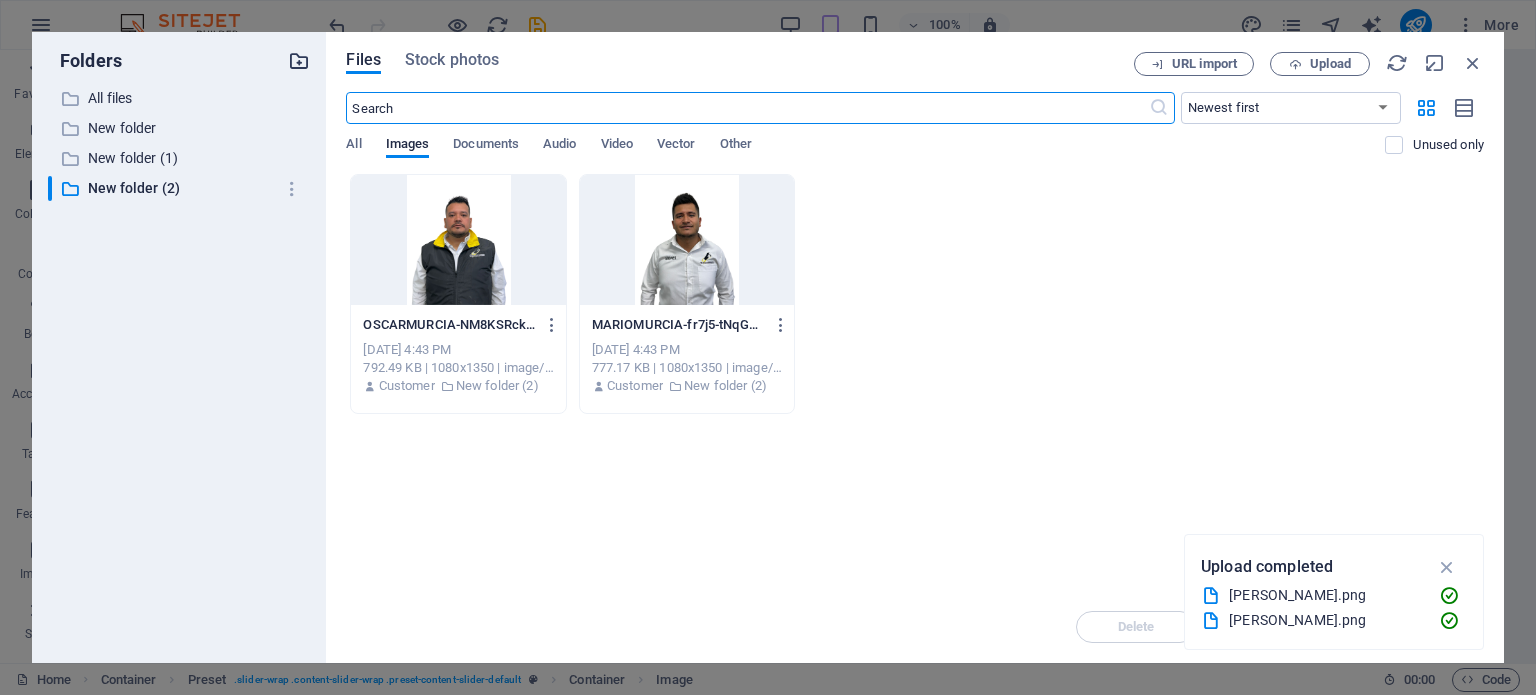 click at bounding box center [299, 61] 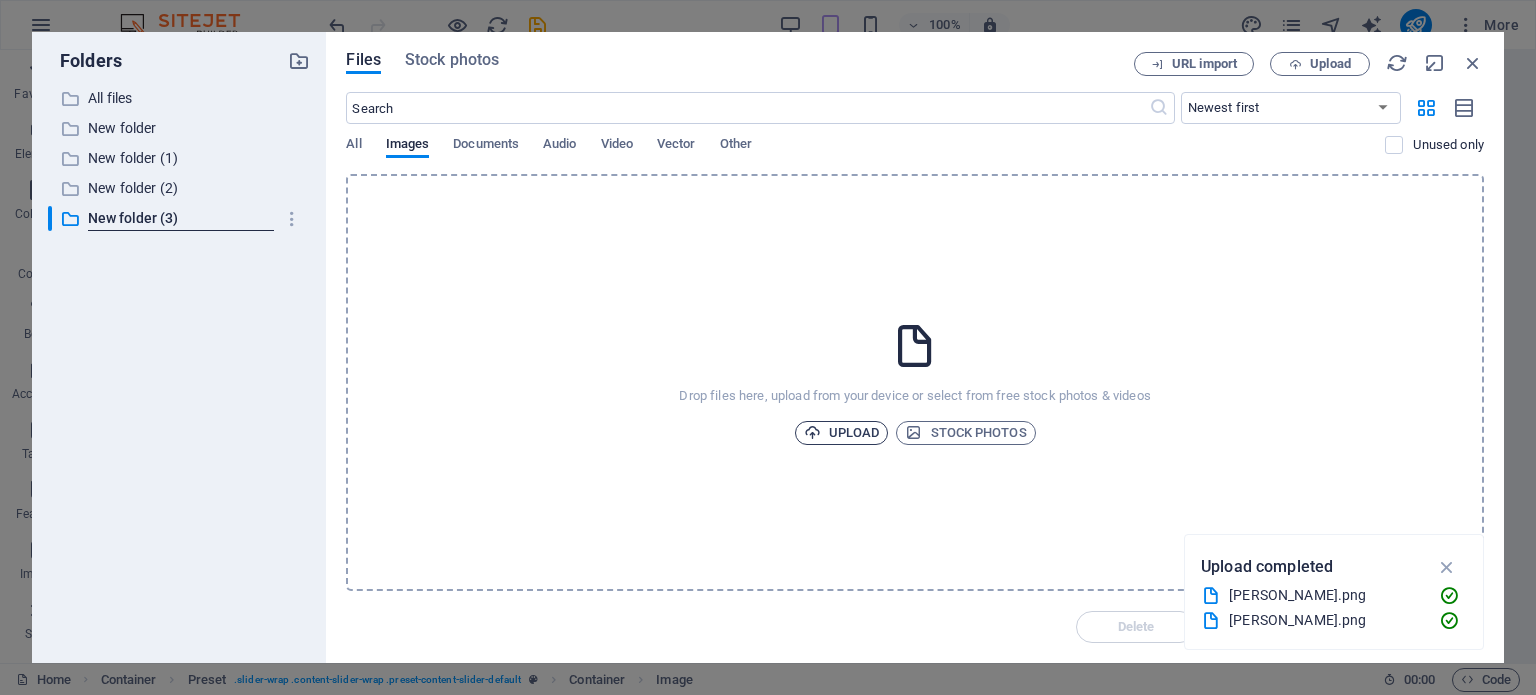 click on "Upload" at bounding box center [842, 433] 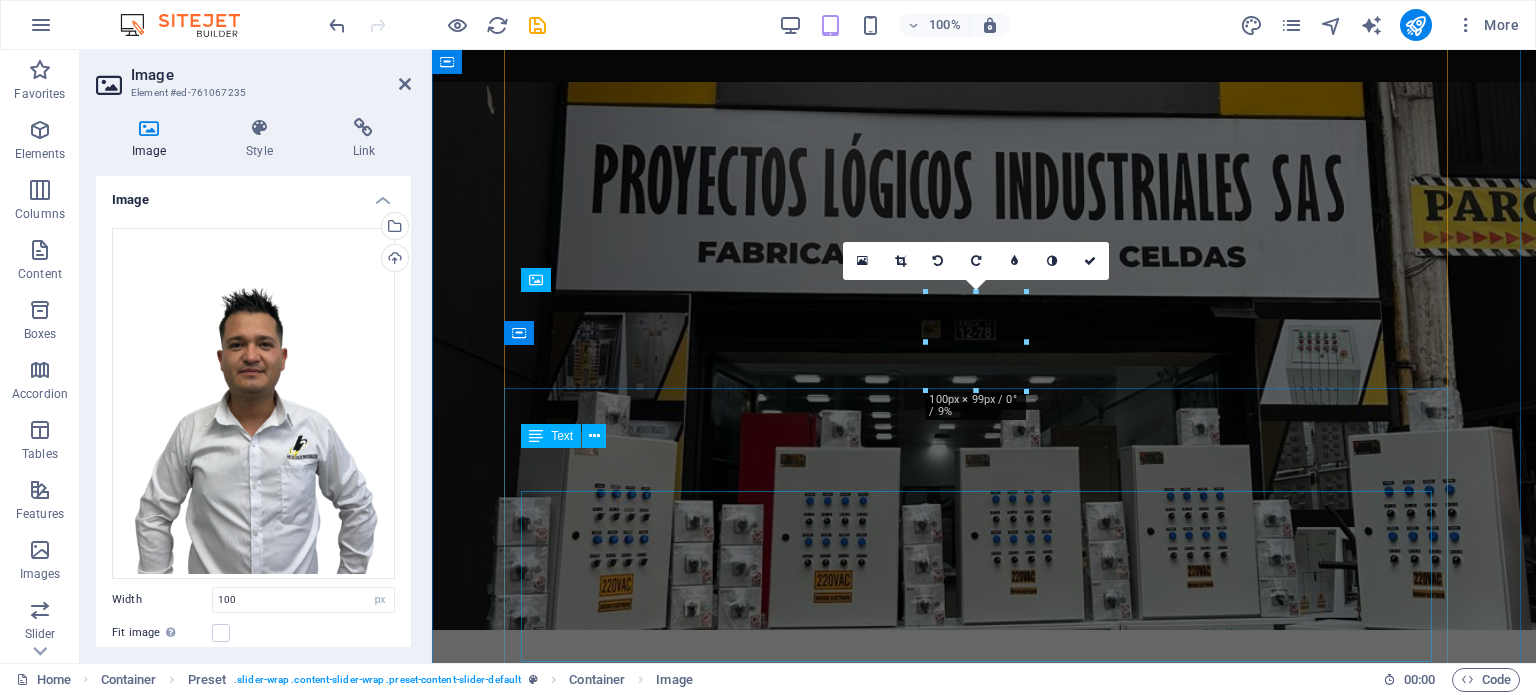 scroll, scrollTop: 2806, scrollLeft: 0, axis: vertical 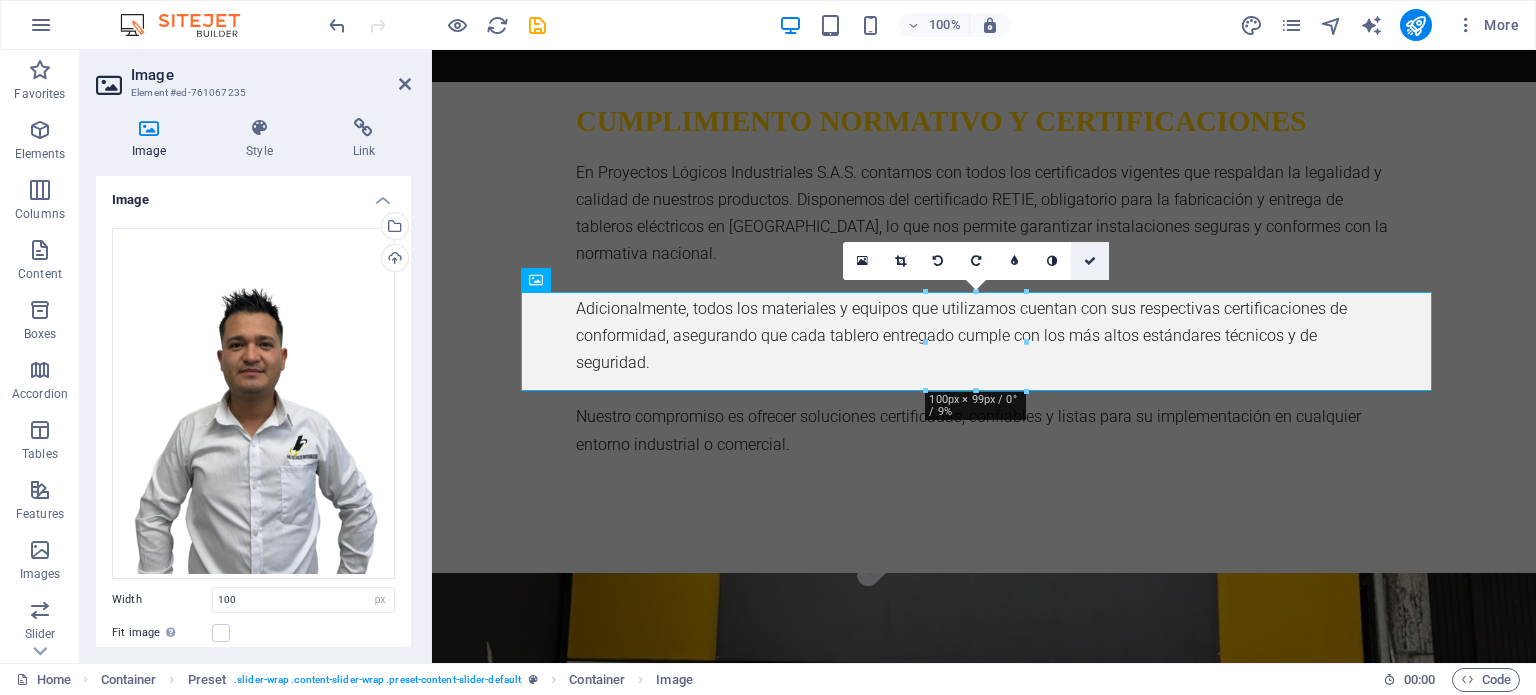 drag, startPoint x: 1096, startPoint y: 263, endPoint x: 1016, endPoint y: 215, distance: 93.29523 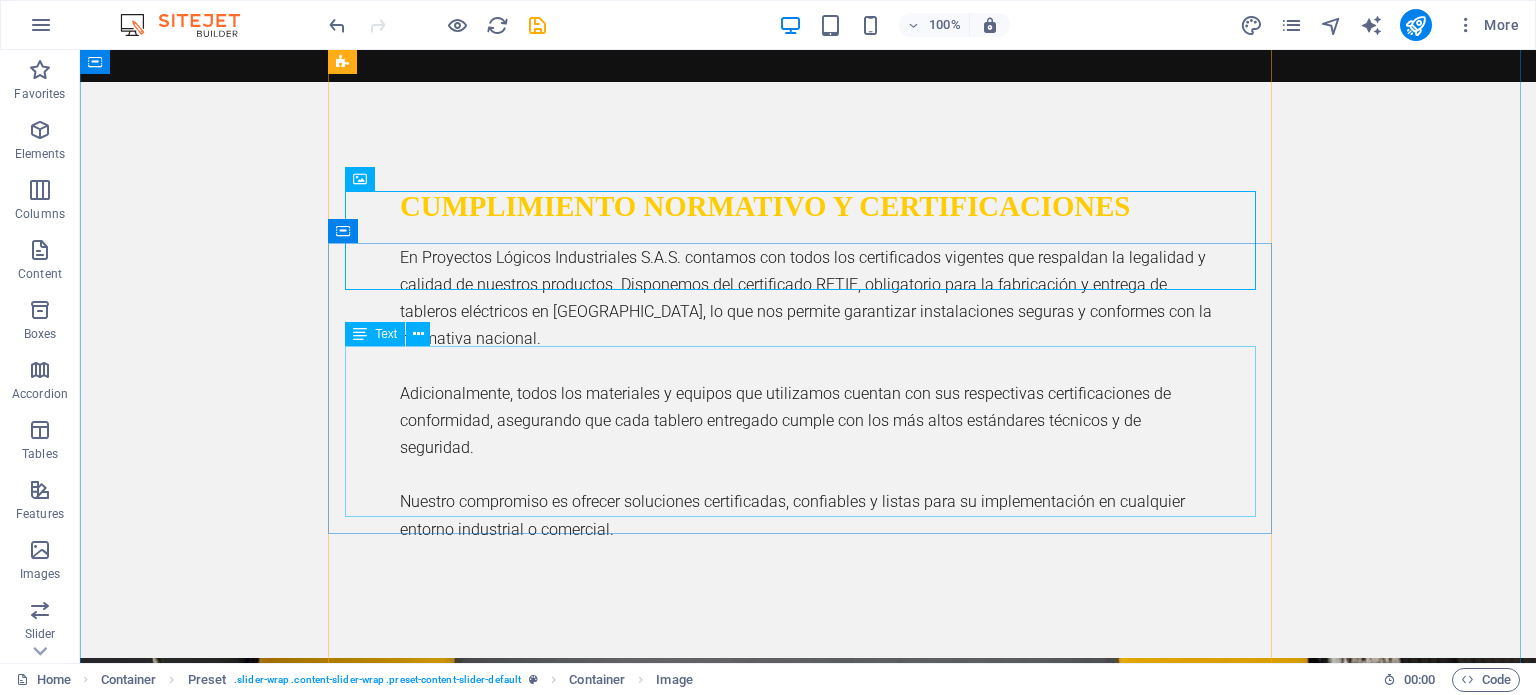 scroll, scrollTop: 2800, scrollLeft: 0, axis: vertical 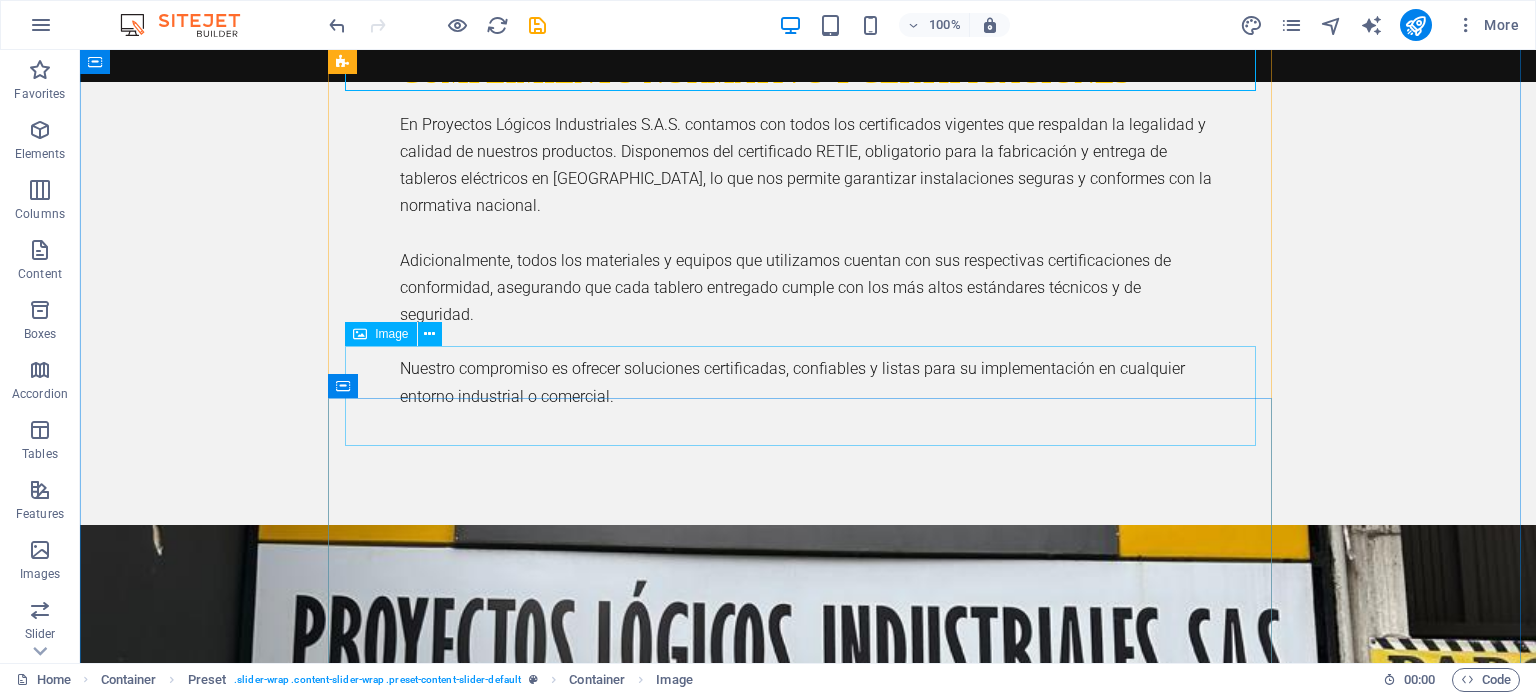 click at bounding box center [808, 2158] 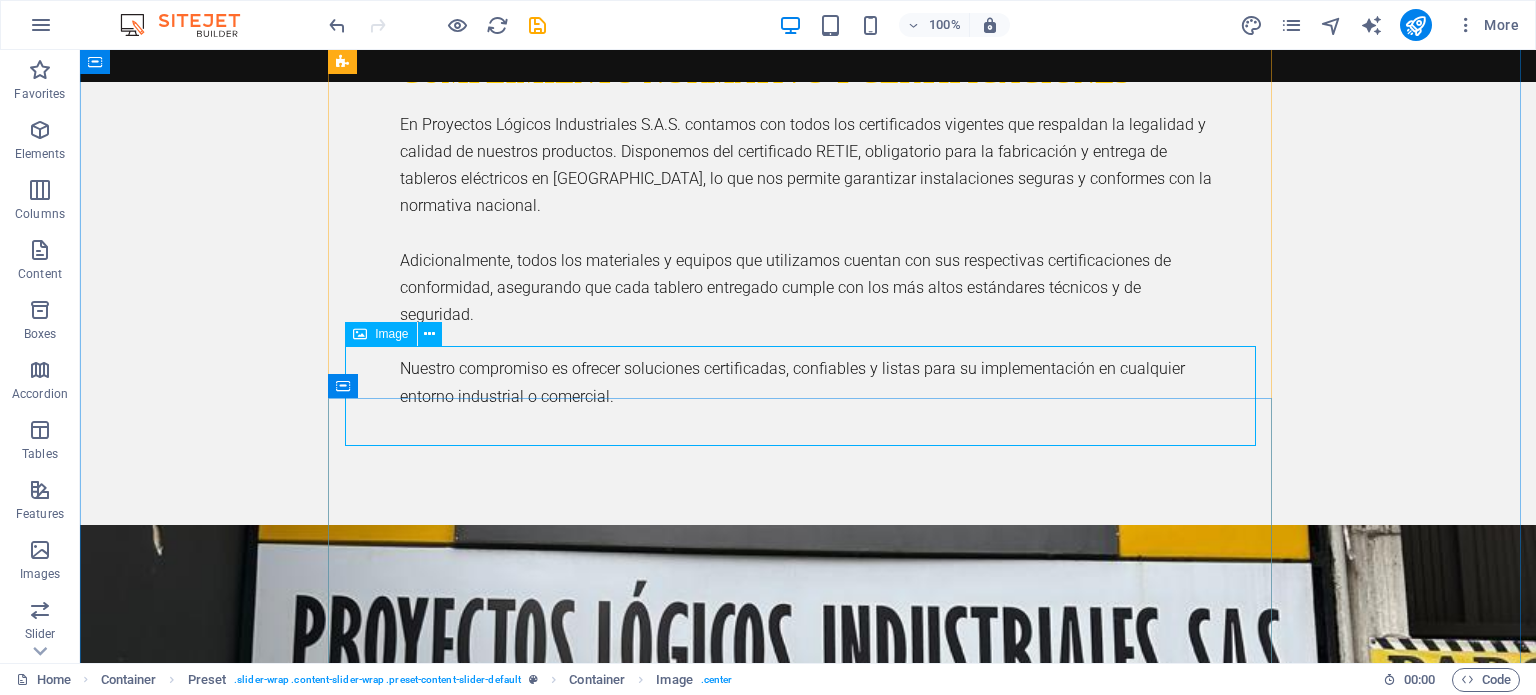 click on "Image" at bounding box center [391, 334] 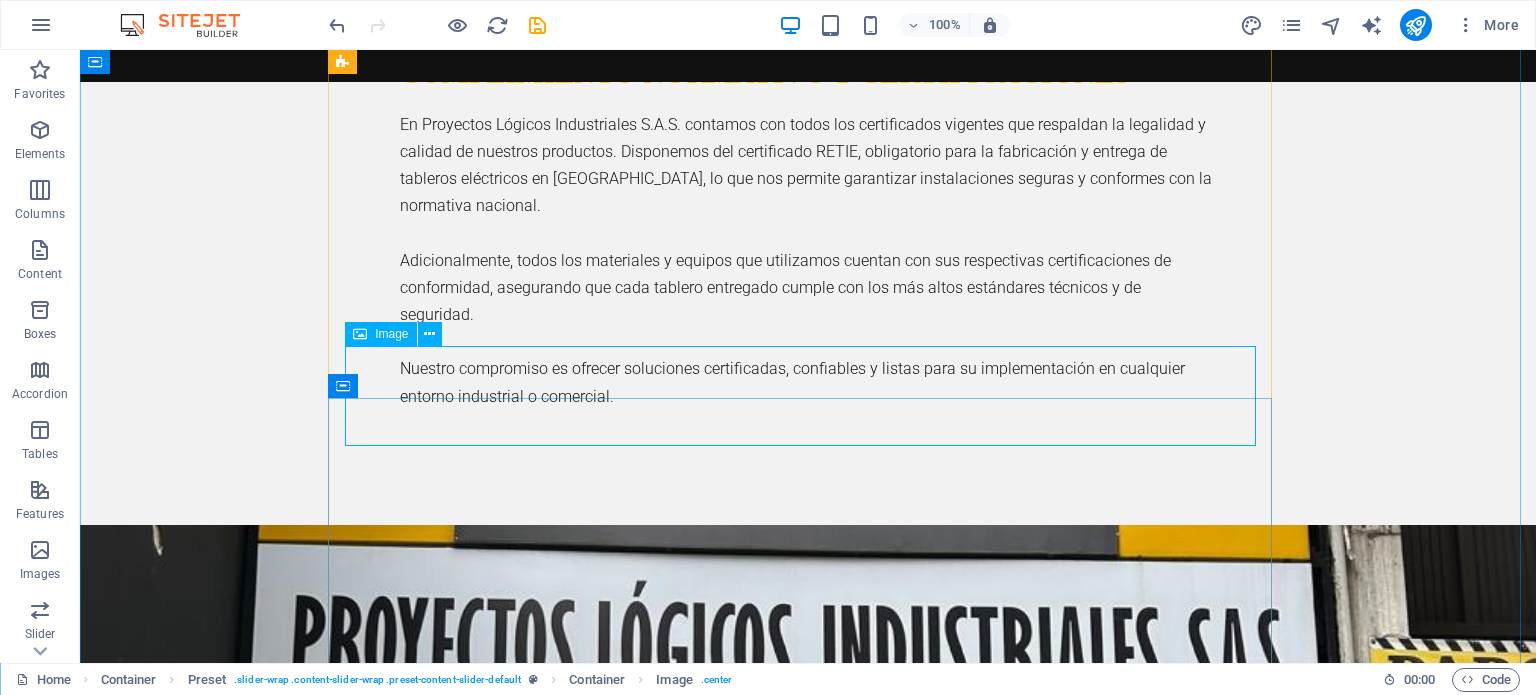 click at bounding box center [360, 334] 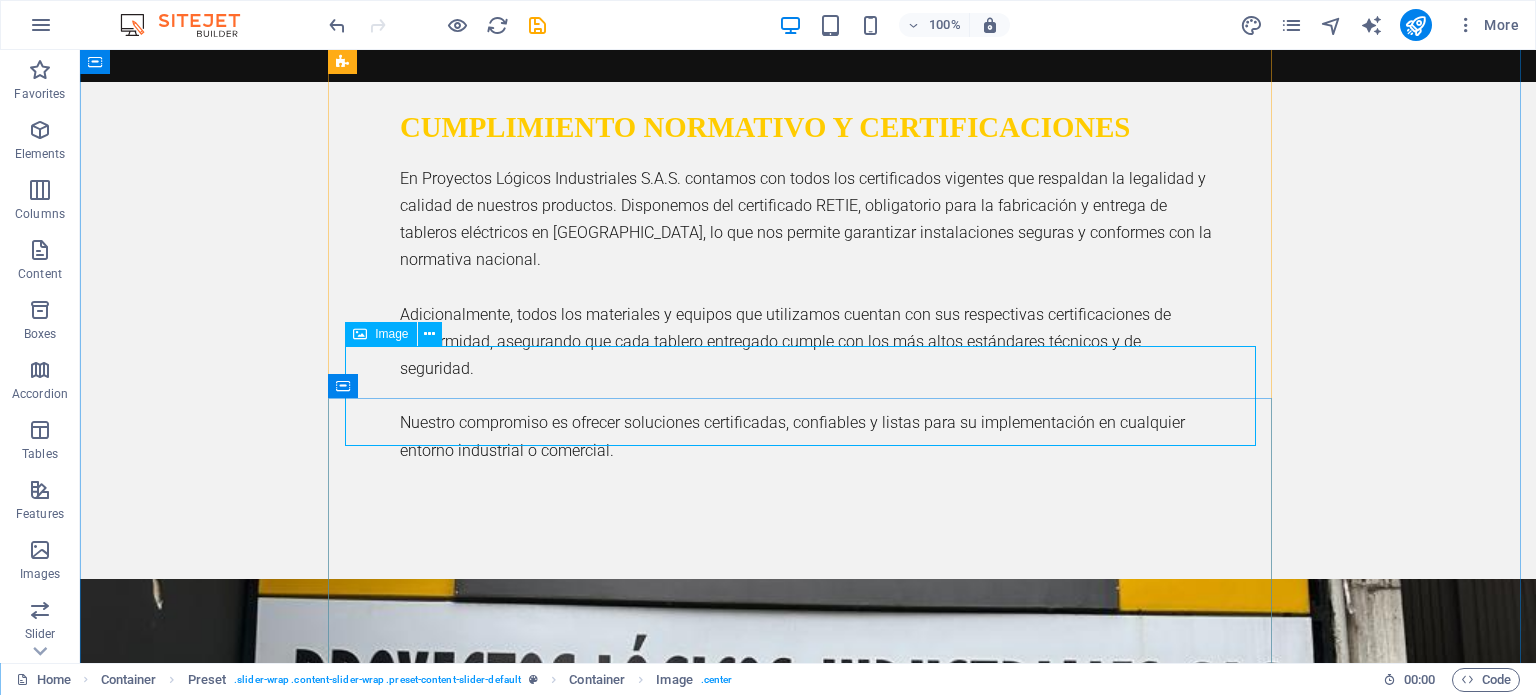 select on "px" 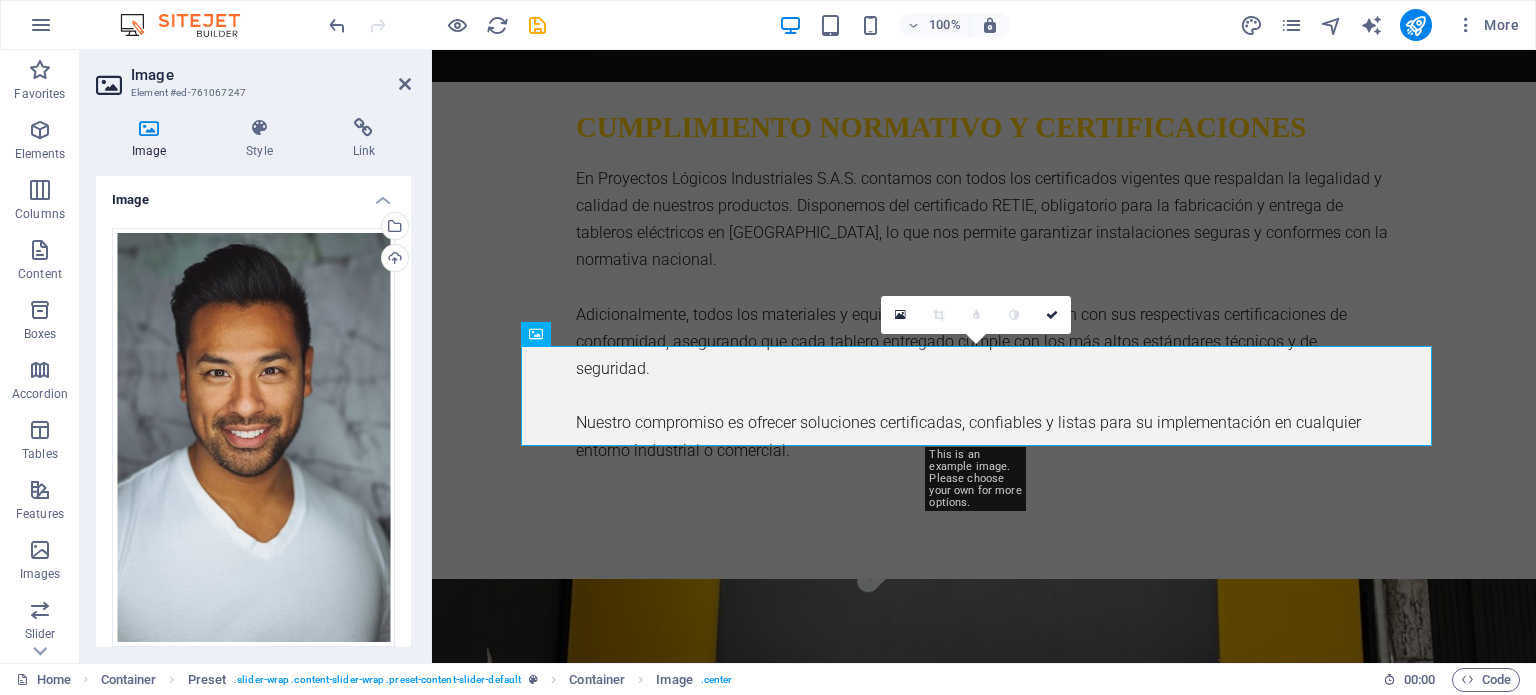 scroll, scrollTop: 3106, scrollLeft: 0, axis: vertical 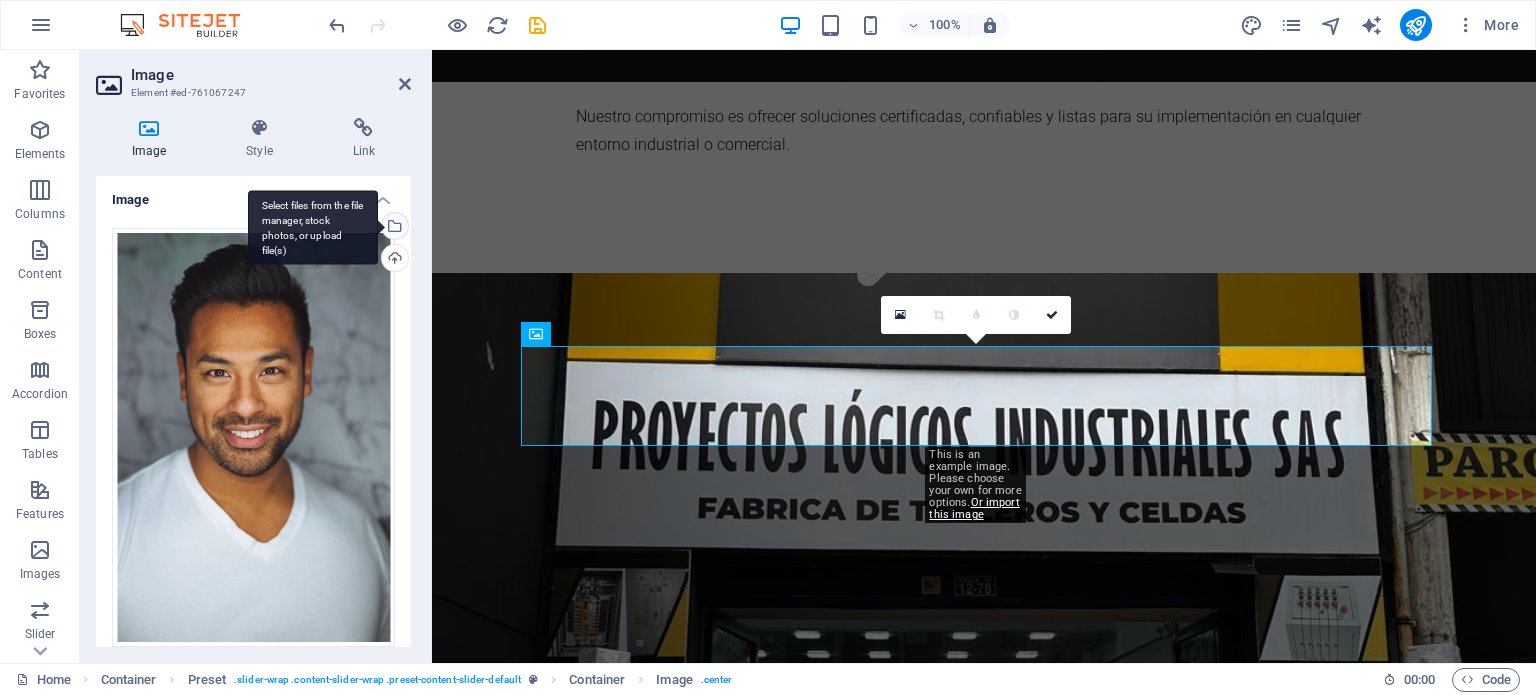 click on "Select files from the file manager, stock photos, or upload file(s)" at bounding box center [393, 228] 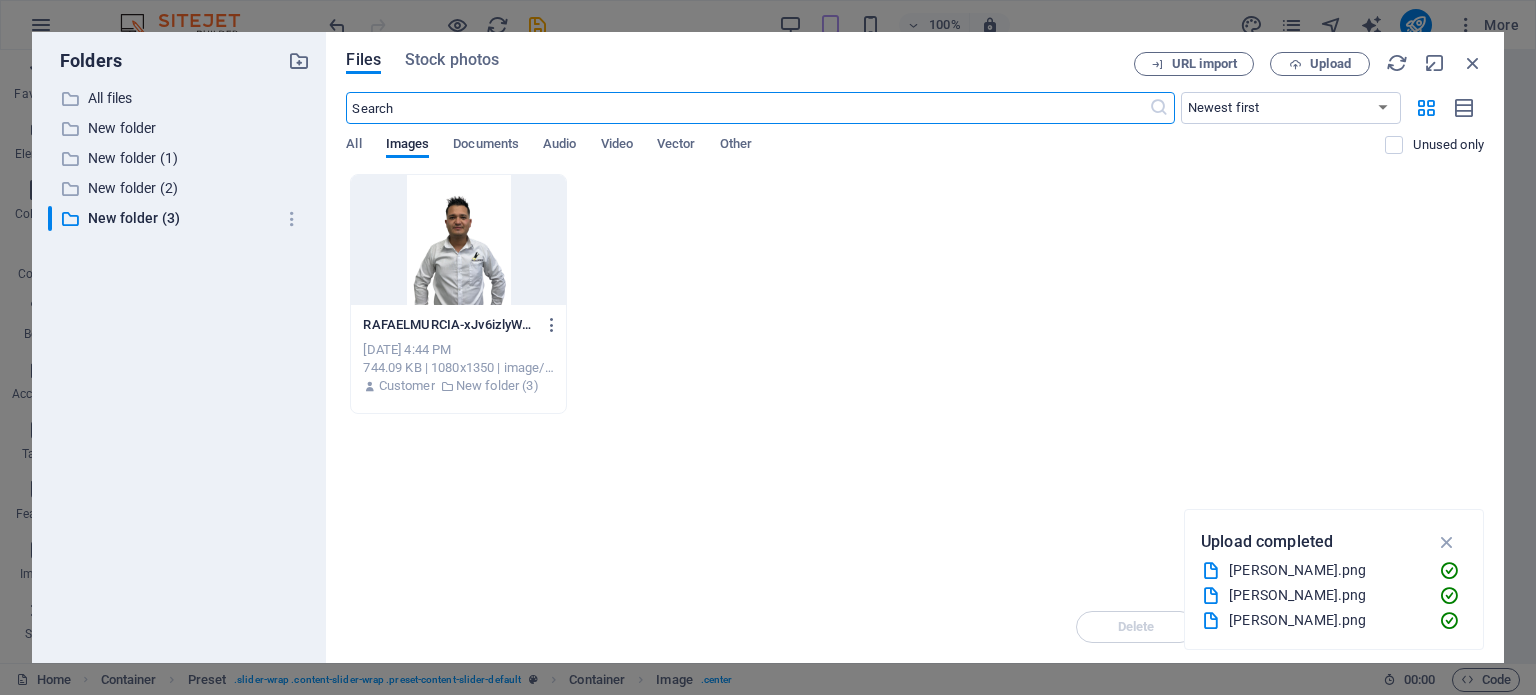 scroll, scrollTop: 3642, scrollLeft: 0, axis: vertical 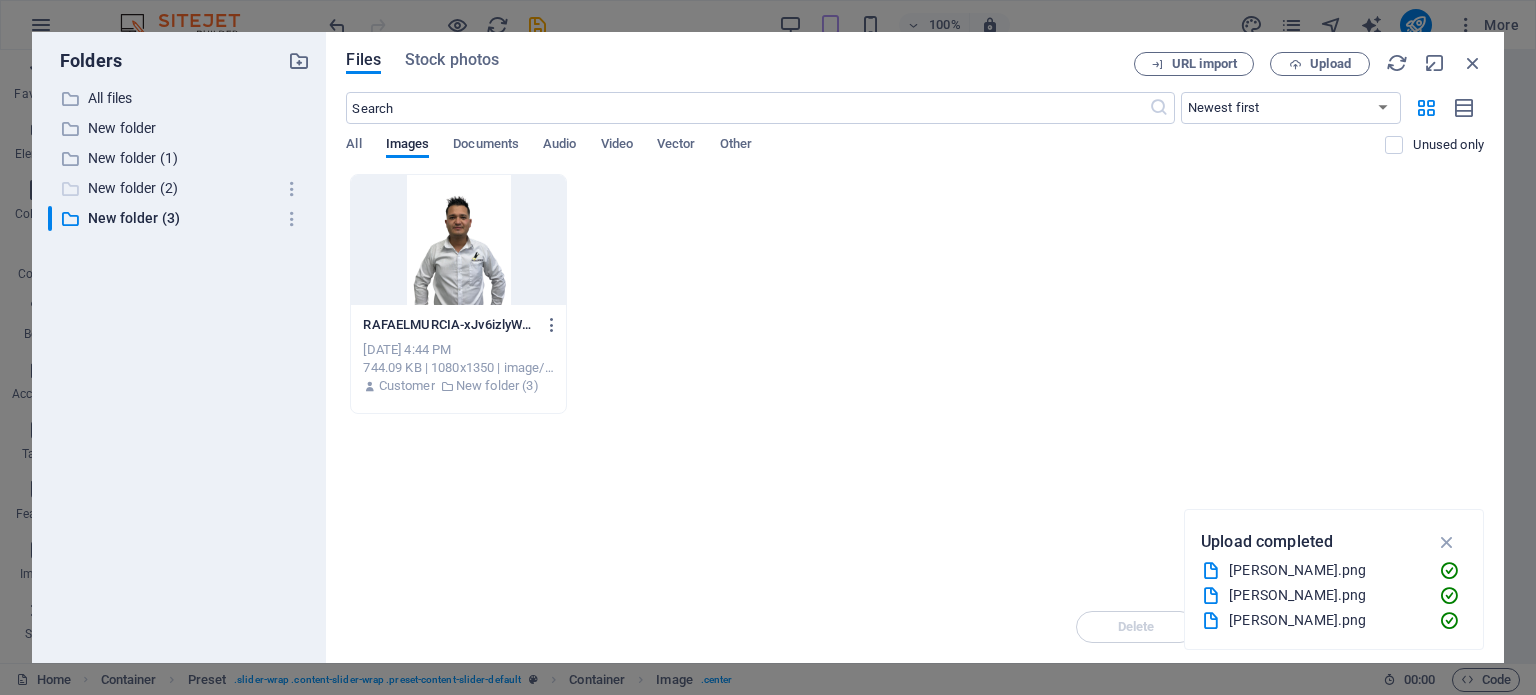 click on "New folder (2)" at bounding box center (181, 188) 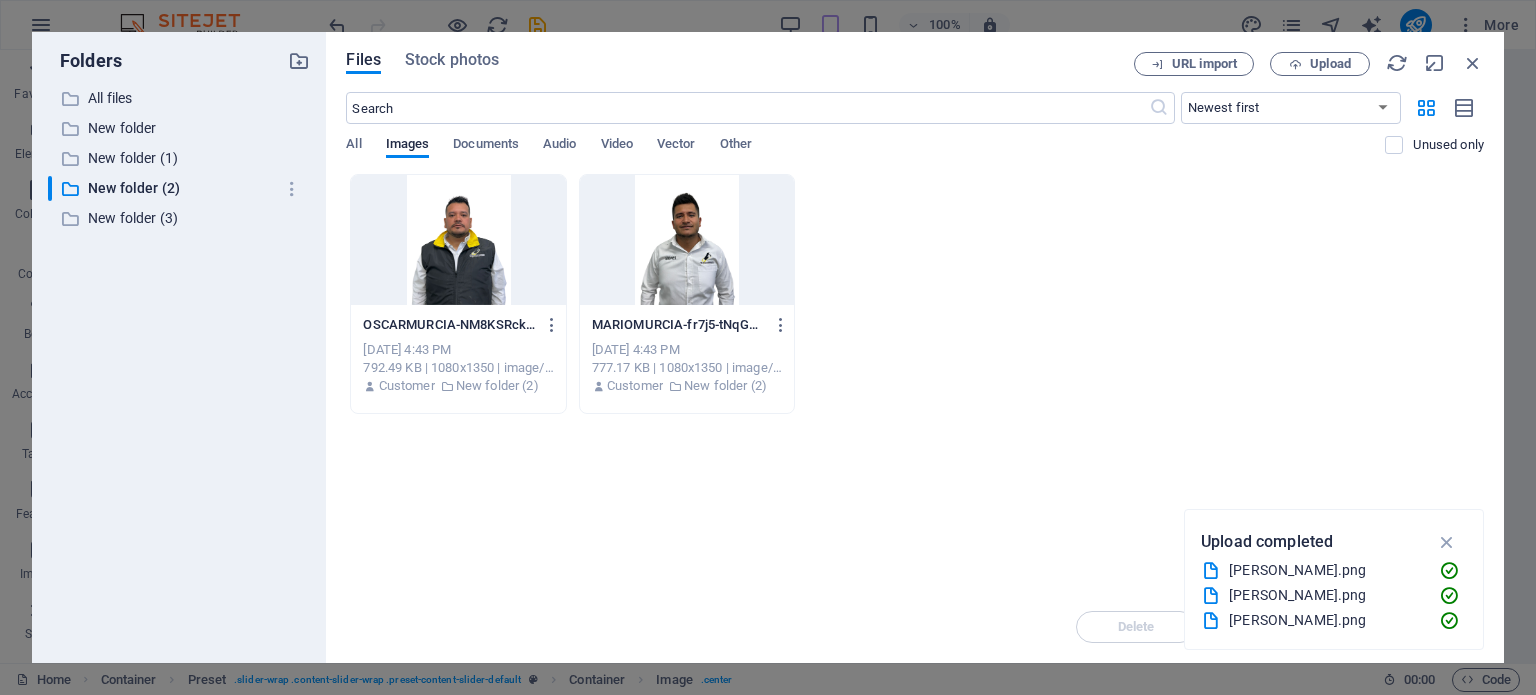 click at bounding box center (458, 240) 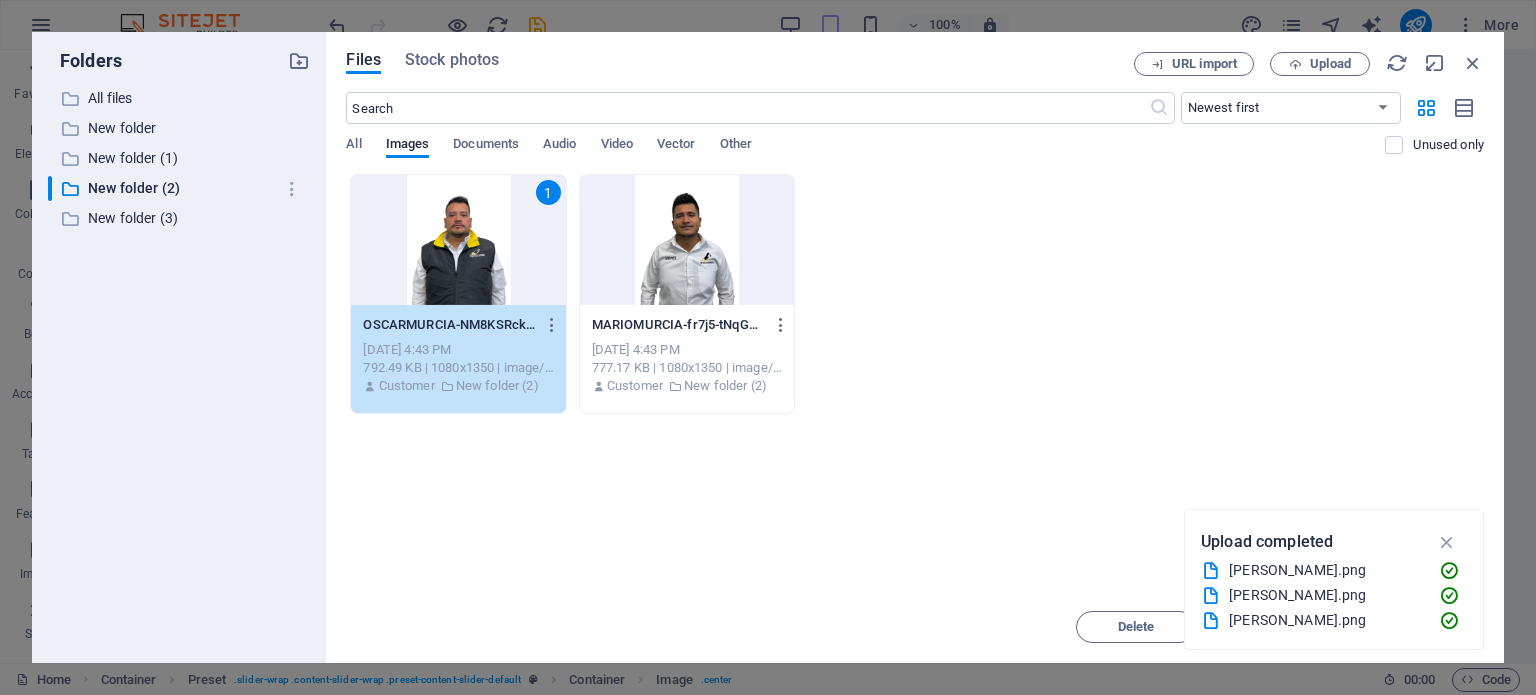 click on "1" at bounding box center [458, 240] 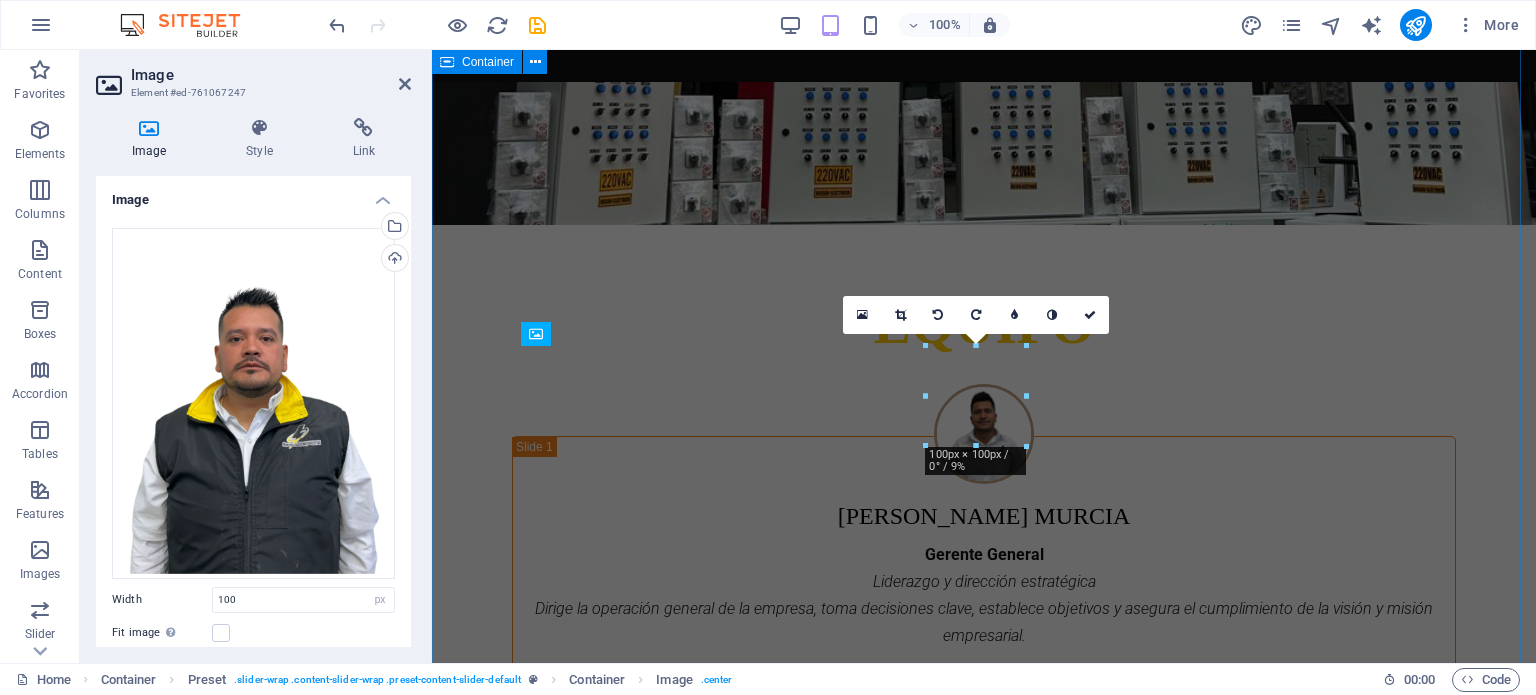 scroll, scrollTop: 3106, scrollLeft: 0, axis: vertical 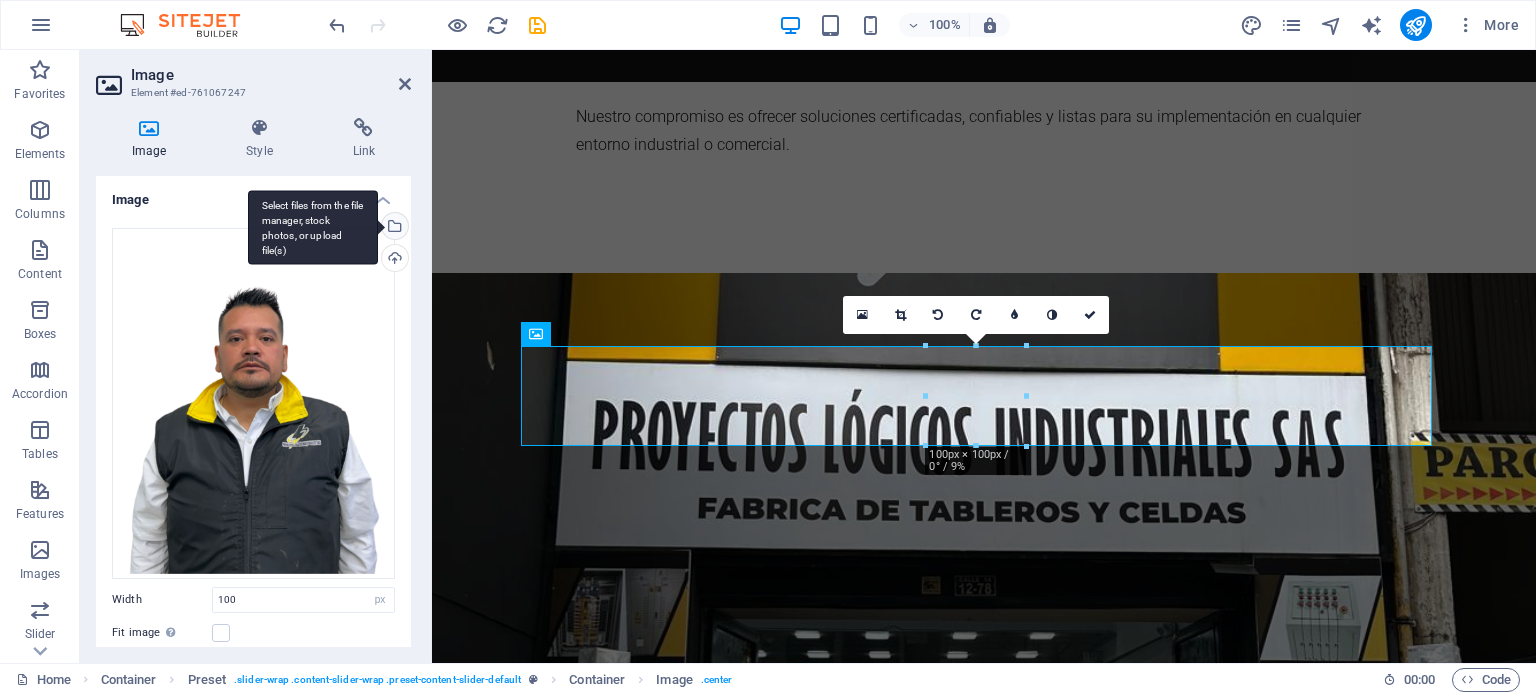 click on "Select files from the file manager, stock photos, or upload file(s)" at bounding box center [313, 227] 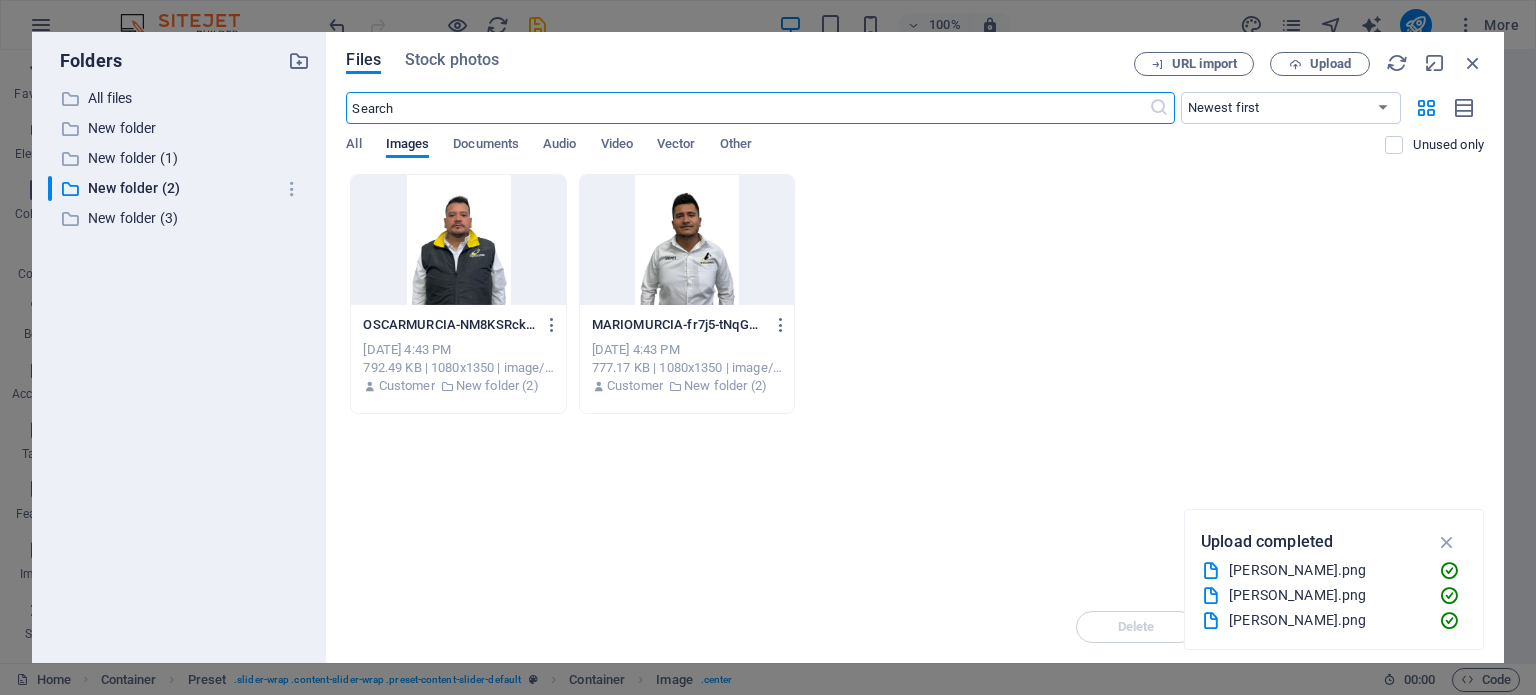 scroll, scrollTop: 3642, scrollLeft: 0, axis: vertical 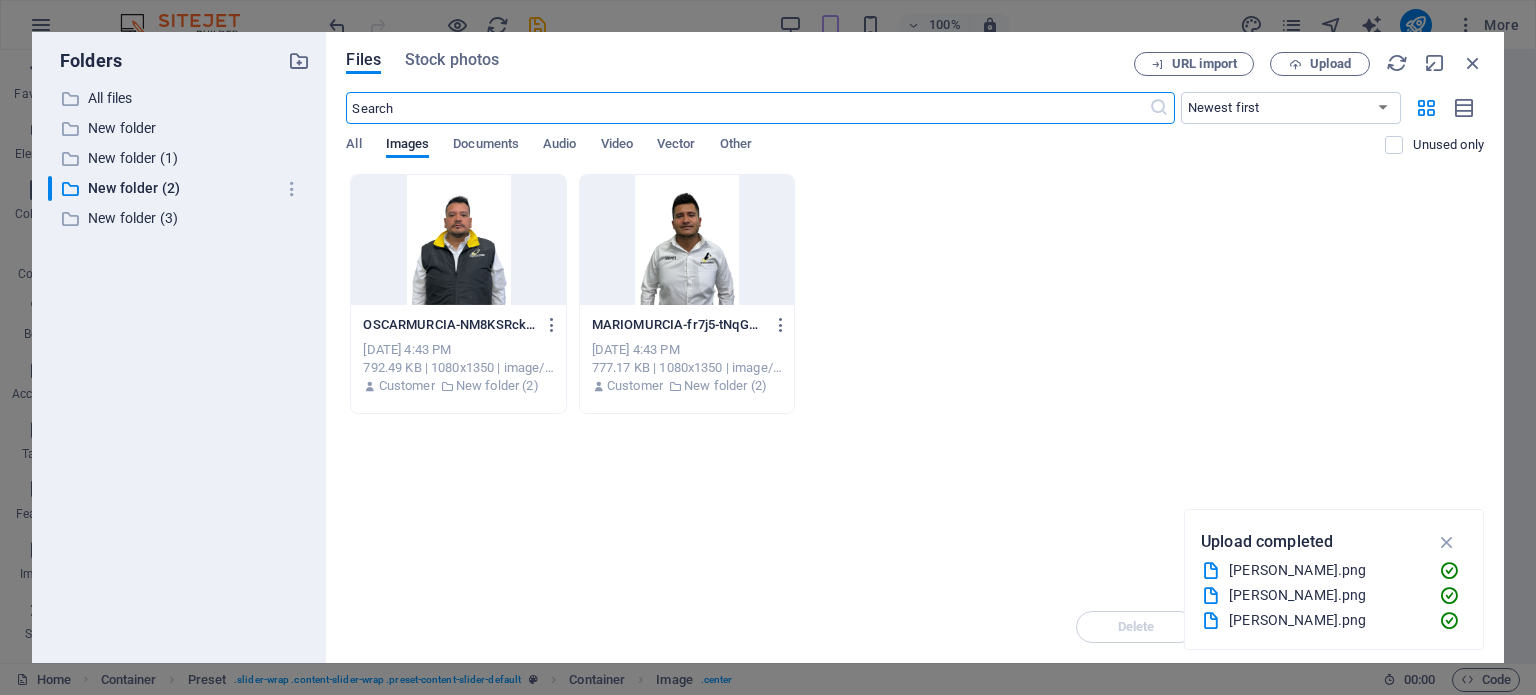 click at bounding box center [458, 240] 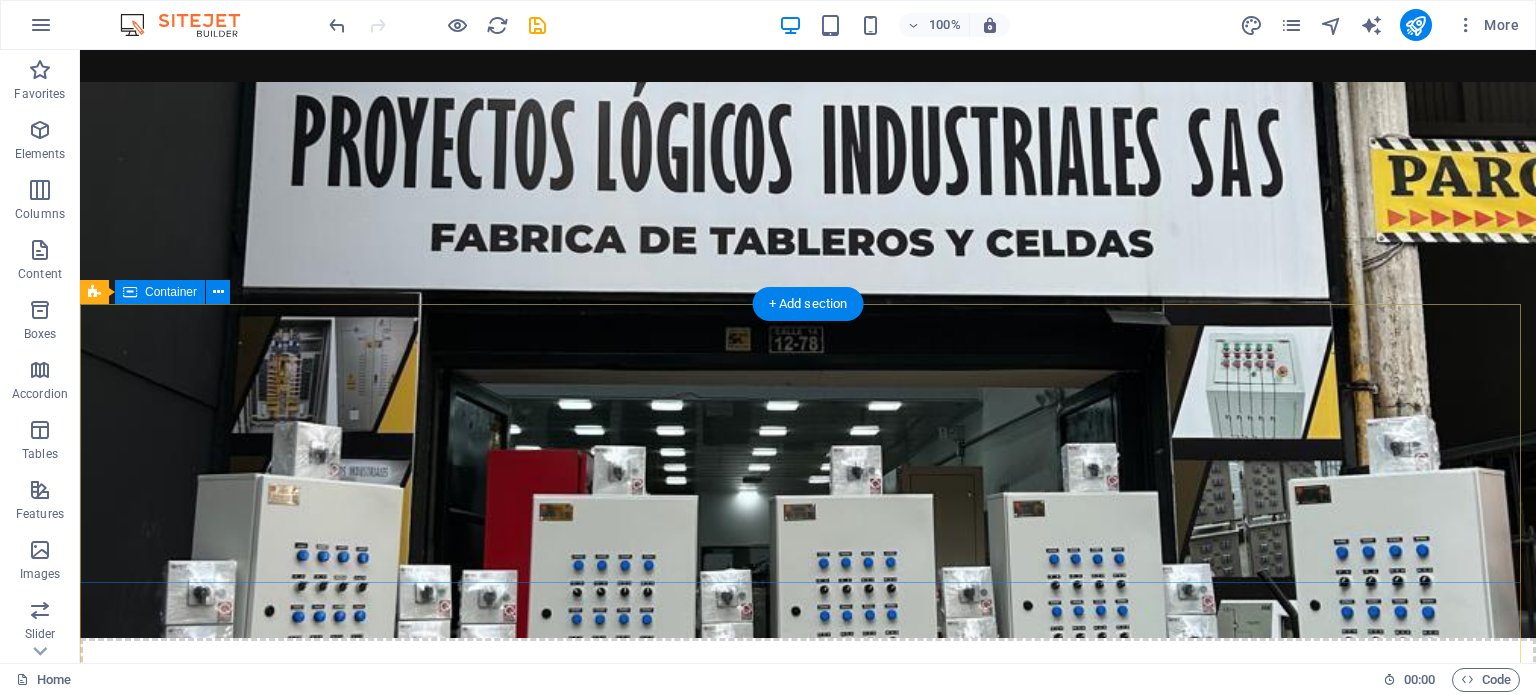 scroll, scrollTop: 3468, scrollLeft: 0, axis: vertical 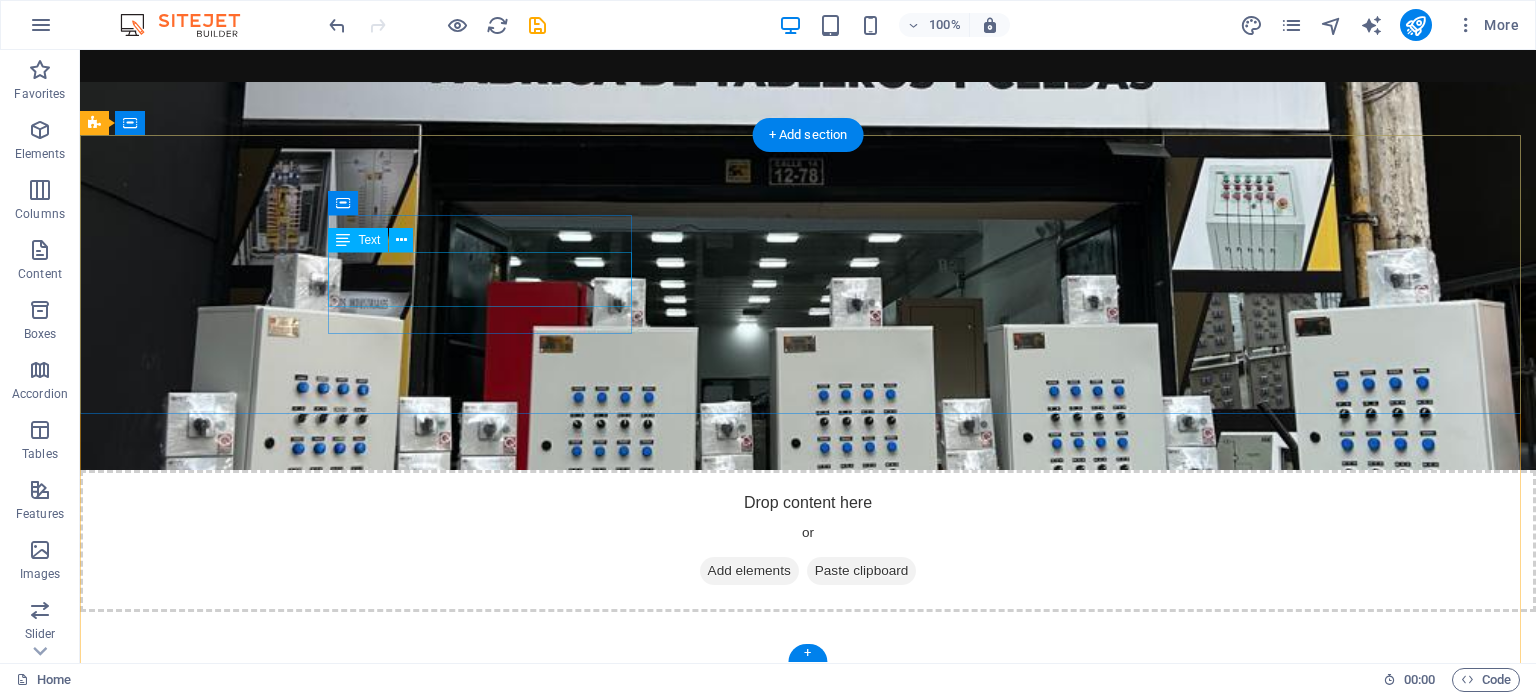 click on "Fabrica: Cra 14 #12-77 Local: Cra 14 #12-78" at bounding box center [568, 2070] 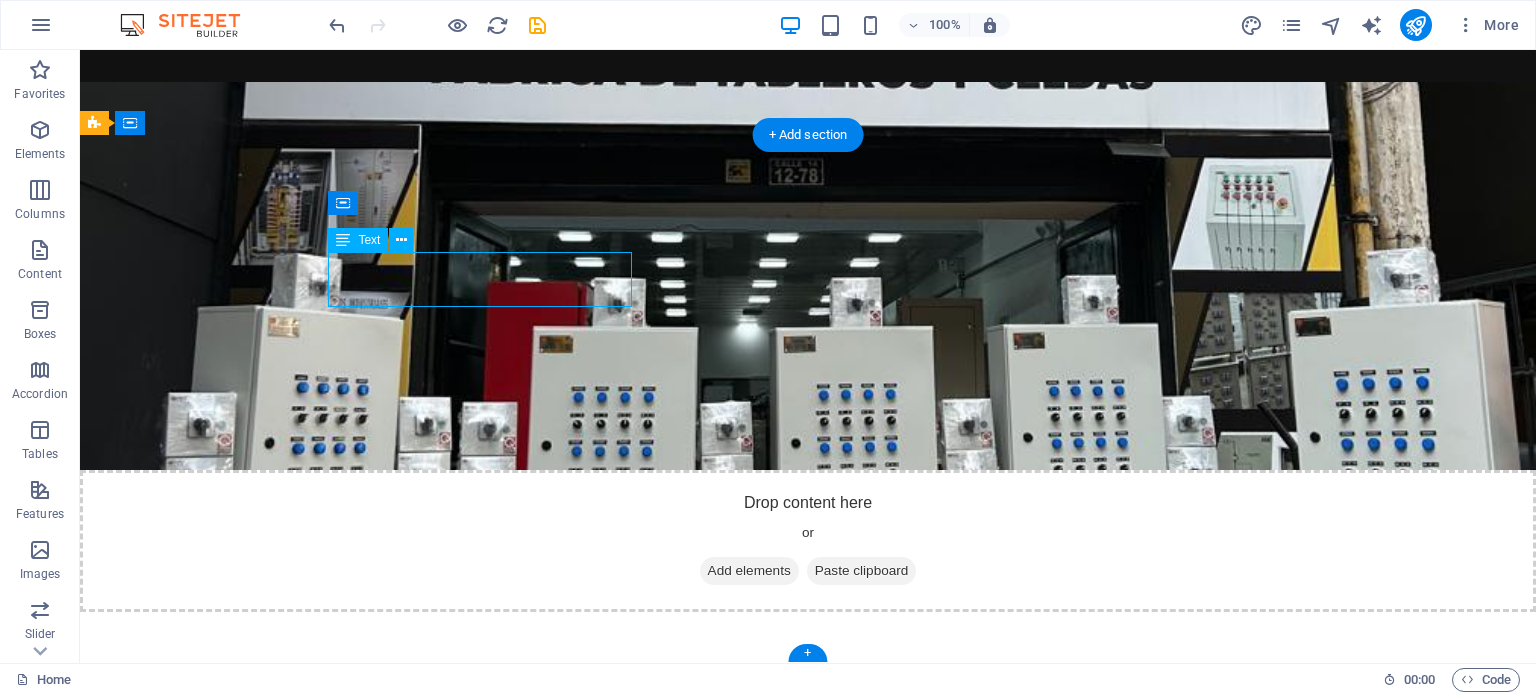 click on "Fabrica: Cra 14 #12-77 Local: Cra 14 #12-78" at bounding box center [568, 2070] 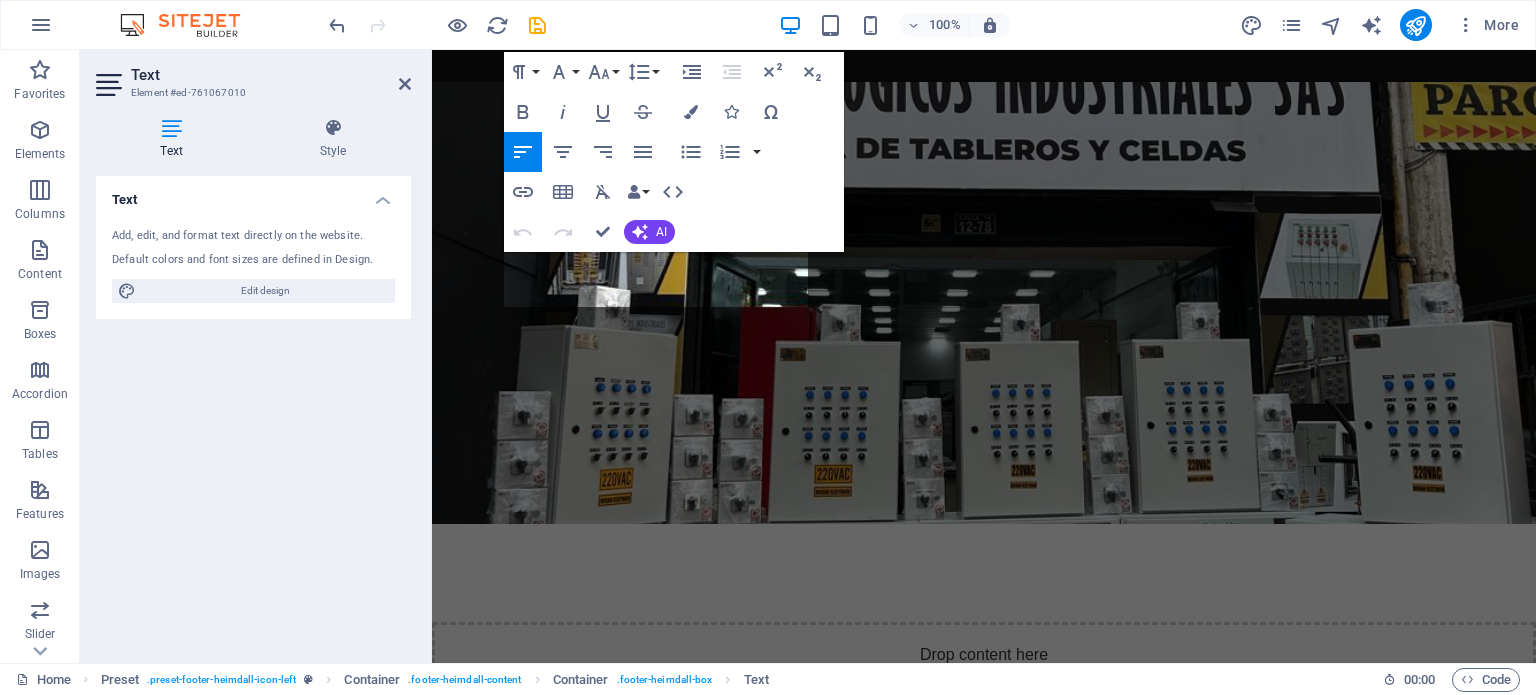 scroll, scrollTop: 3775, scrollLeft: 0, axis: vertical 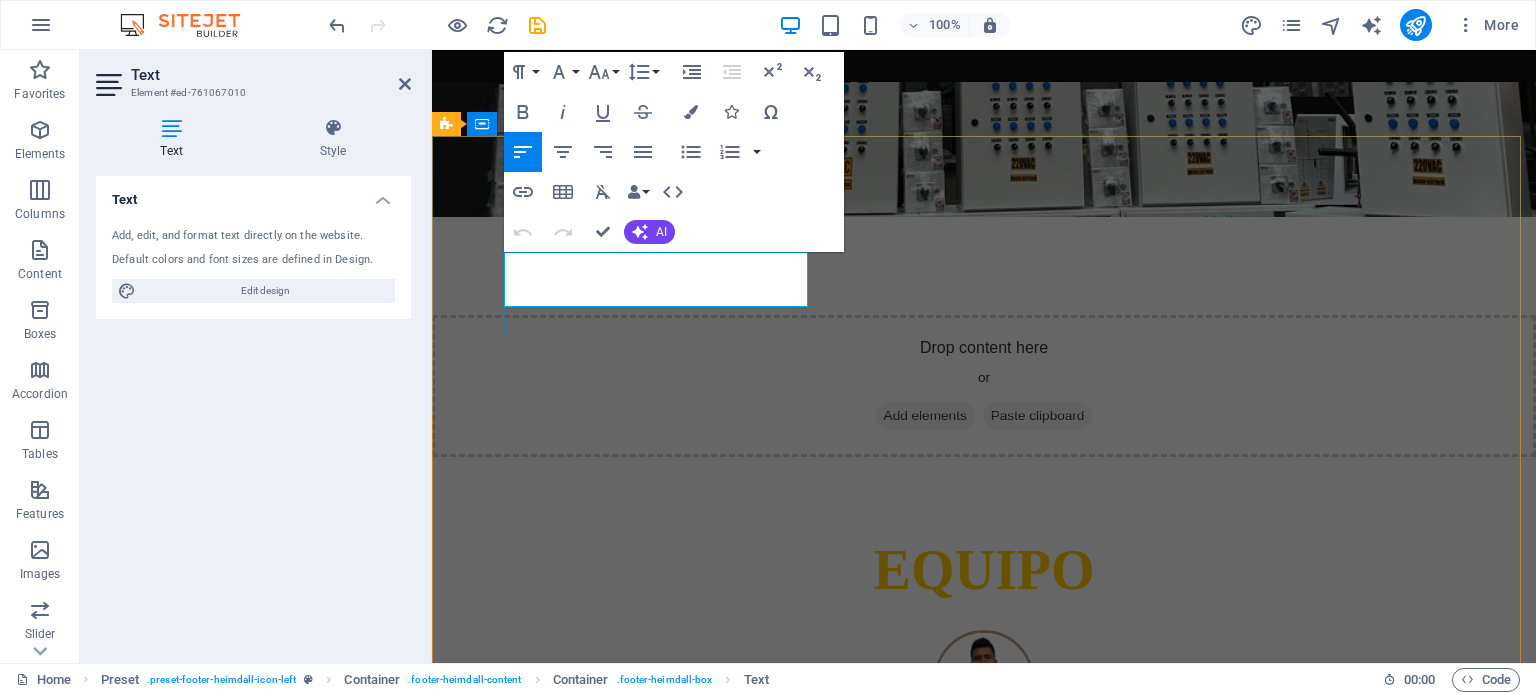click on "Fabrica: Cra 14 #12-77" at bounding box center [528, 1901] 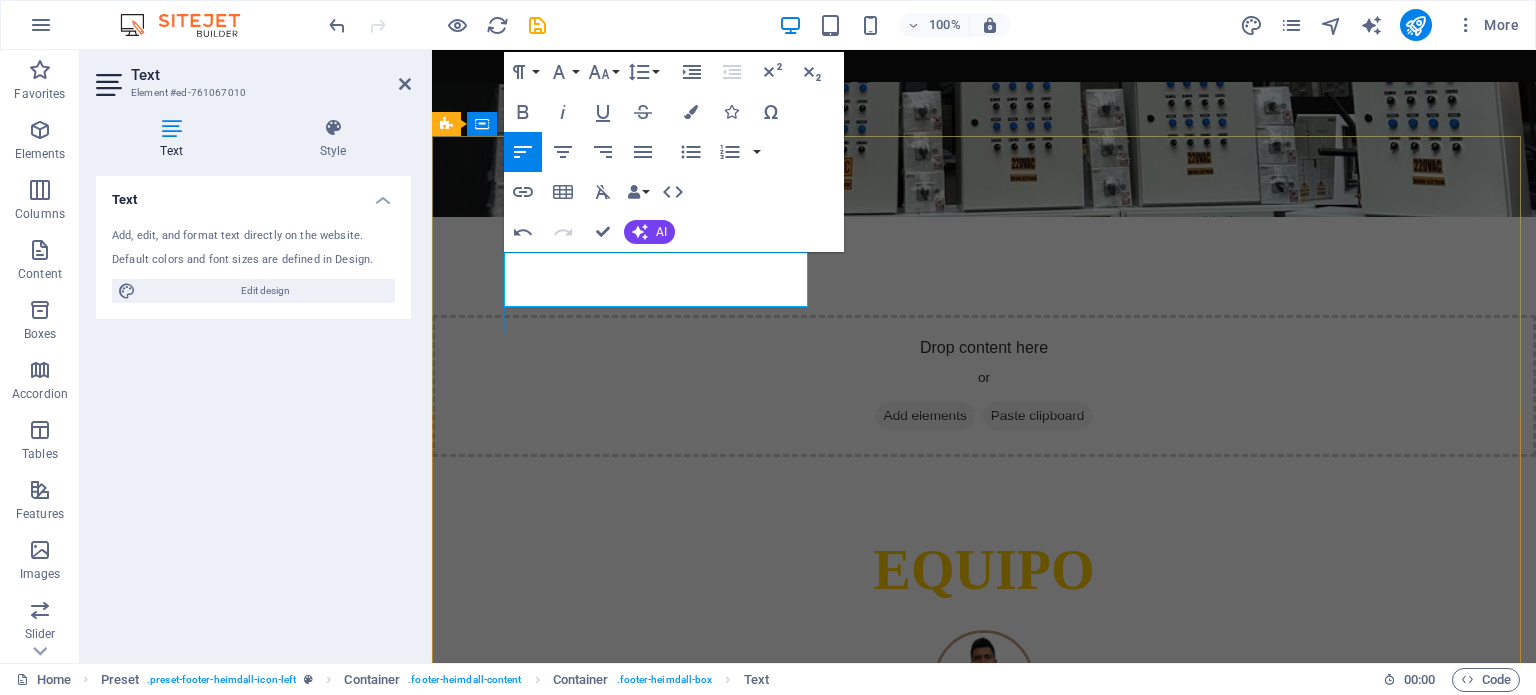 type 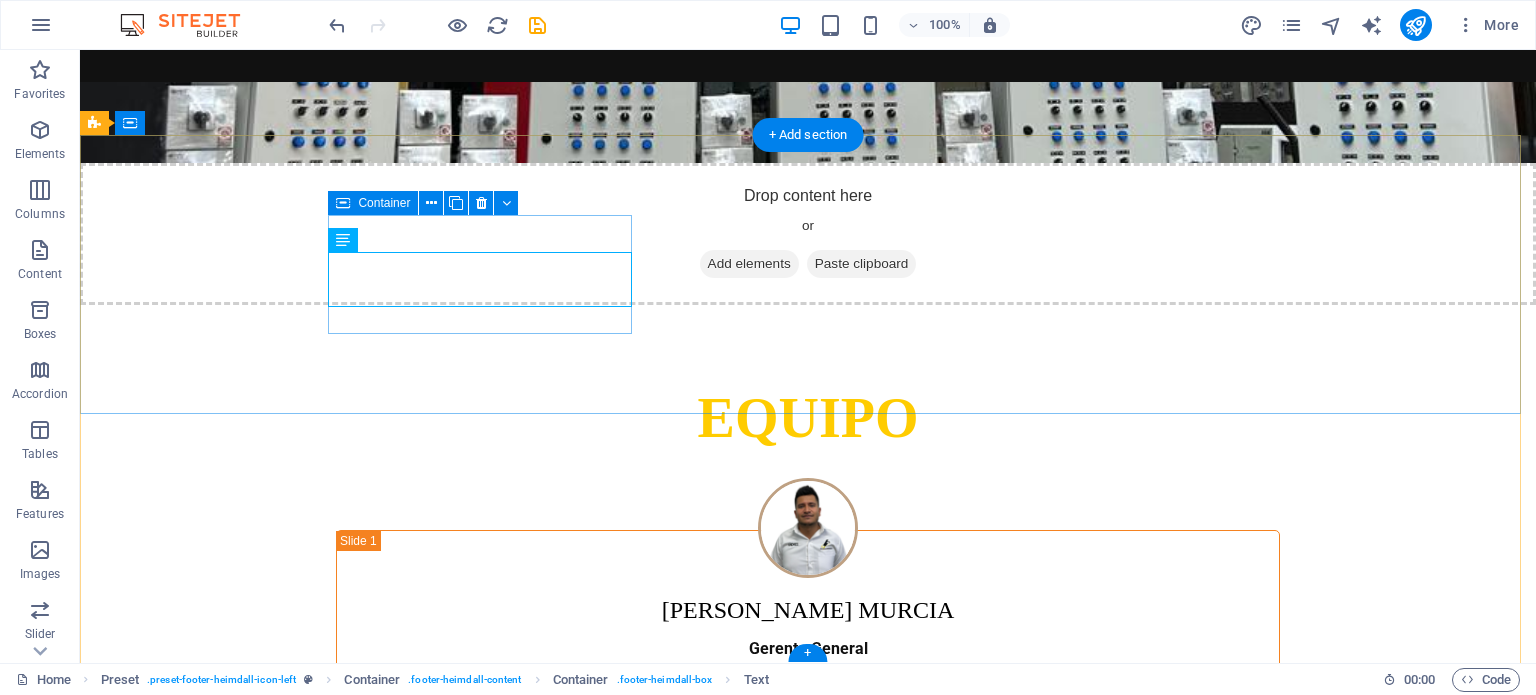 scroll, scrollTop: 3468, scrollLeft: 0, axis: vertical 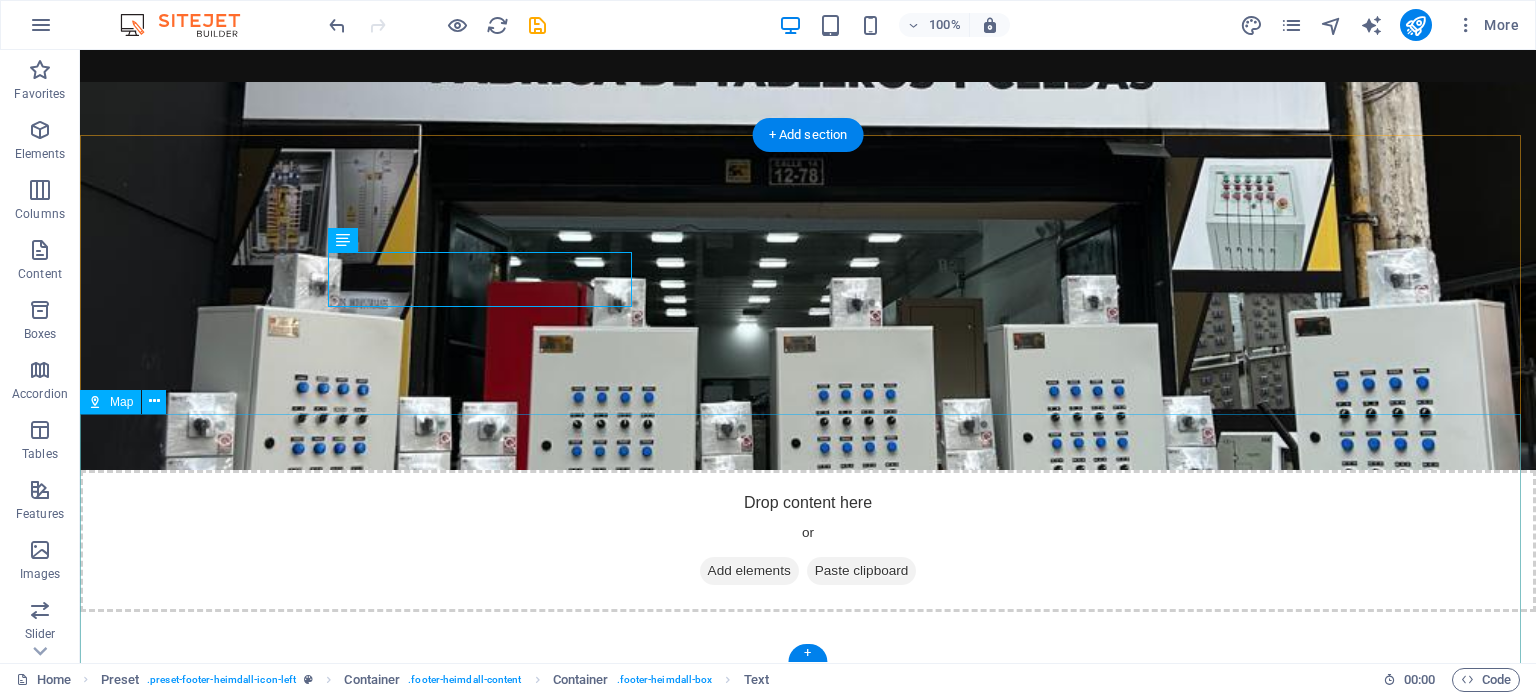 click at bounding box center (808, 2642) 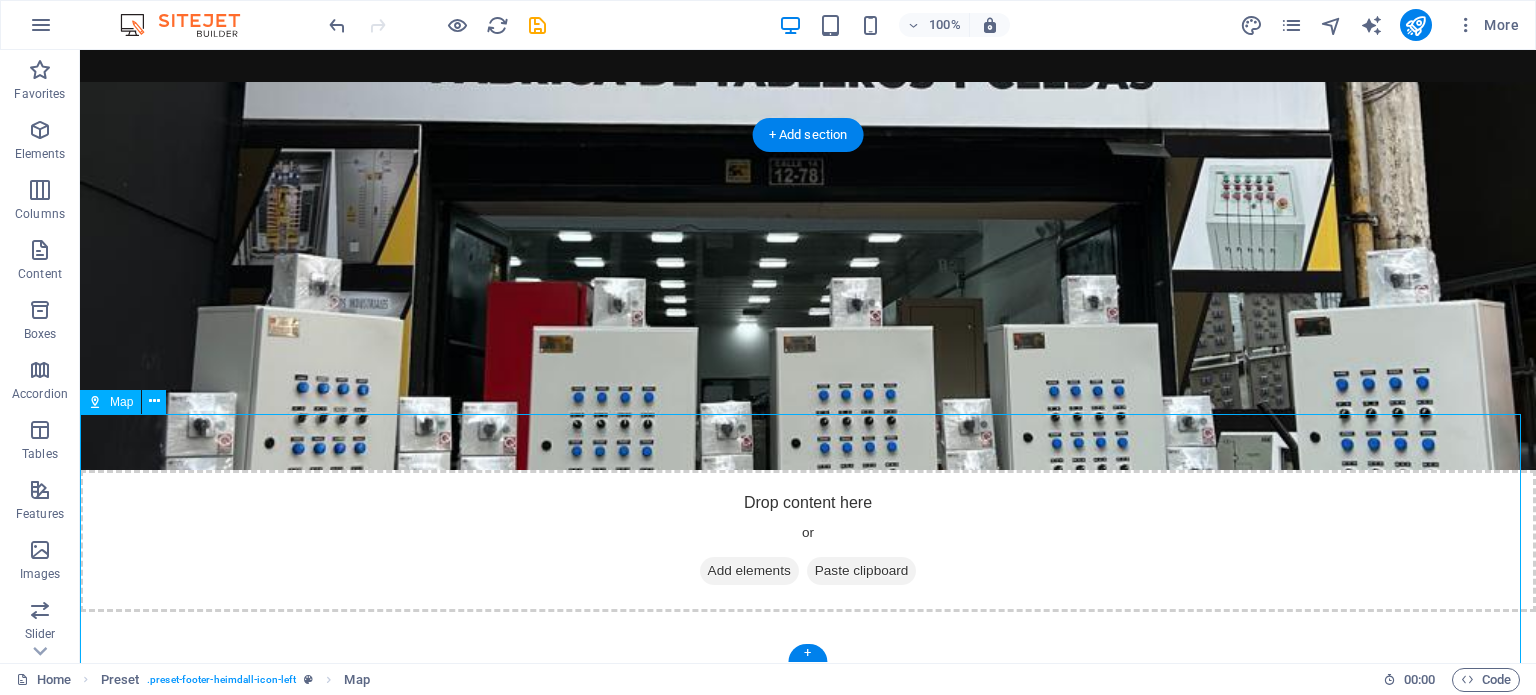click at bounding box center (808, 2642) 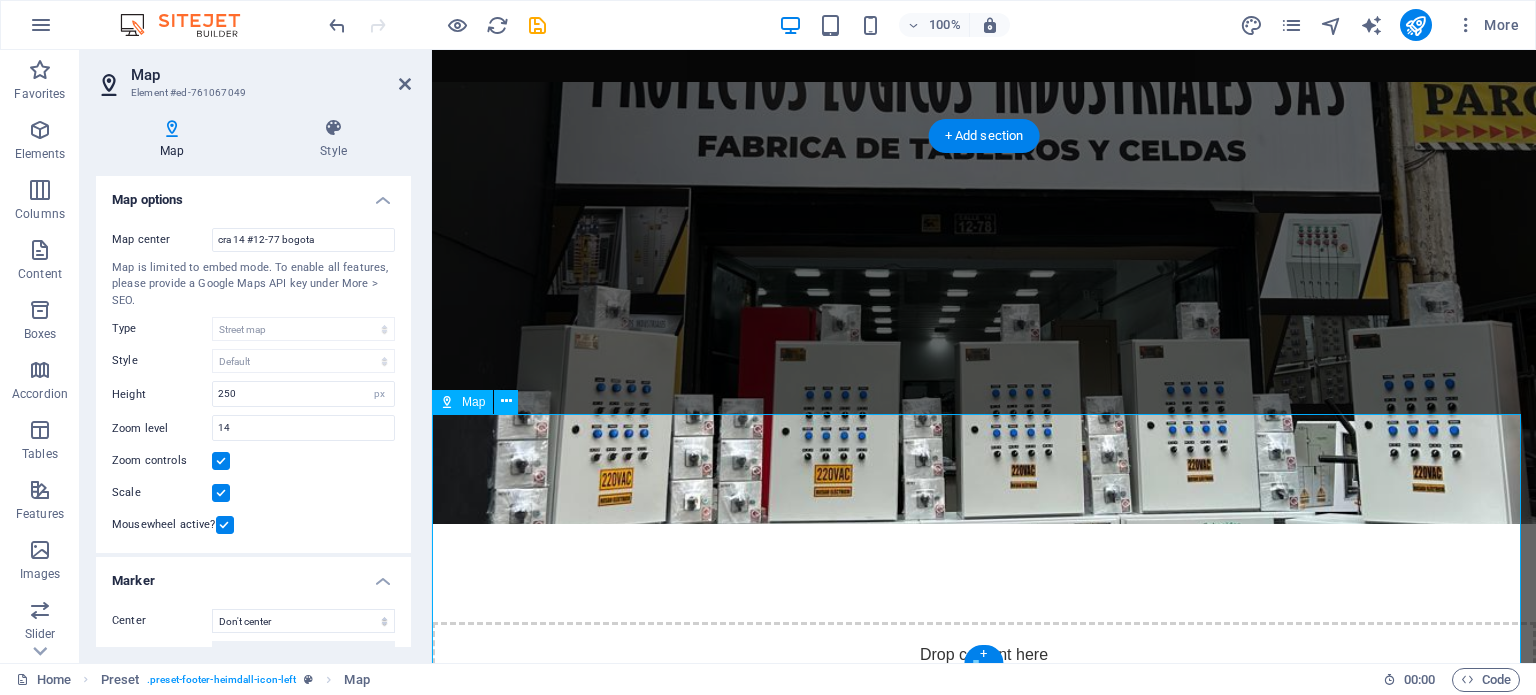 scroll, scrollTop: 3775, scrollLeft: 0, axis: vertical 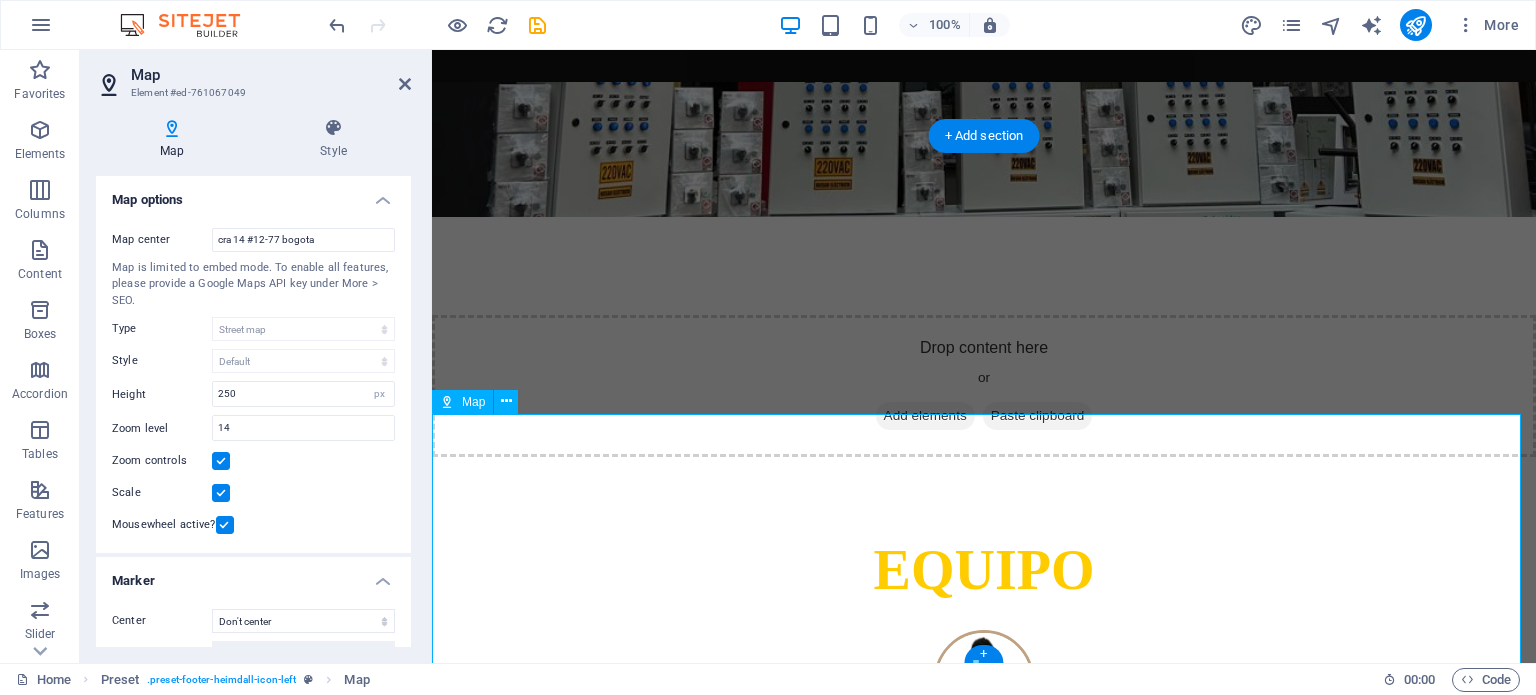 click at bounding box center [984, 2487] 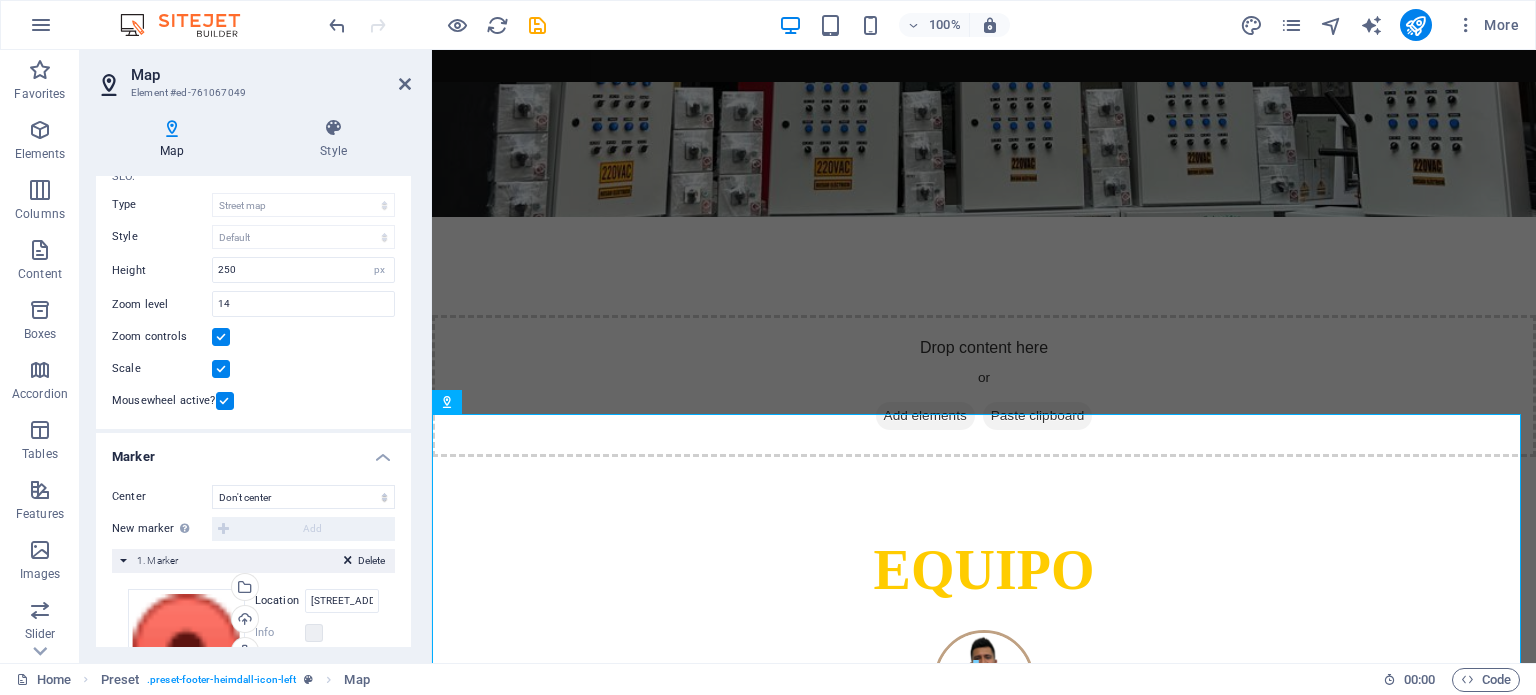 scroll, scrollTop: 0, scrollLeft: 0, axis: both 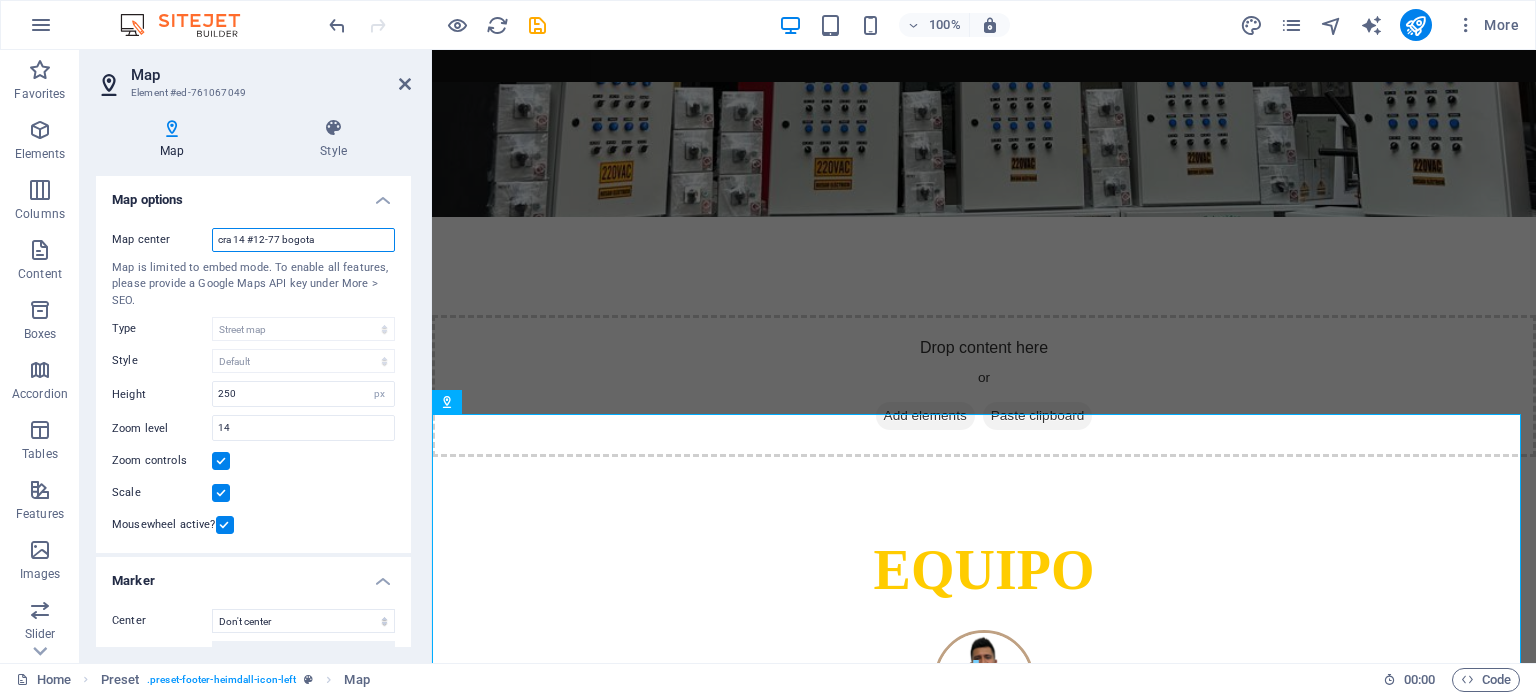 click on "cra 14 #12-77 bogota" at bounding box center (303, 240) 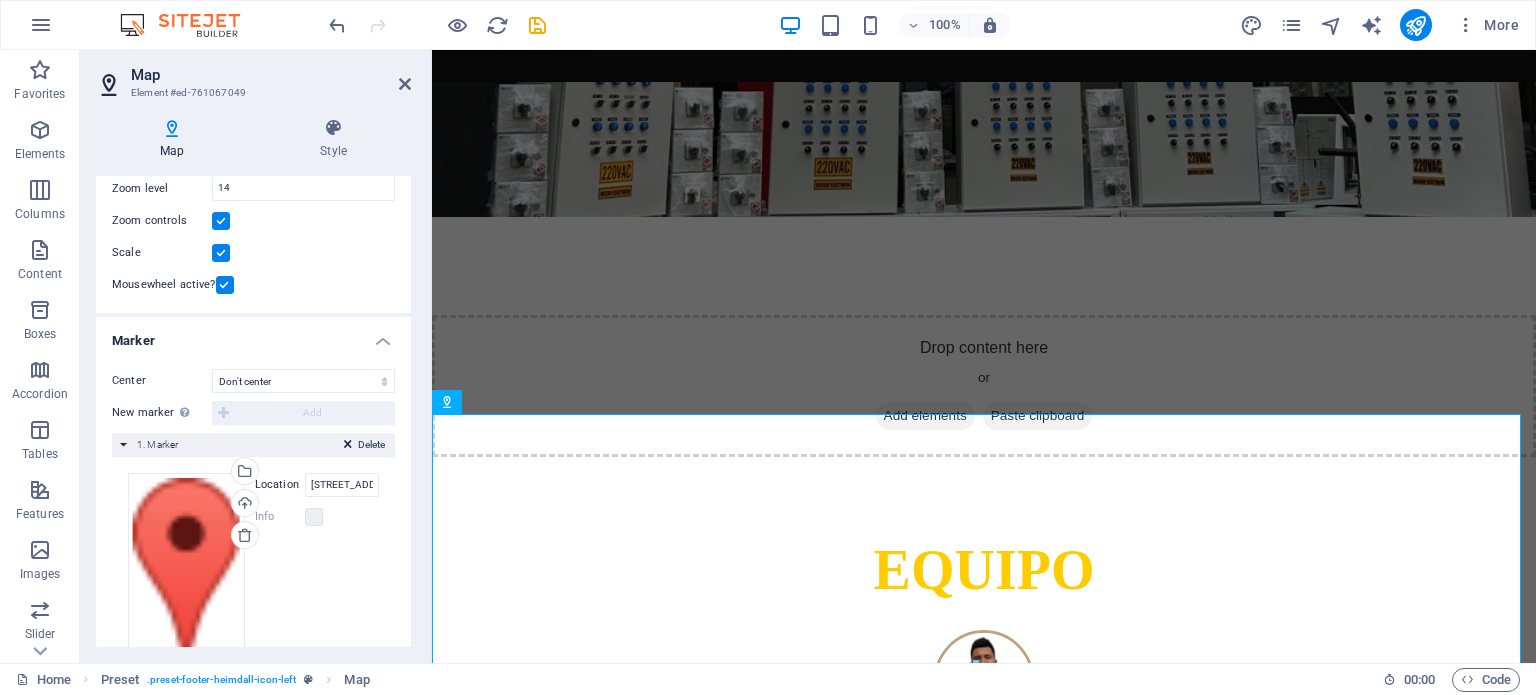 scroll, scrollTop: 297, scrollLeft: 0, axis: vertical 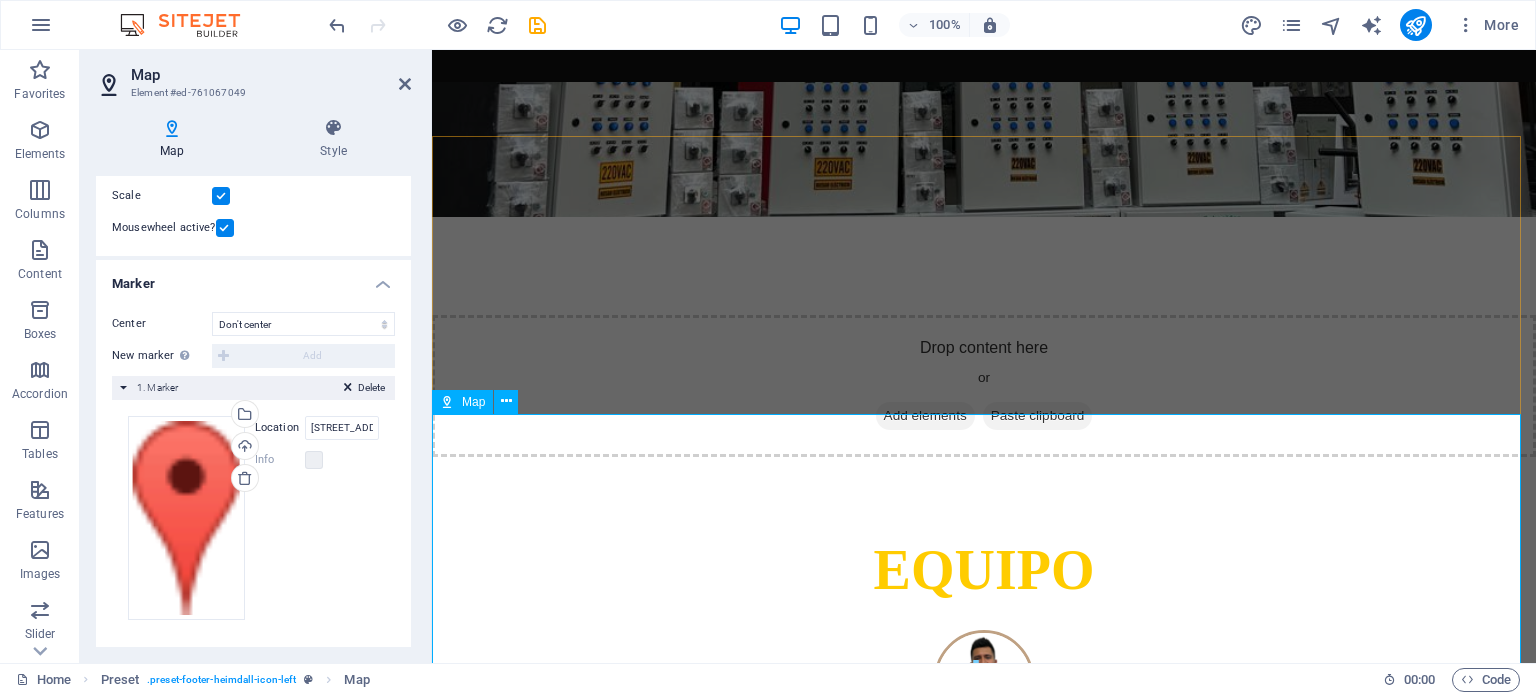 type on "calle 14 #12-77 bogota" 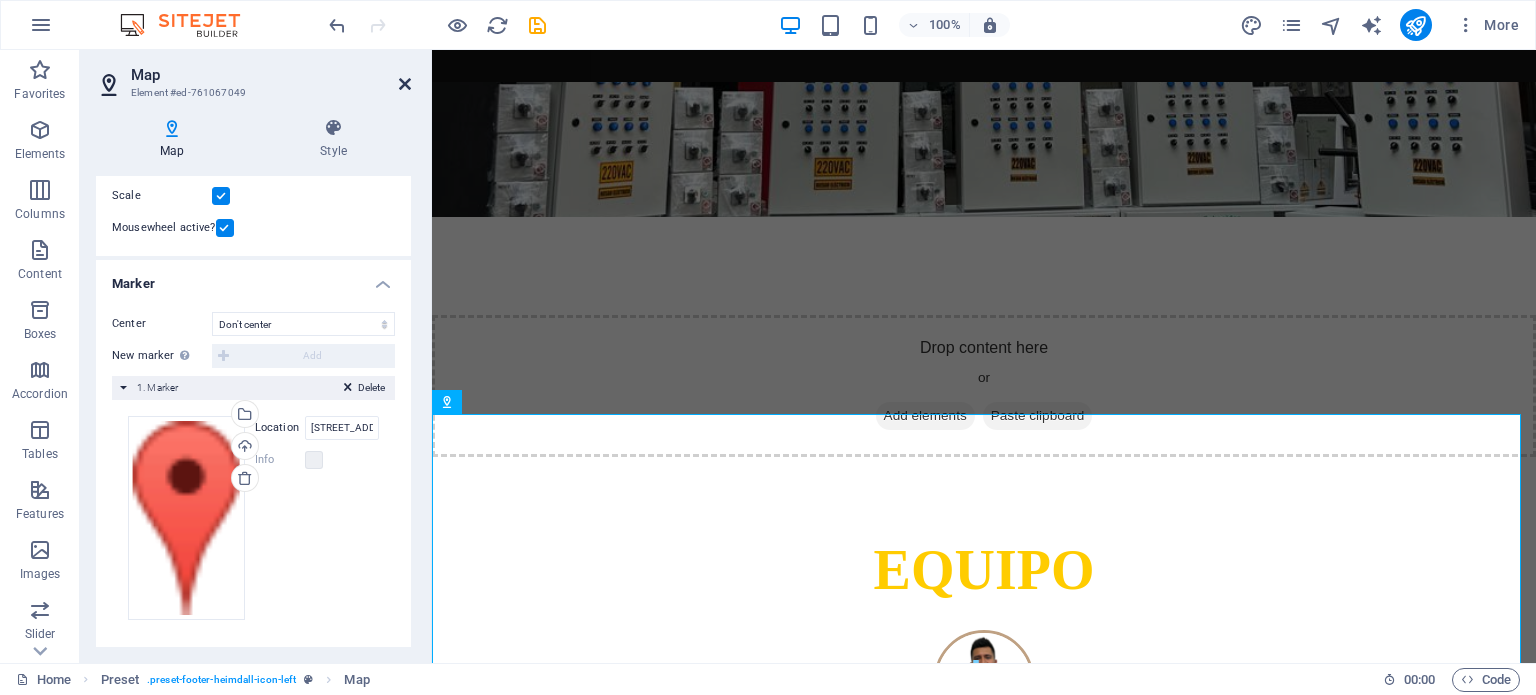 click at bounding box center (405, 84) 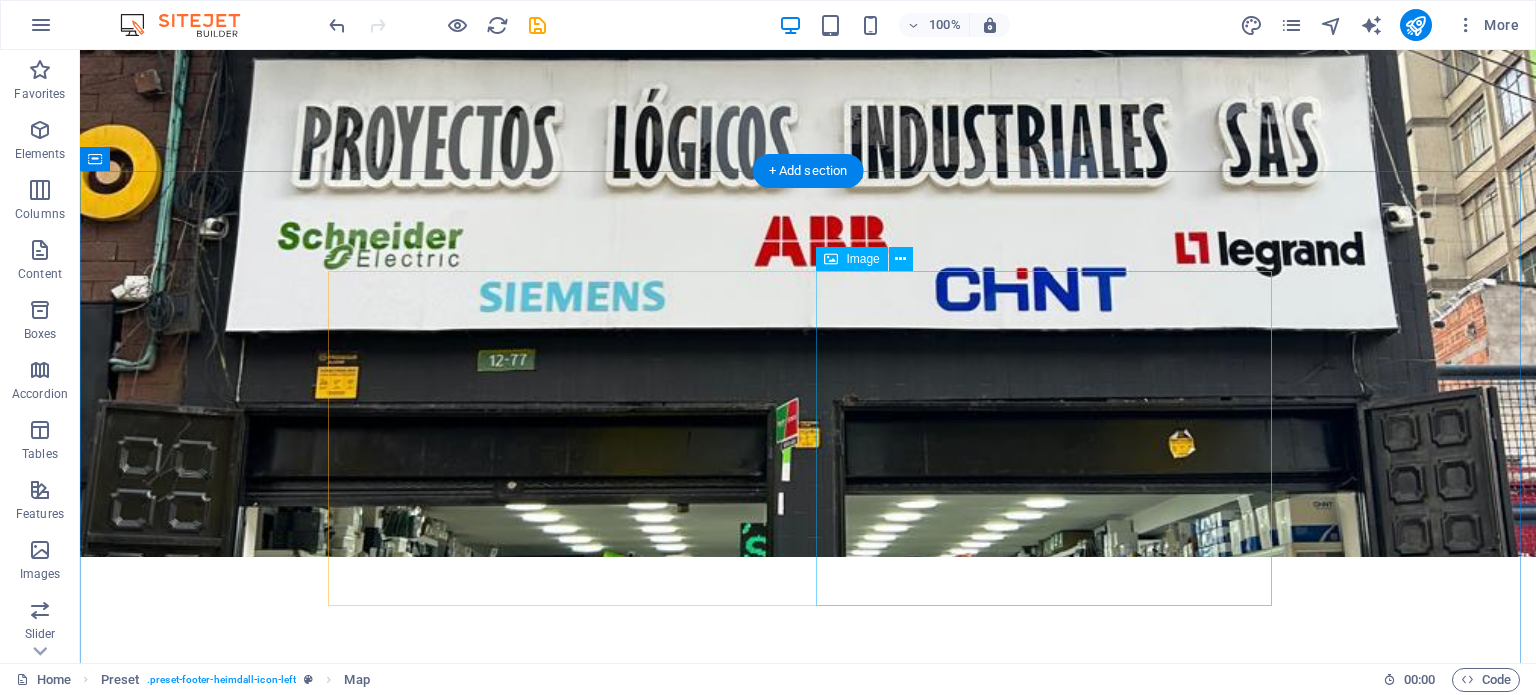 scroll, scrollTop: 0, scrollLeft: 0, axis: both 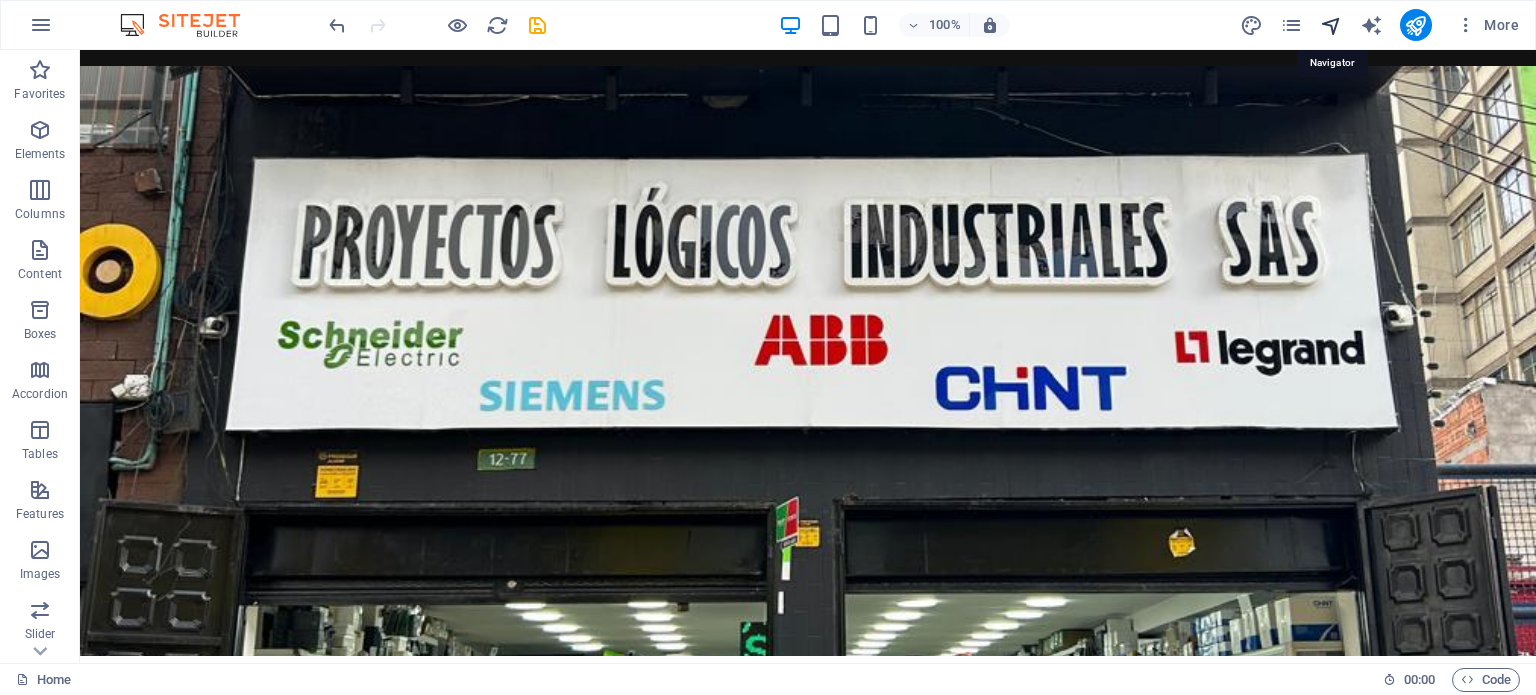 click at bounding box center (1331, 25) 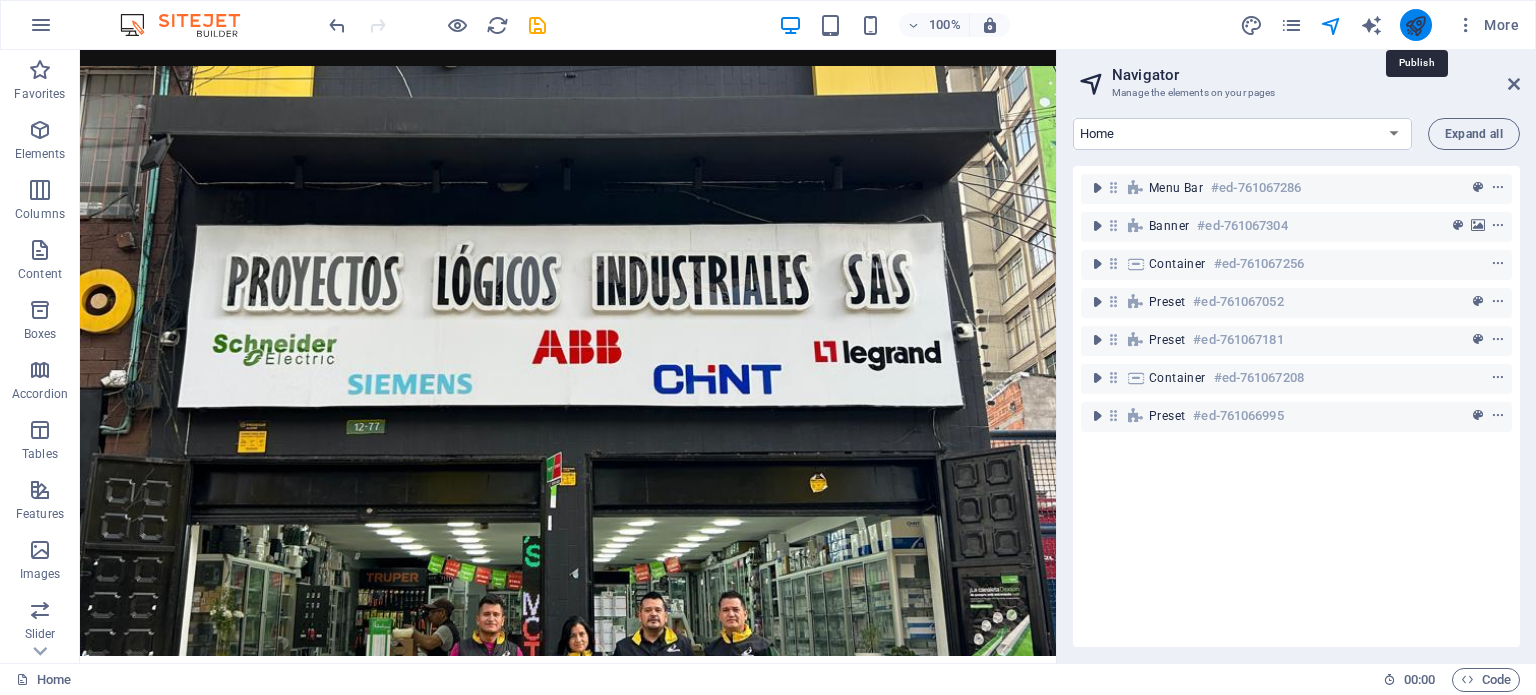 click at bounding box center (1415, 25) 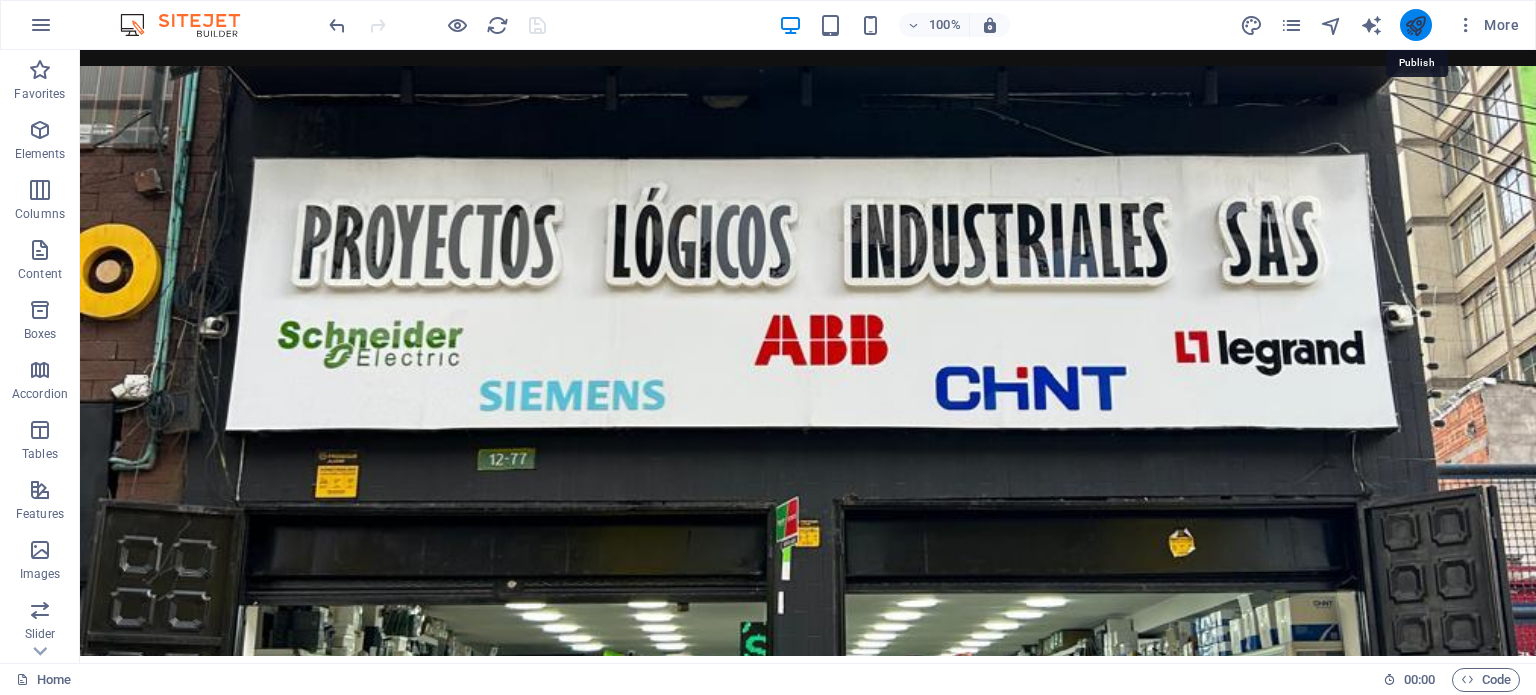 click at bounding box center (1415, 25) 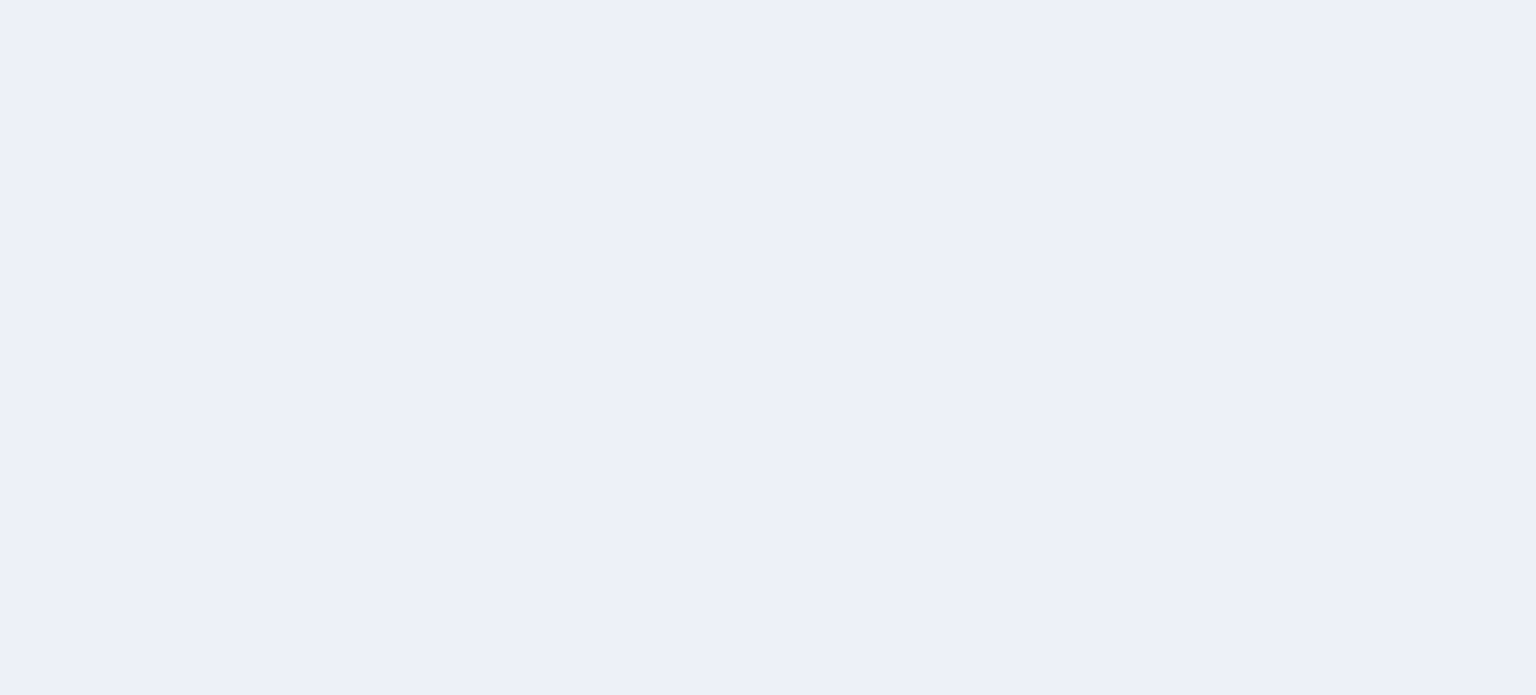 scroll, scrollTop: 0, scrollLeft: 0, axis: both 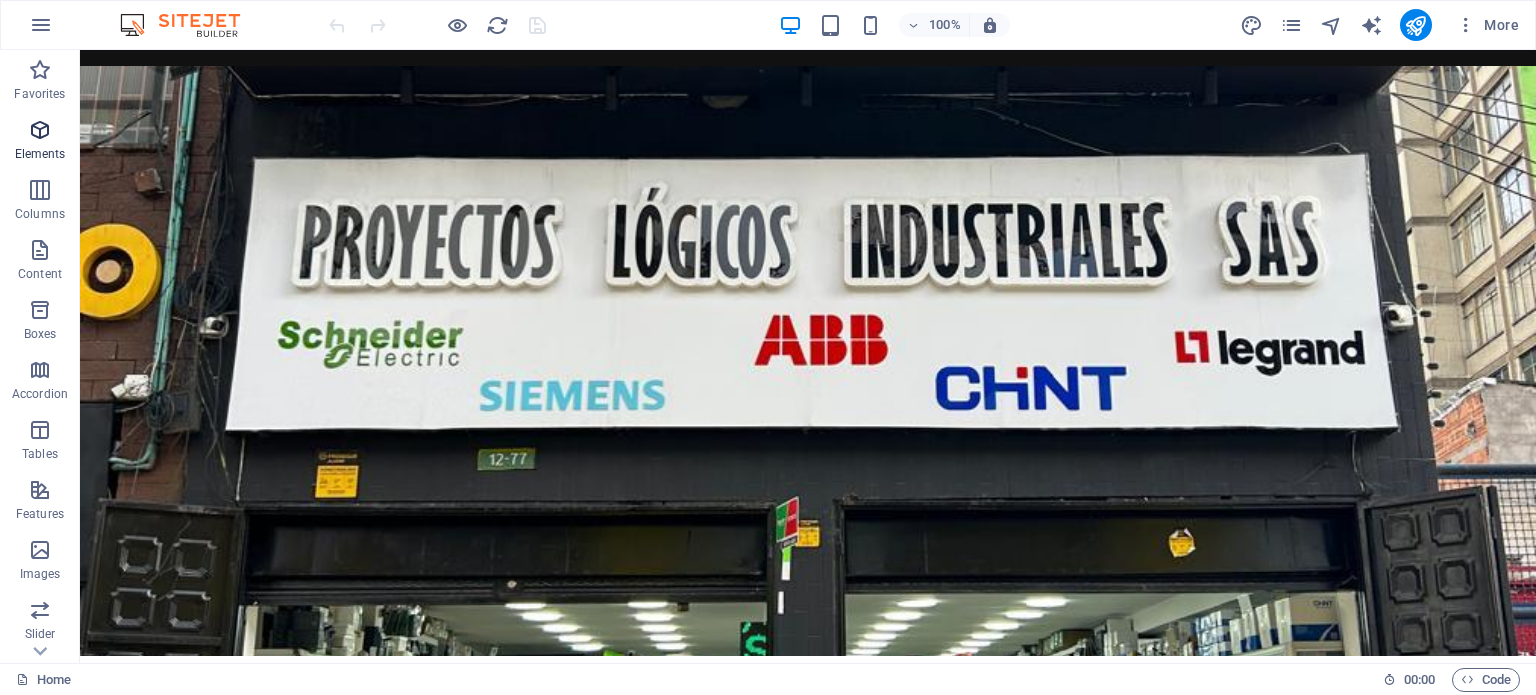 click at bounding box center [40, 130] 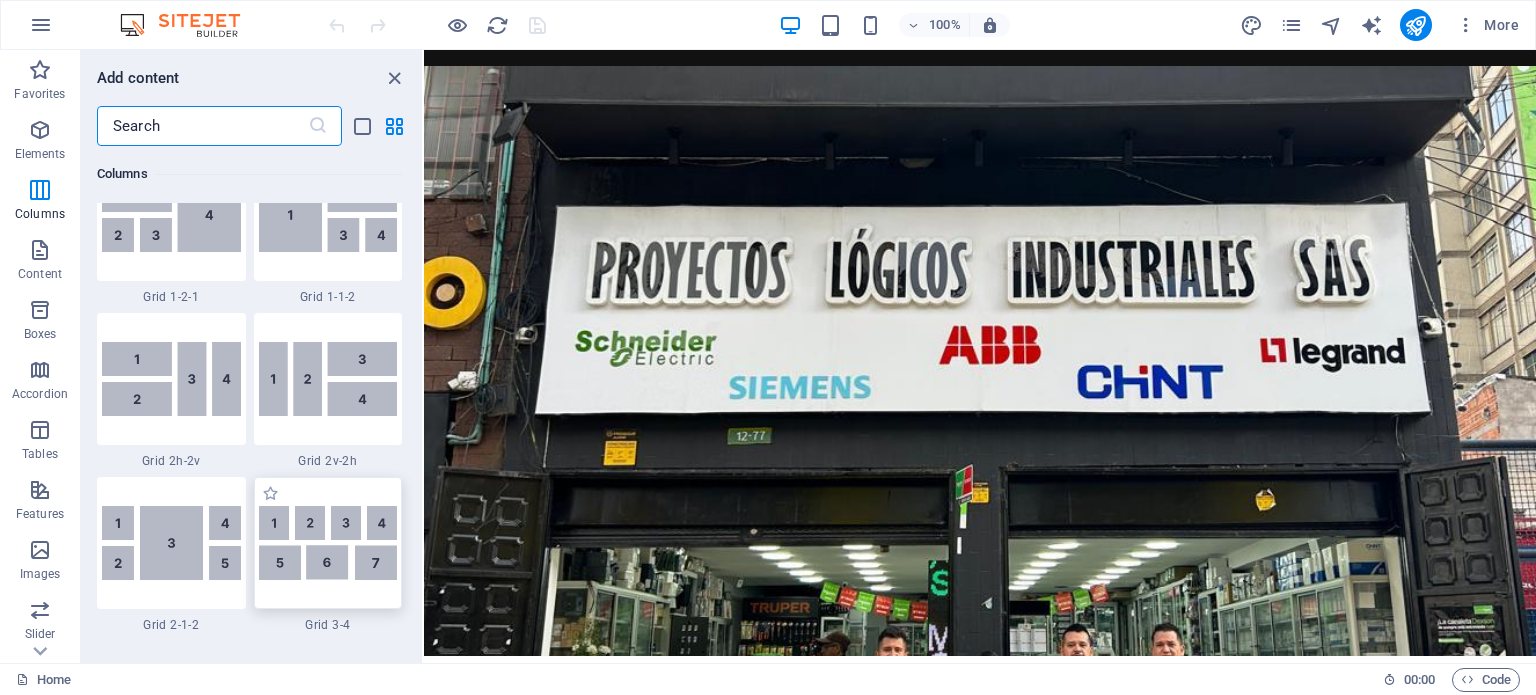 scroll, scrollTop: 3212, scrollLeft: 0, axis: vertical 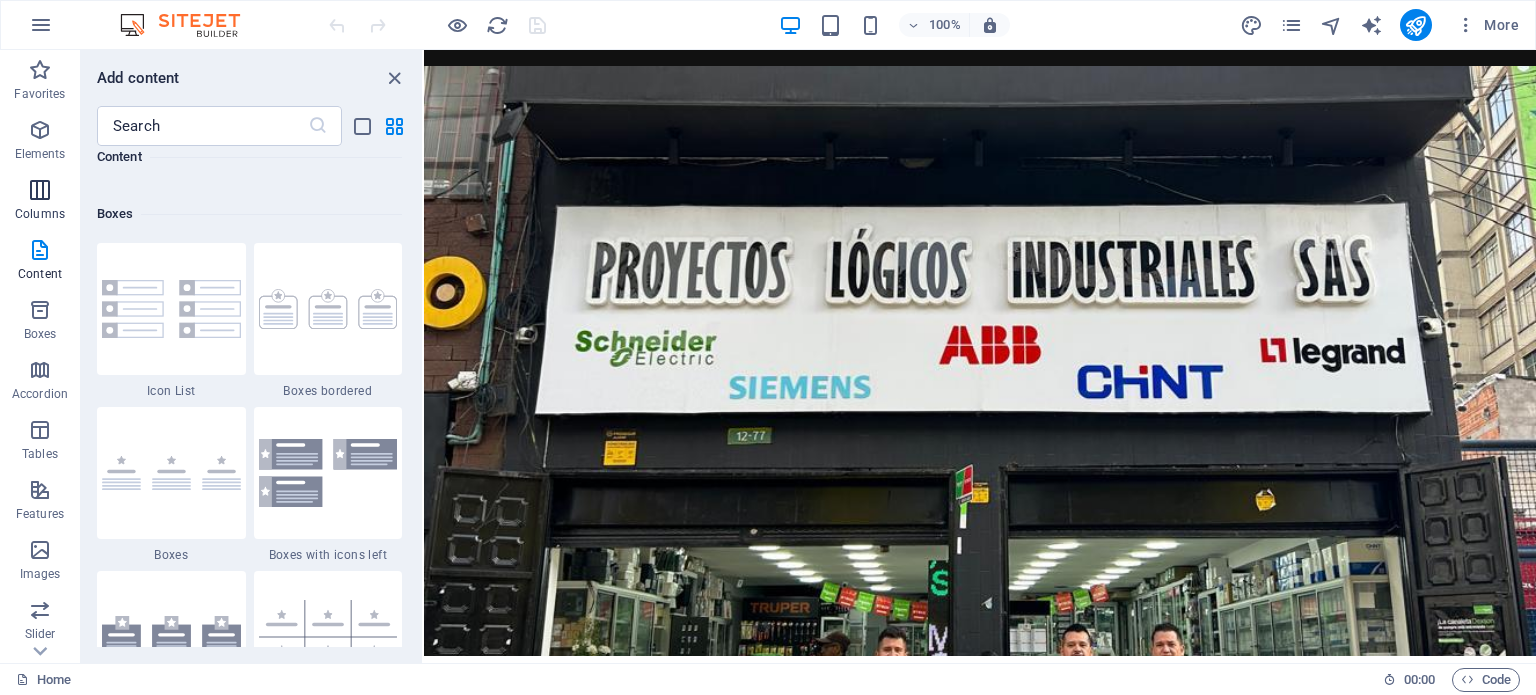 click at bounding box center (40, 190) 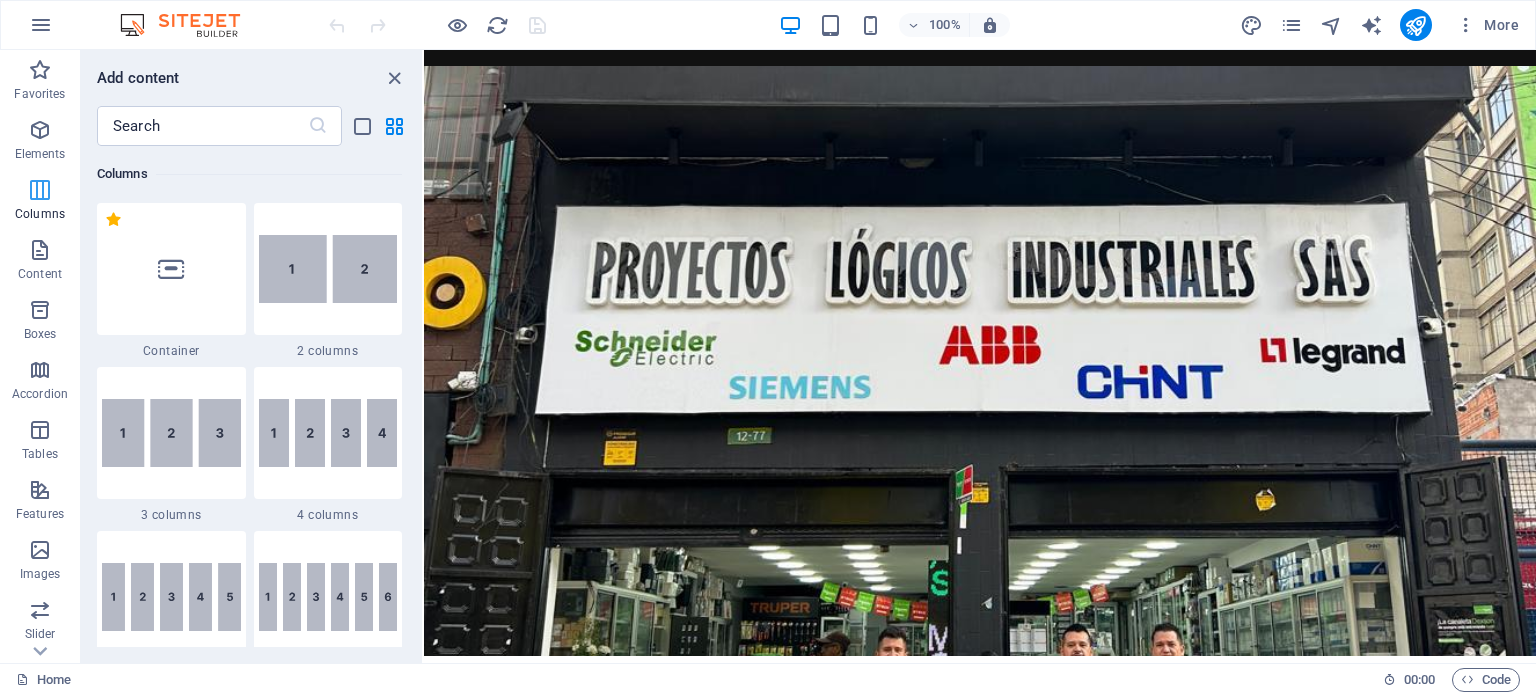 scroll, scrollTop: 989, scrollLeft: 0, axis: vertical 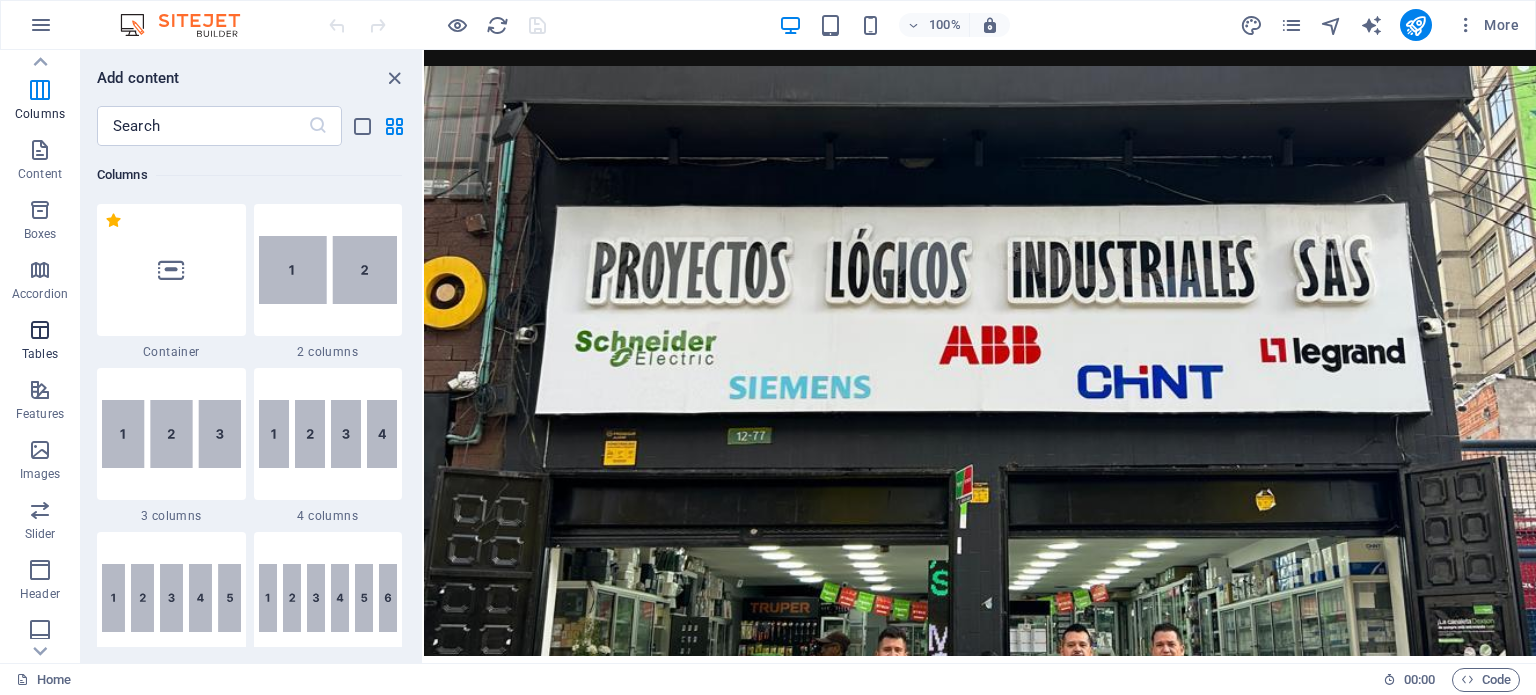 click at bounding box center (40, 330) 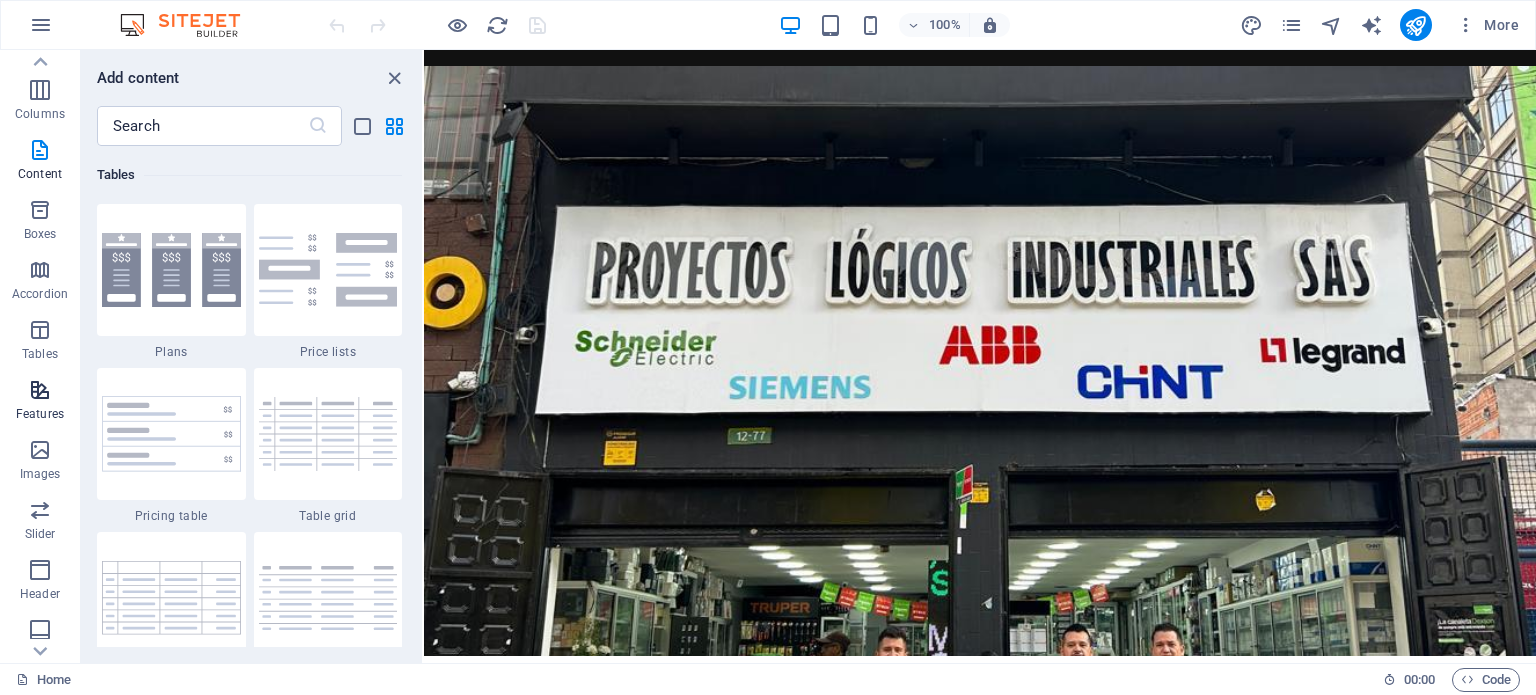 scroll, scrollTop: 6761, scrollLeft: 0, axis: vertical 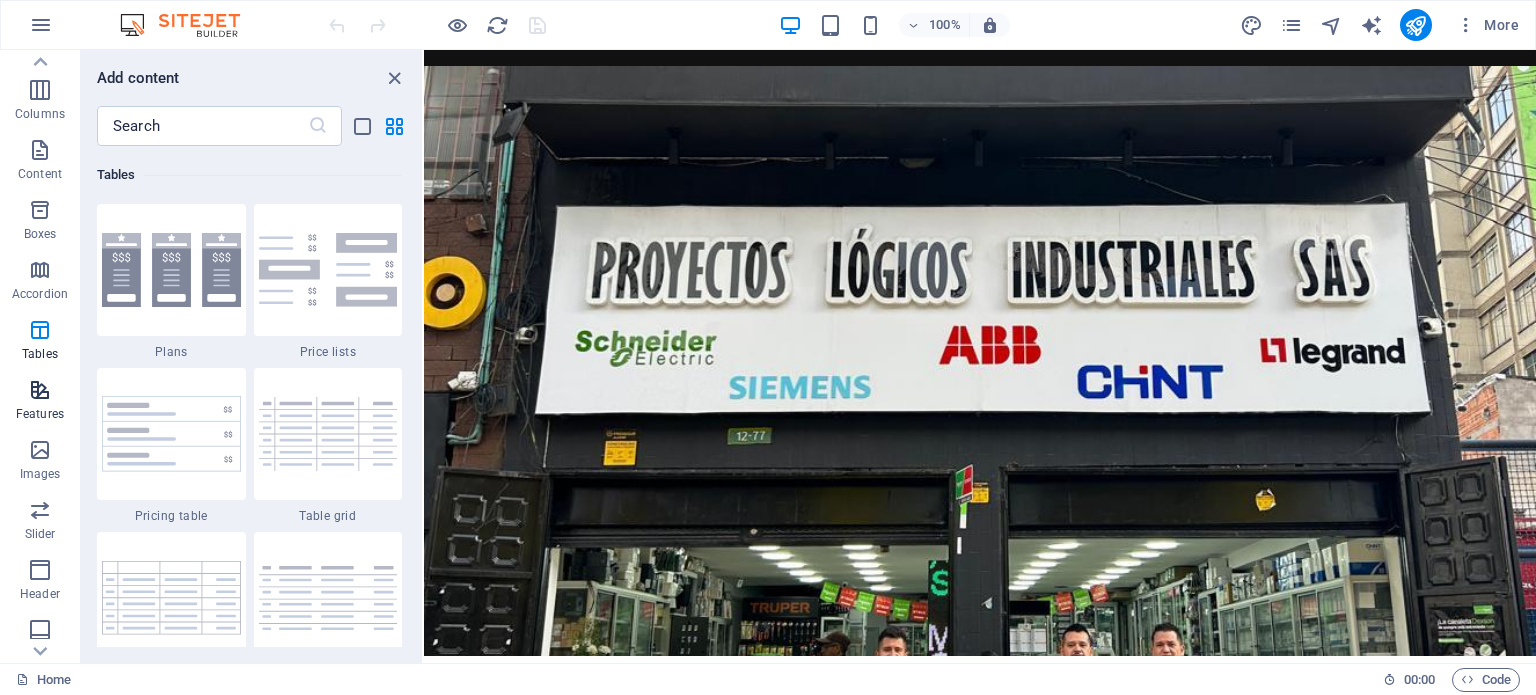 click on "Features" at bounding box center (40, 402) 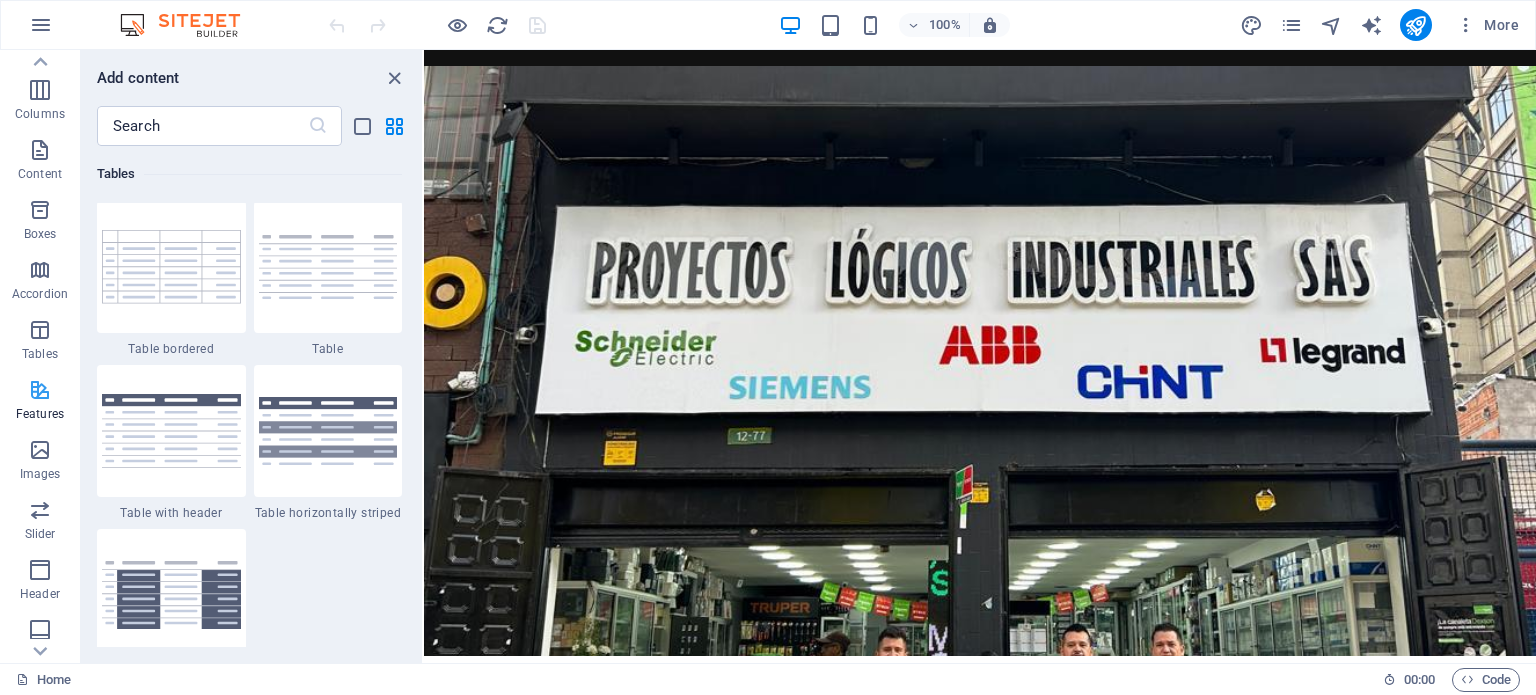 scroll, scrollTop: 7630, scrollLeft: 0, axis: vertical 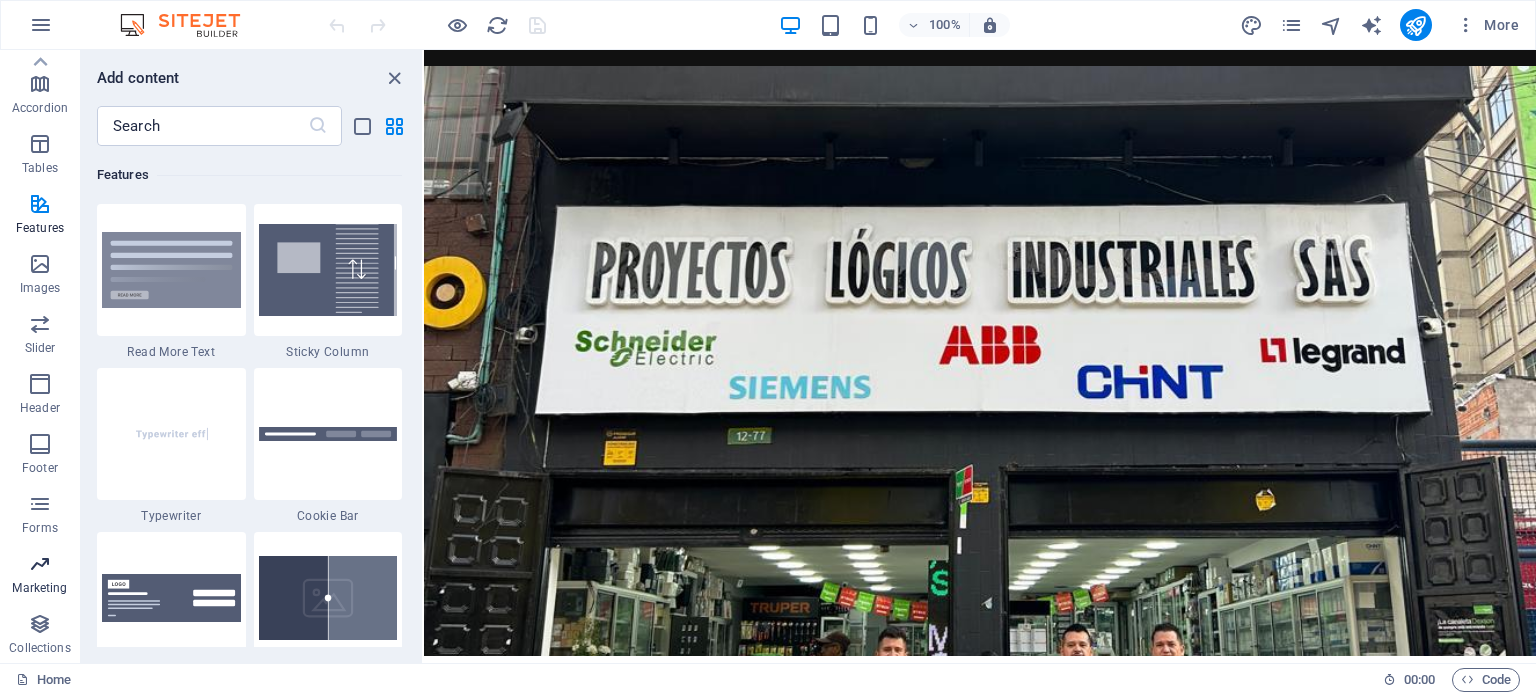 click on "Marketing" at bounding box center (40, 576) 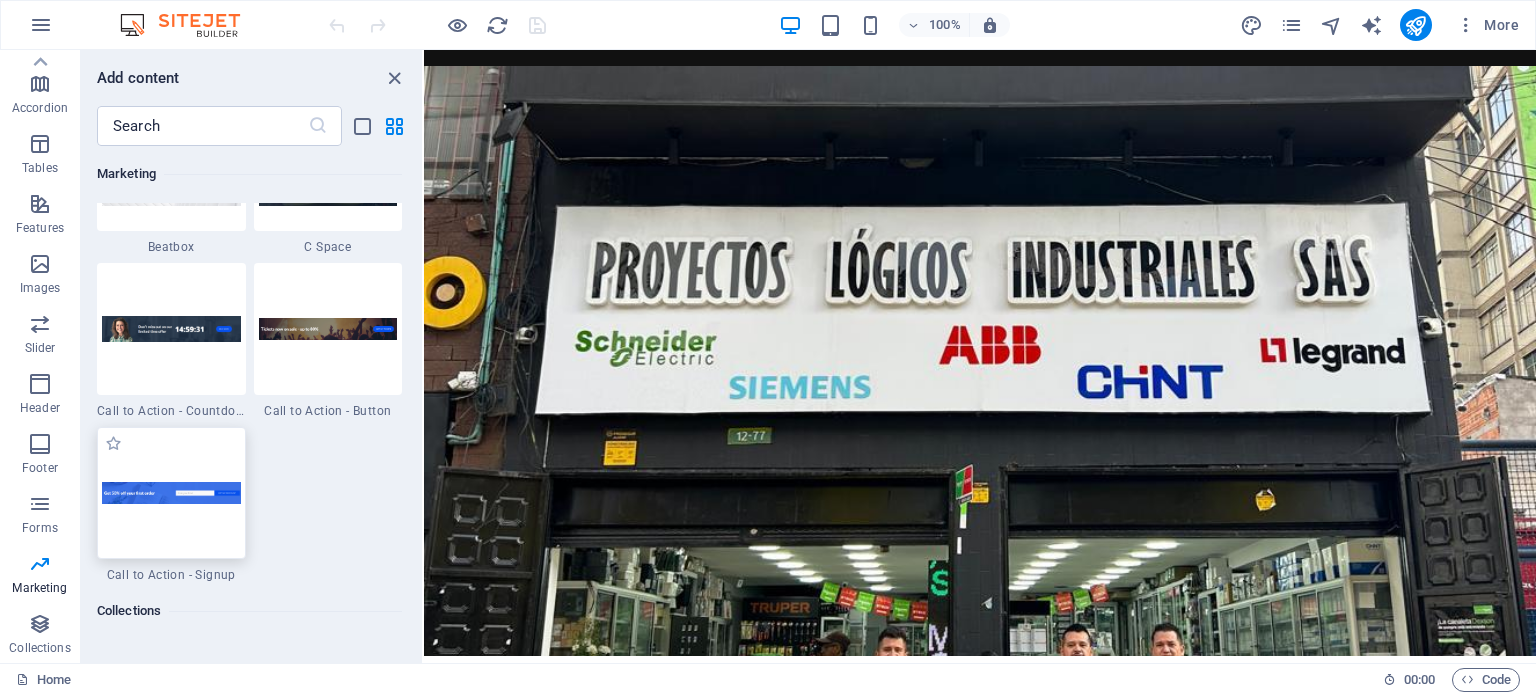 scroll, scrollTop: 17825, scrollLeft: 0, axis: vertical 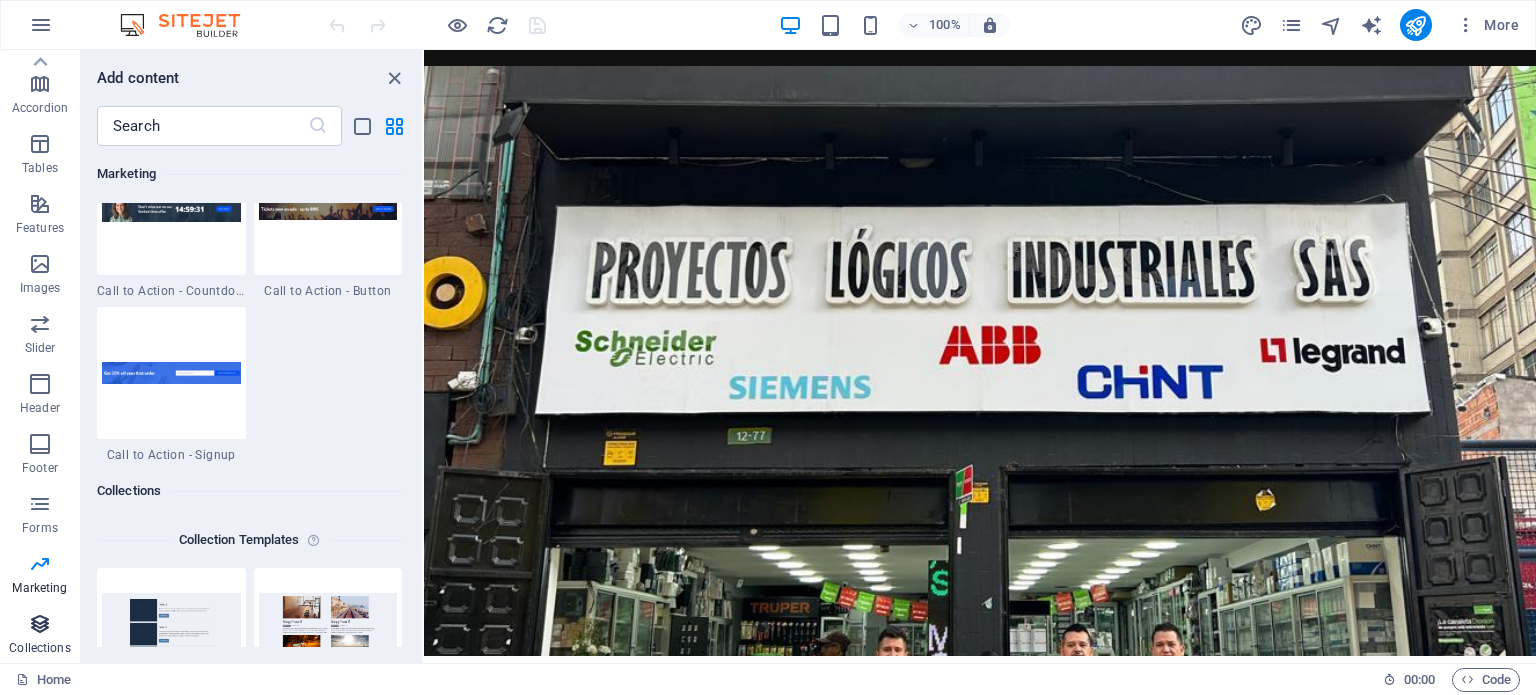 click at bounding box center (40, 624) 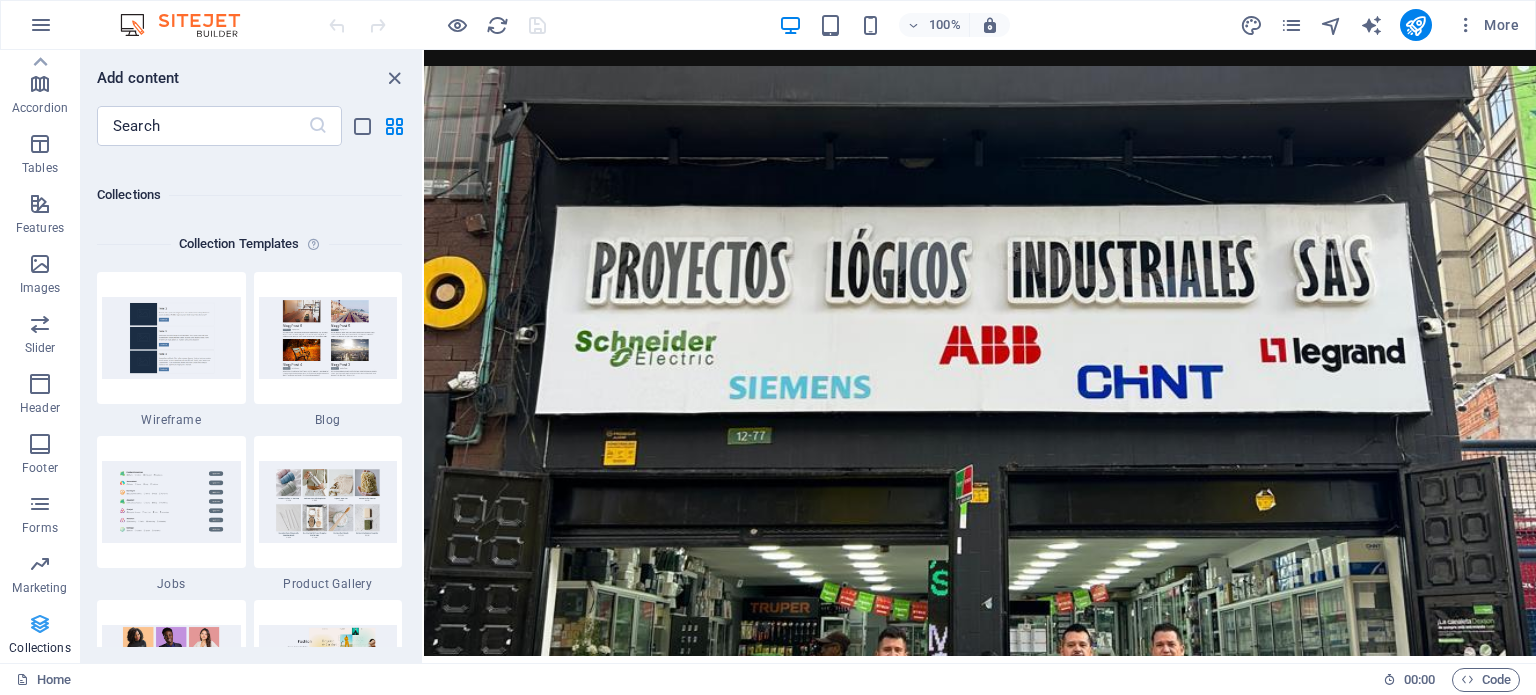 scroll, scrollTop: 18141, scrollLeft: 0, axis: vertical 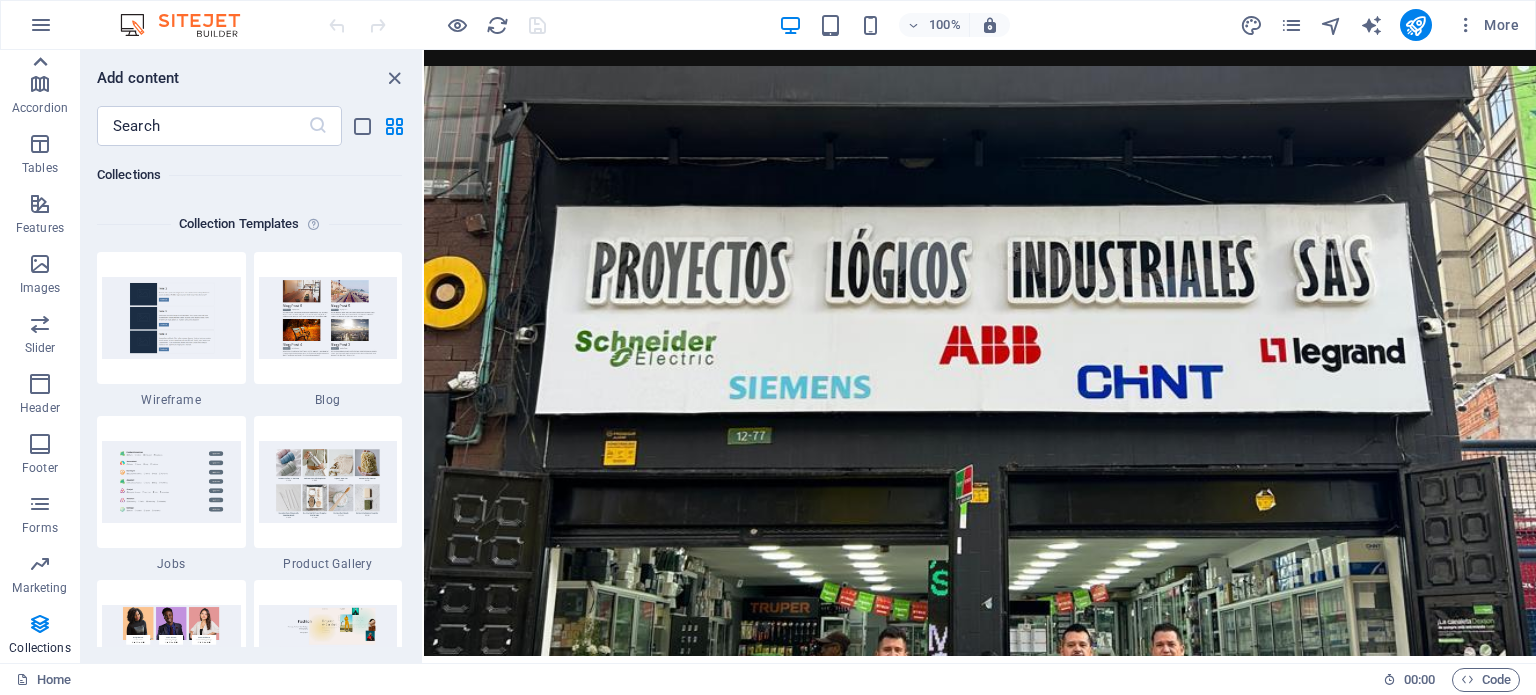 click 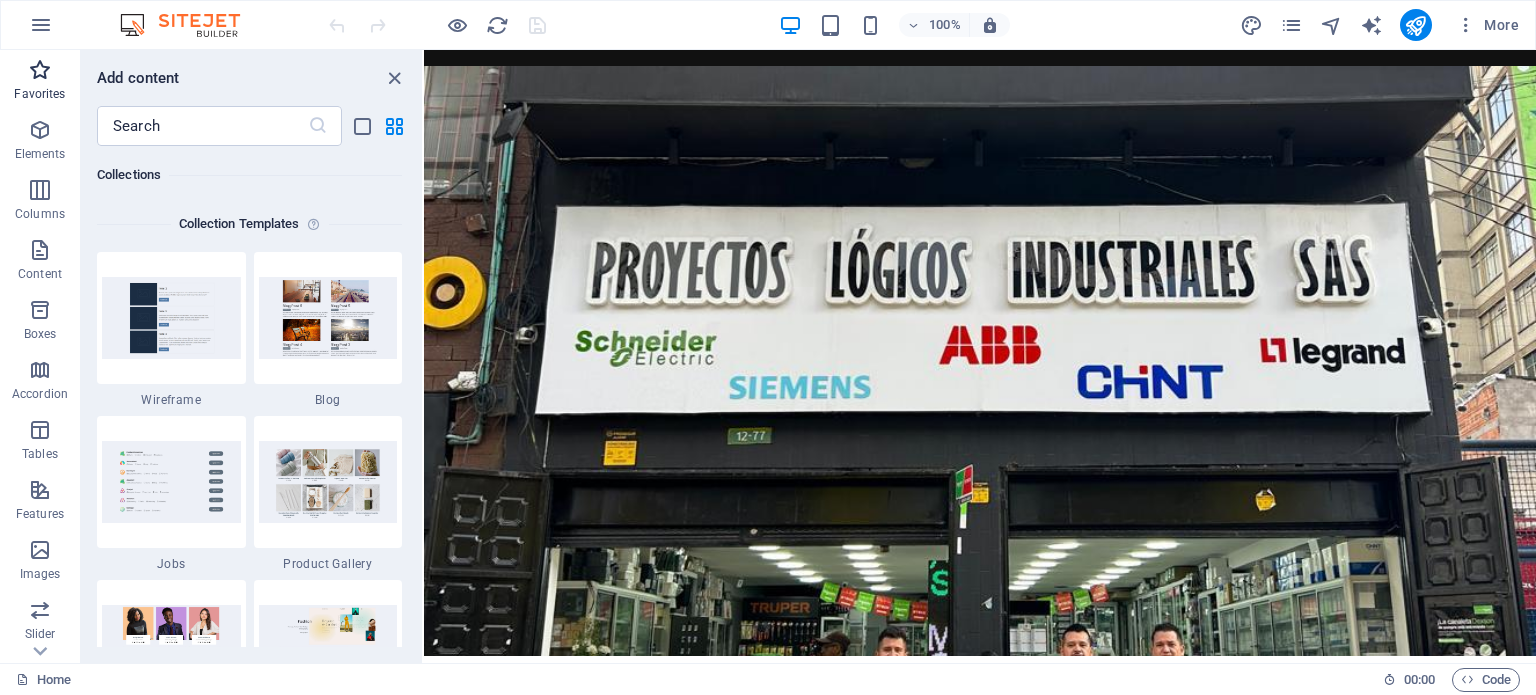 click on "Favorites" at bounding box center (39, 94) 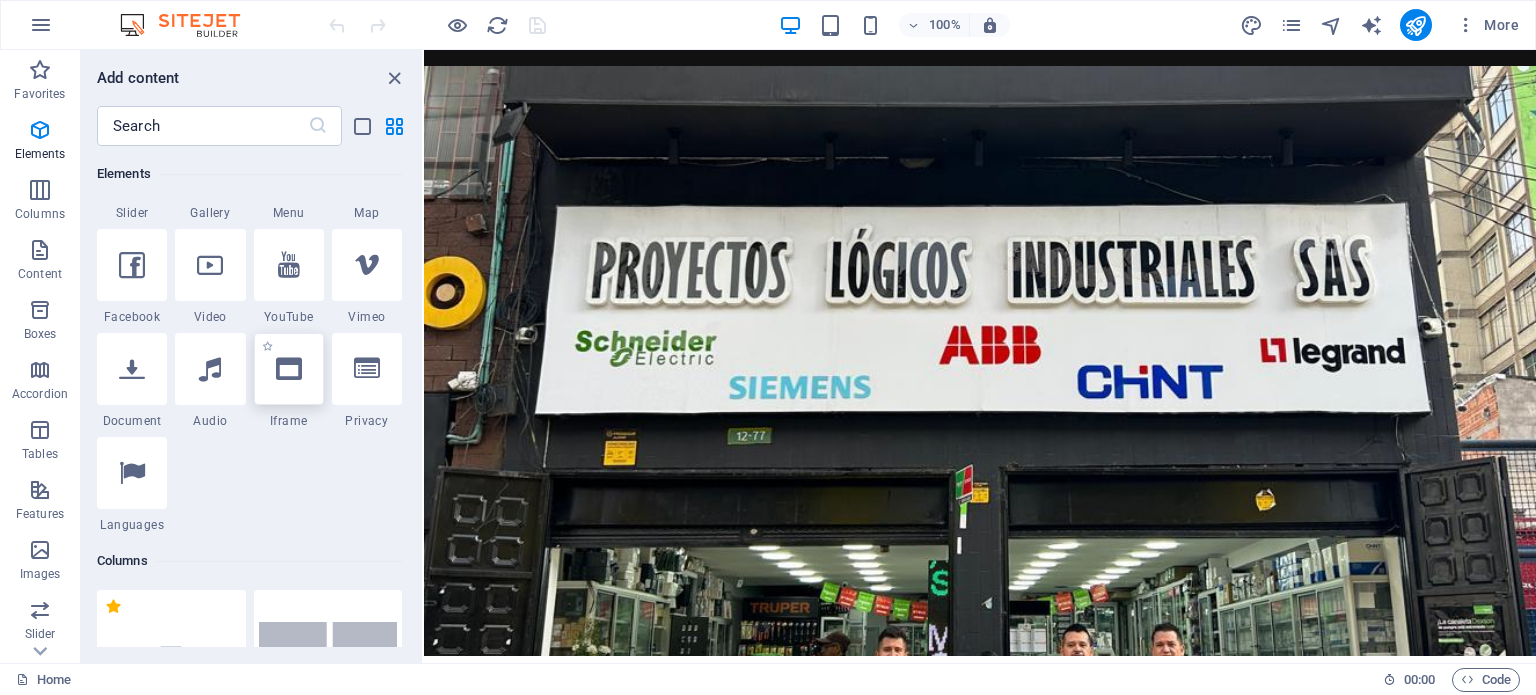 scroll, scrollTop: 500, scrollLeft: 0, axis: vertical 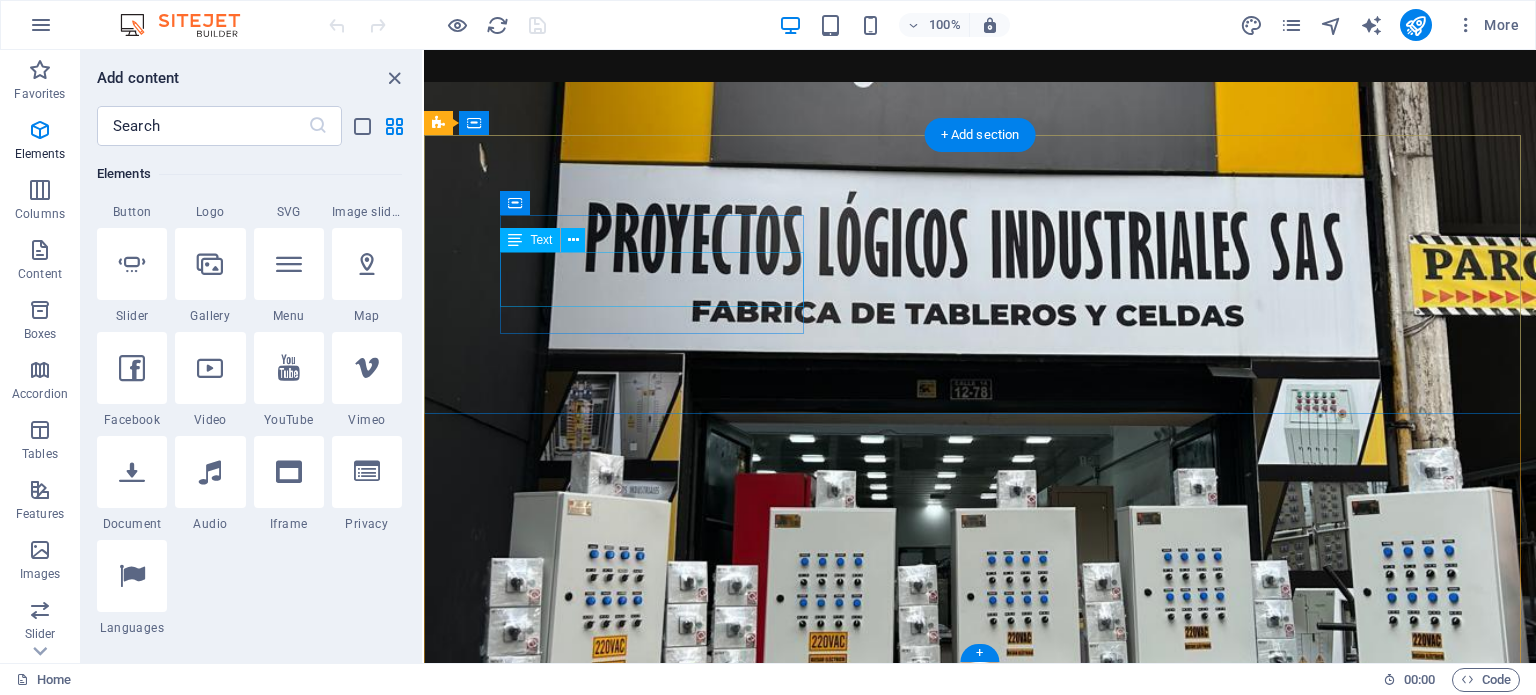 click on "Fabrica: Calle 14 #12-77 Local: Calle 14 #12-78" at bounding box center (912, 1944) 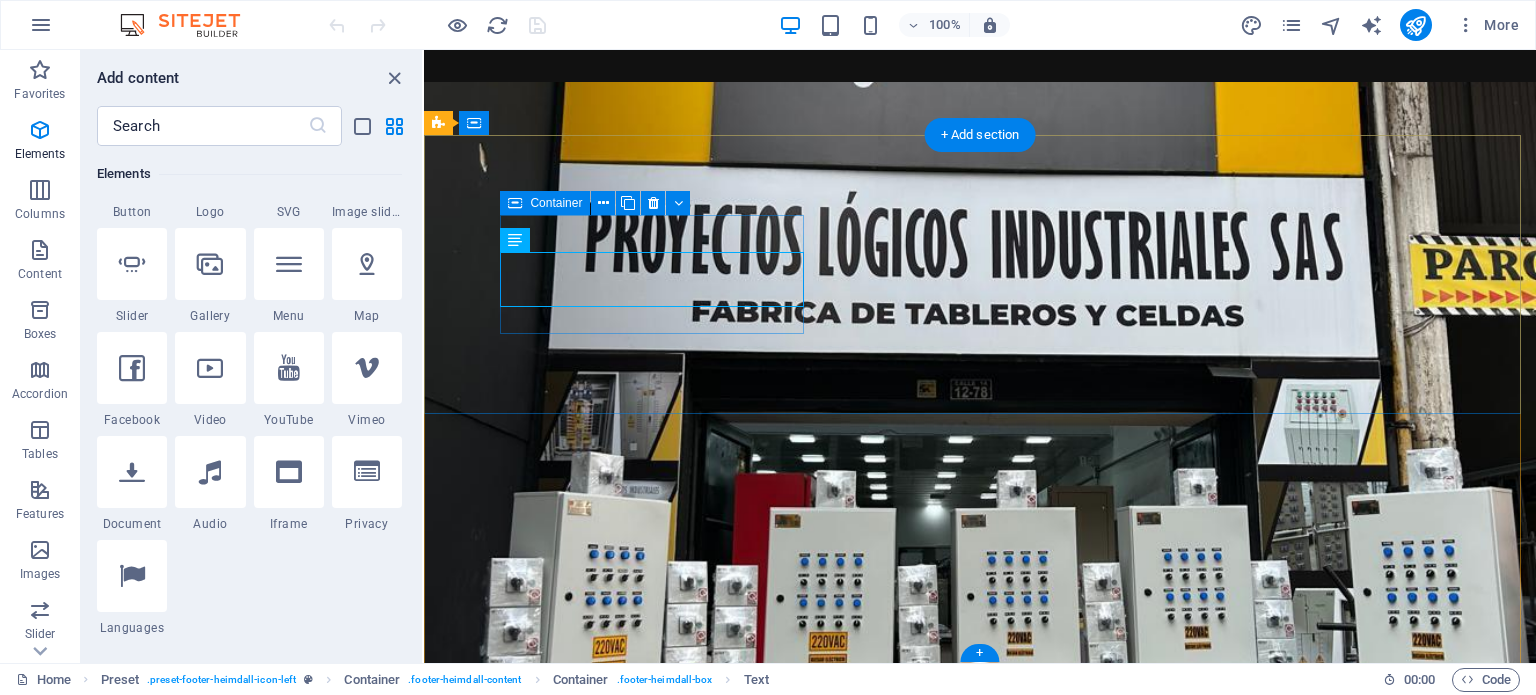click on "Ubicacion Fabrica: Calle 14 #12-77 Local: Calle 14 #12-78" at bounding box center [912, 1912] 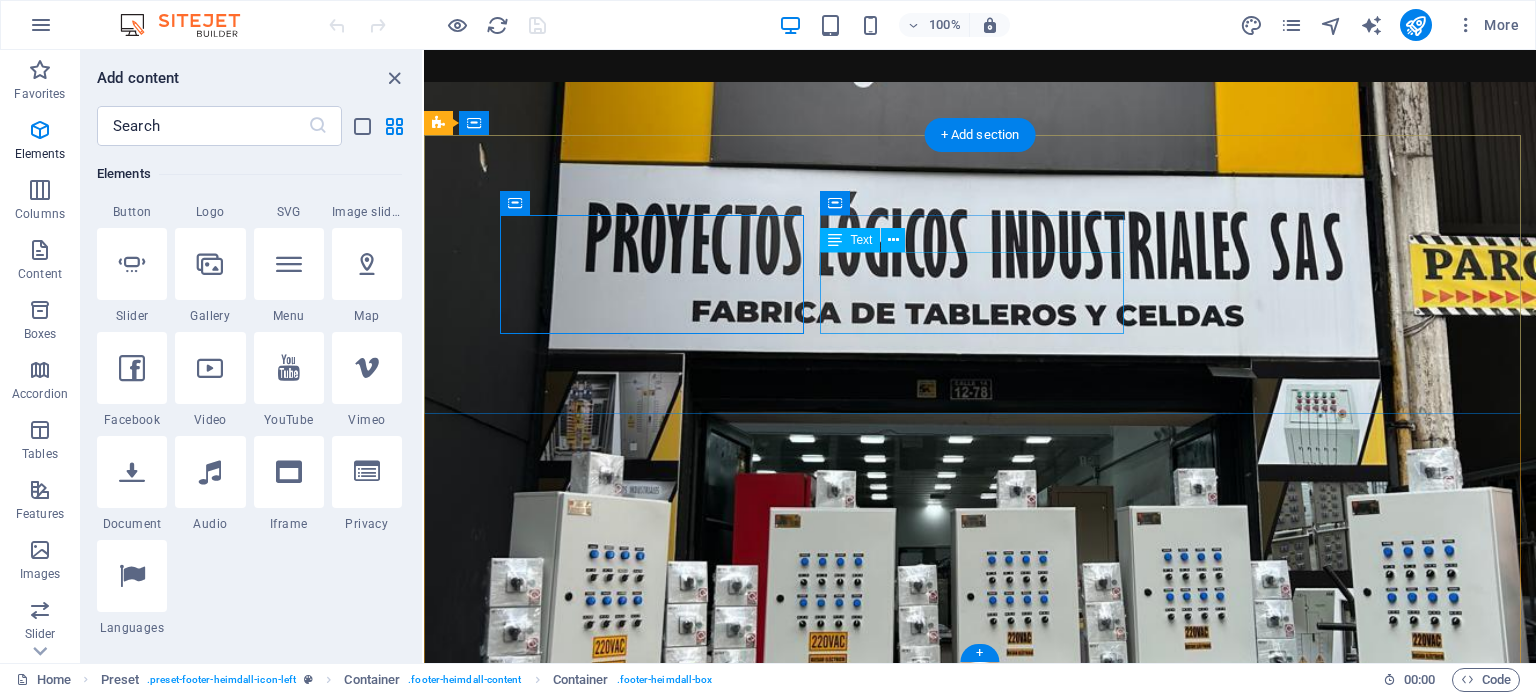 click on "[PHONE_NUMBER] [PHONE_NUMBER] [PHONE_NUMBER]" at bounding box center [912, 2086] 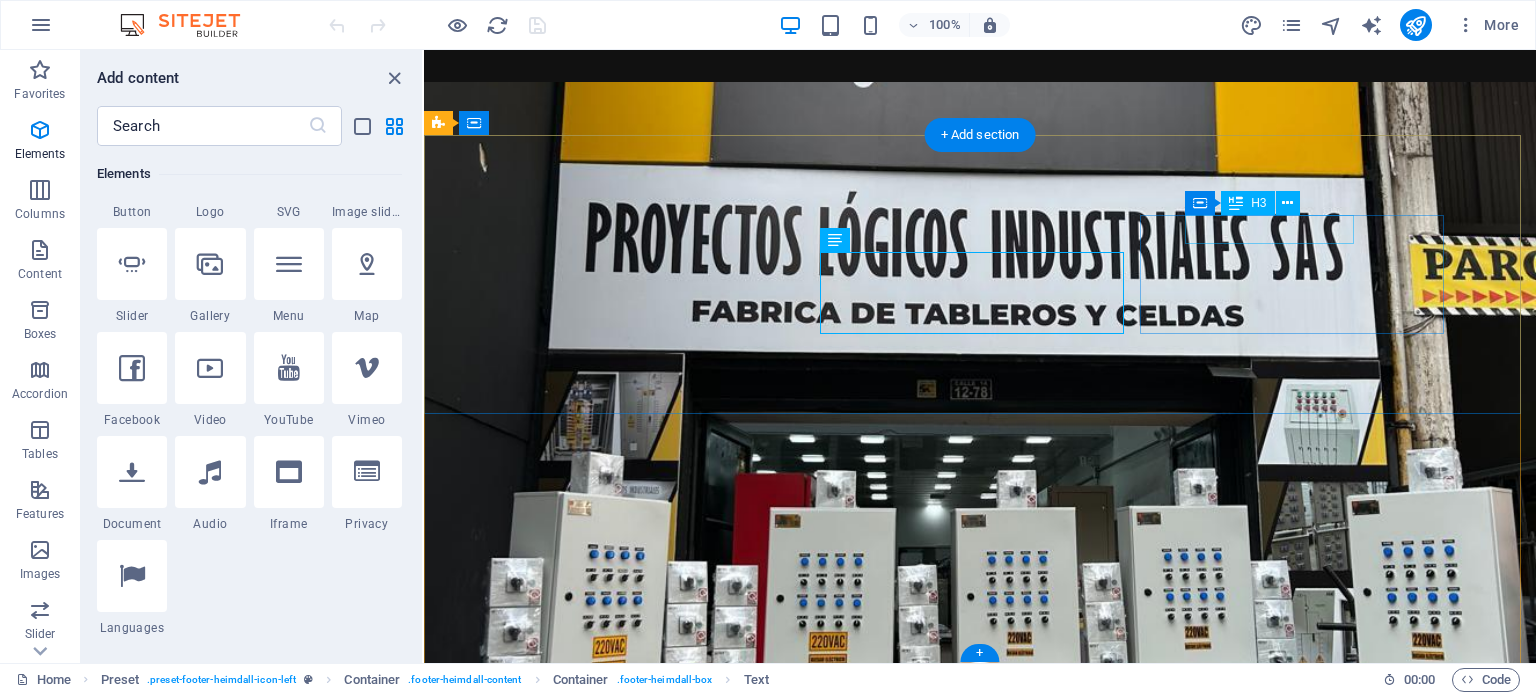 click on "Redes sociales" at bounding box center (912, 2296) 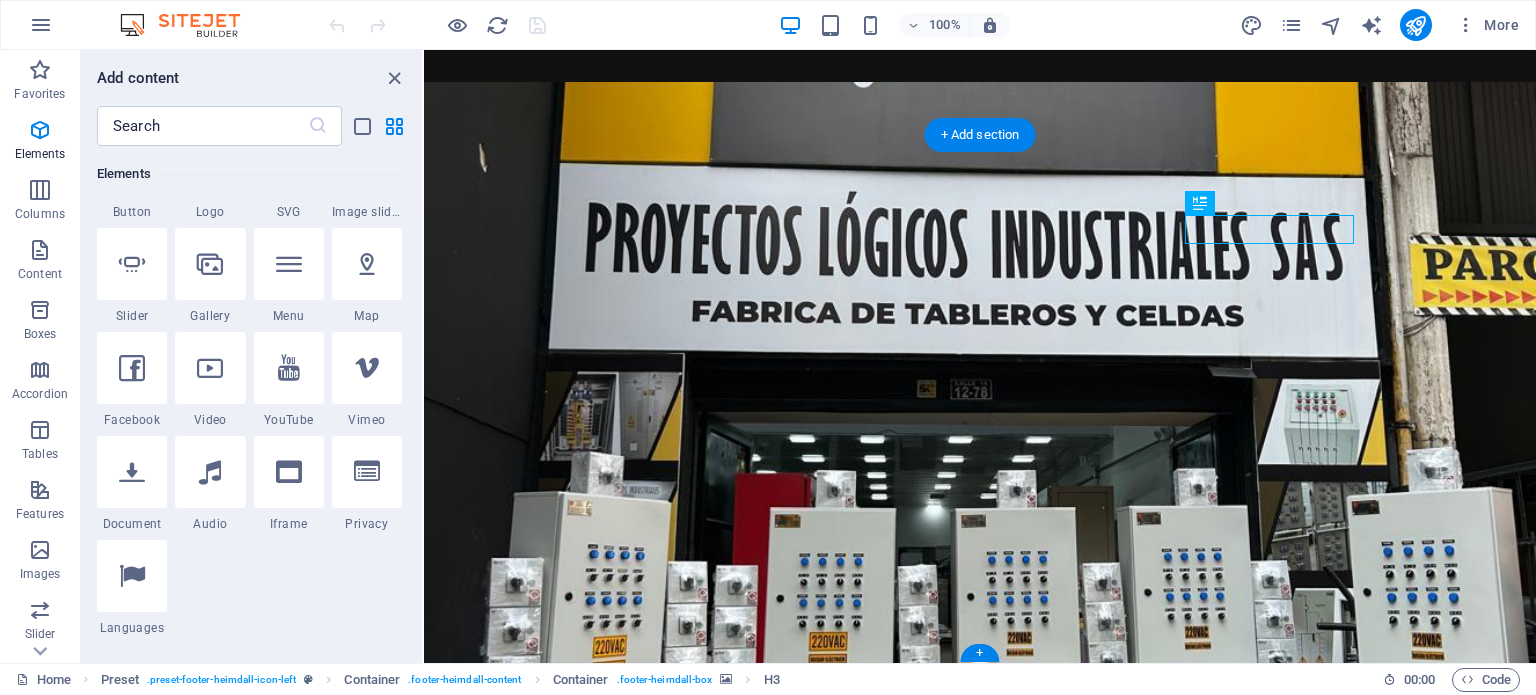 click at bounding box center (912, 2194) 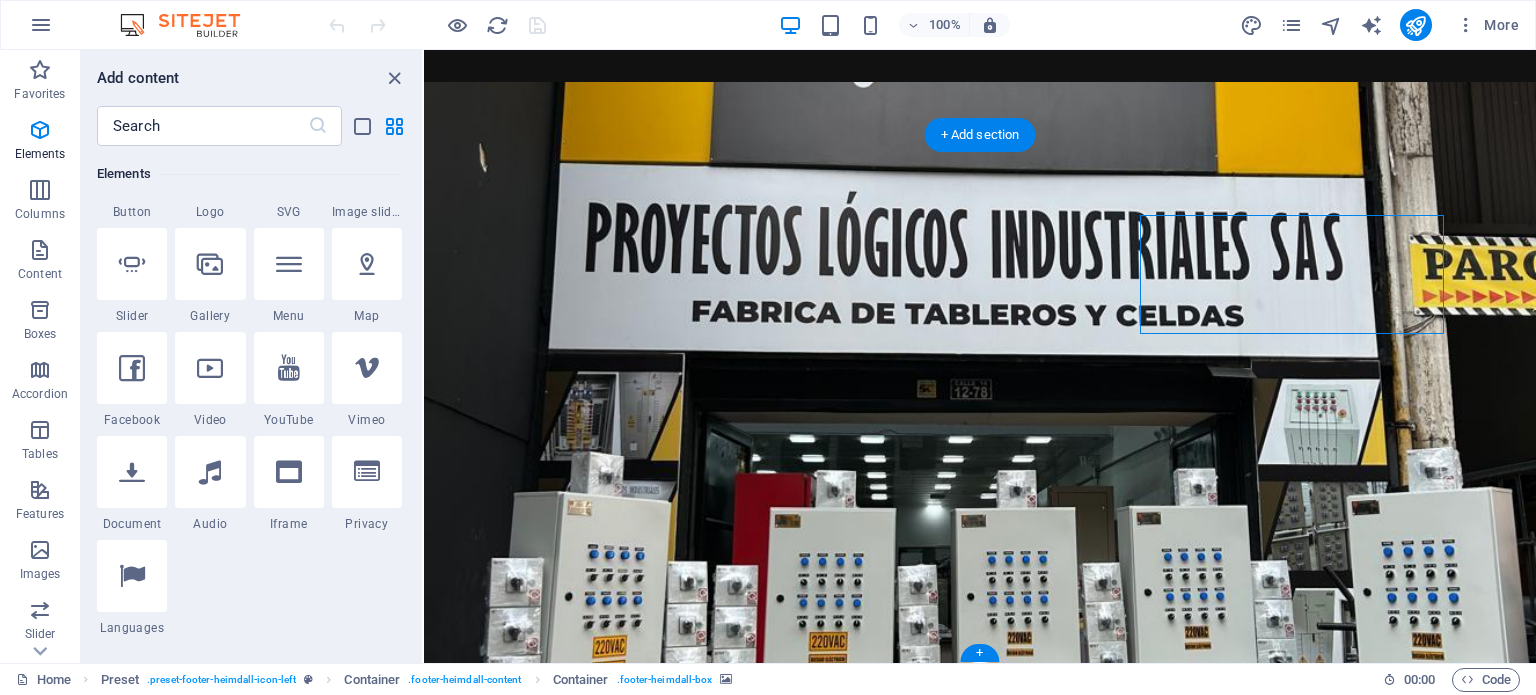 click at bounding box center (912, 2194) 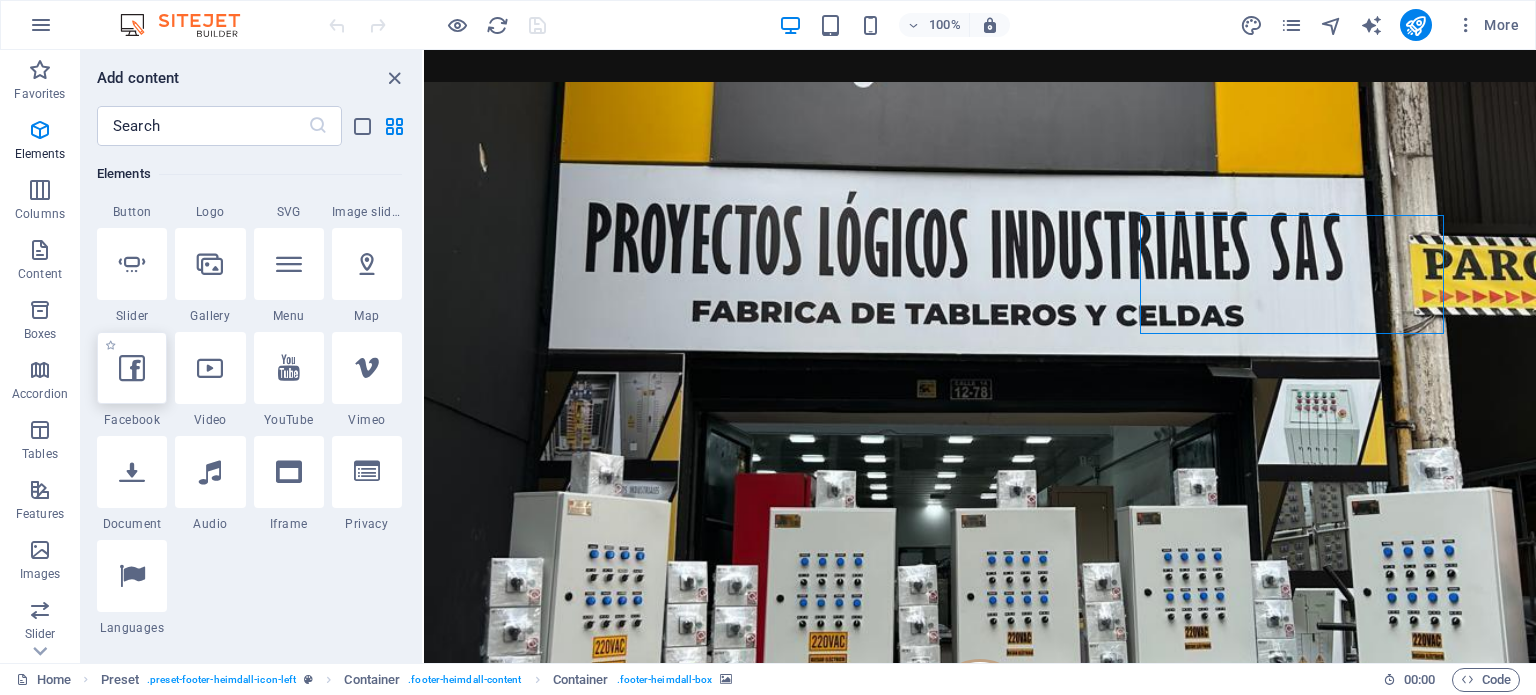 click at bounding box center (132, 368) 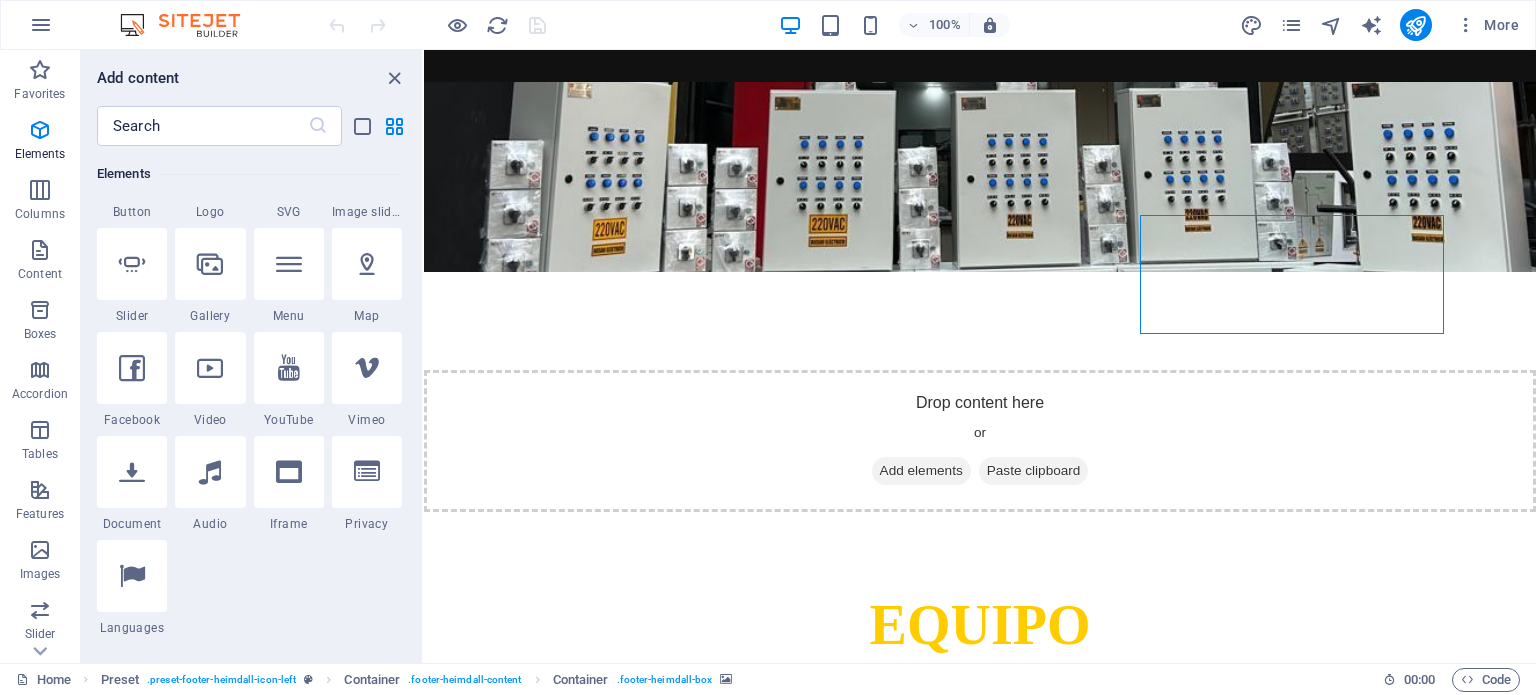 select on "%" 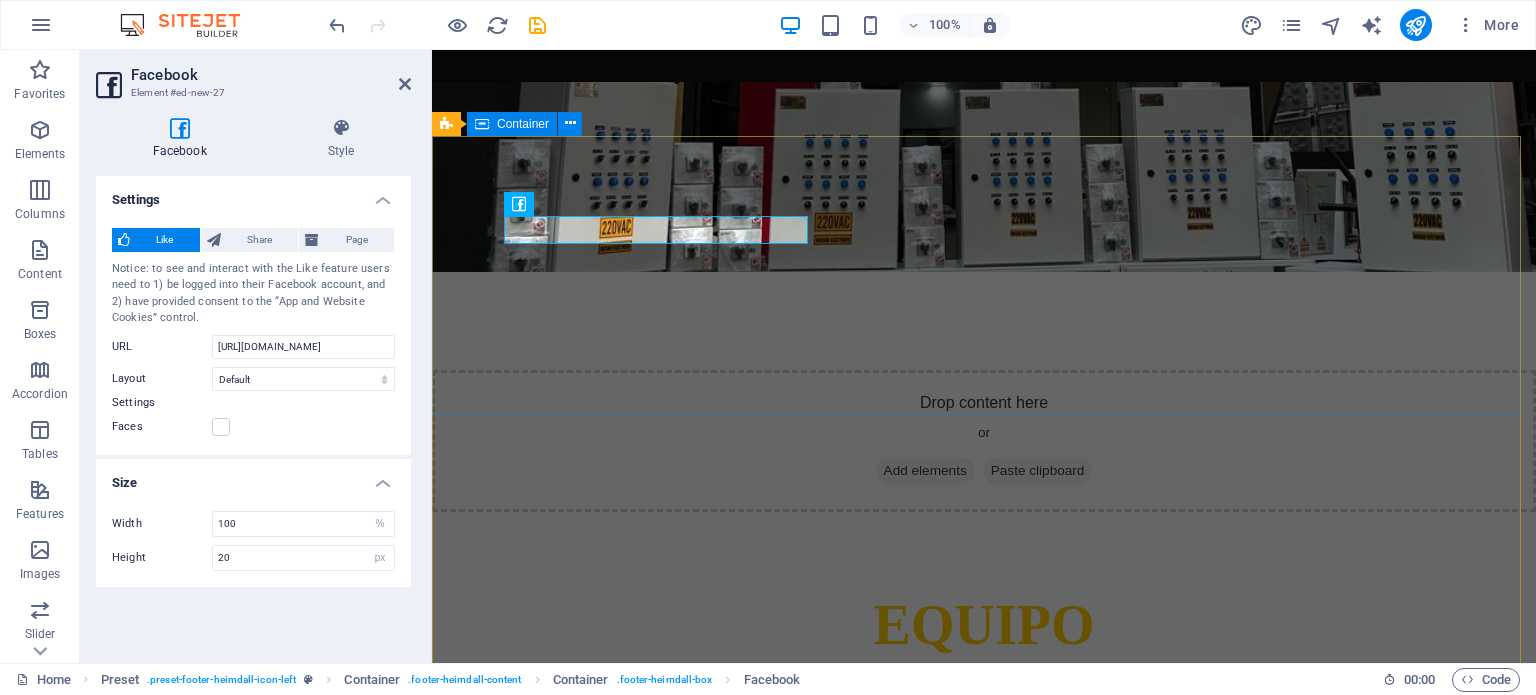 scroll, scrollTop: 3775, scrollLeft: 0, axis: vertical 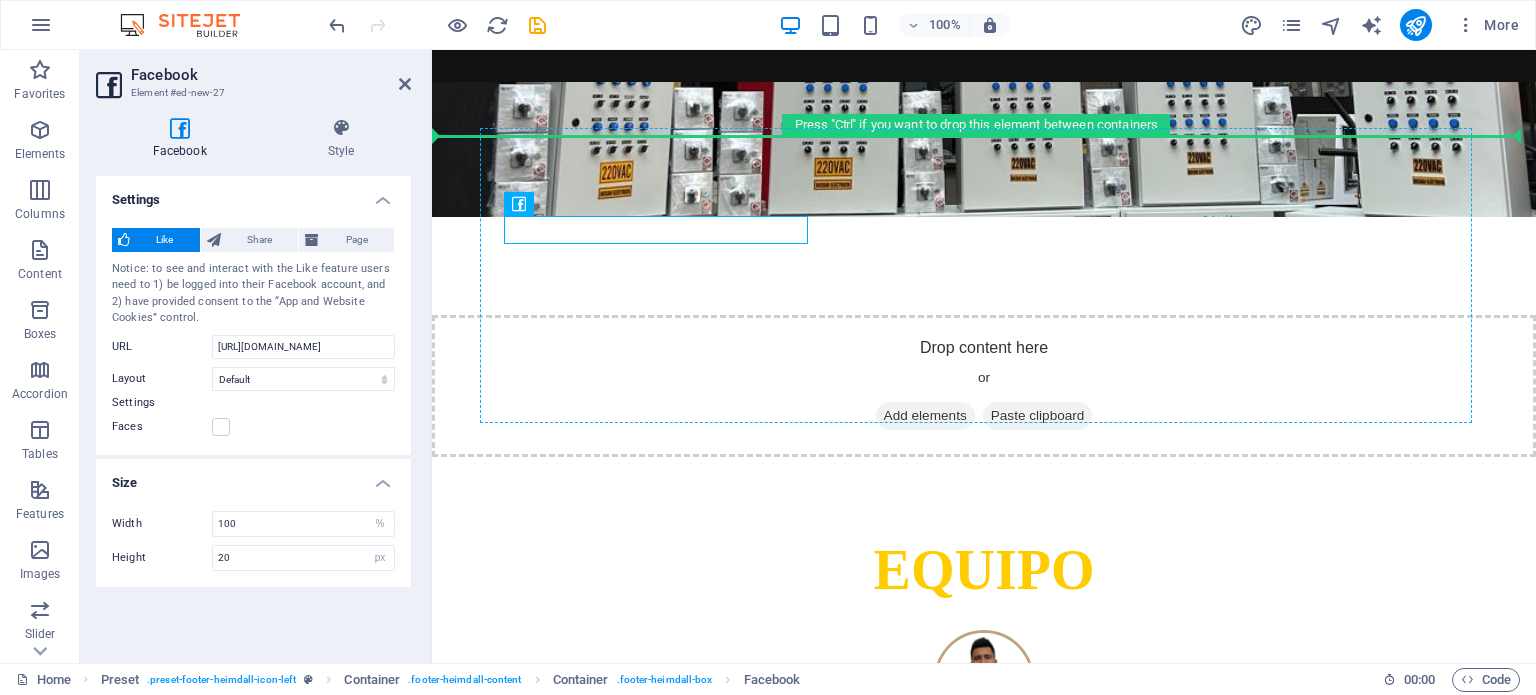 drag, startPoint x: 558, startPoint y: 227, endPoint x: 1242, endPoint y: 295, distance: 687.3718 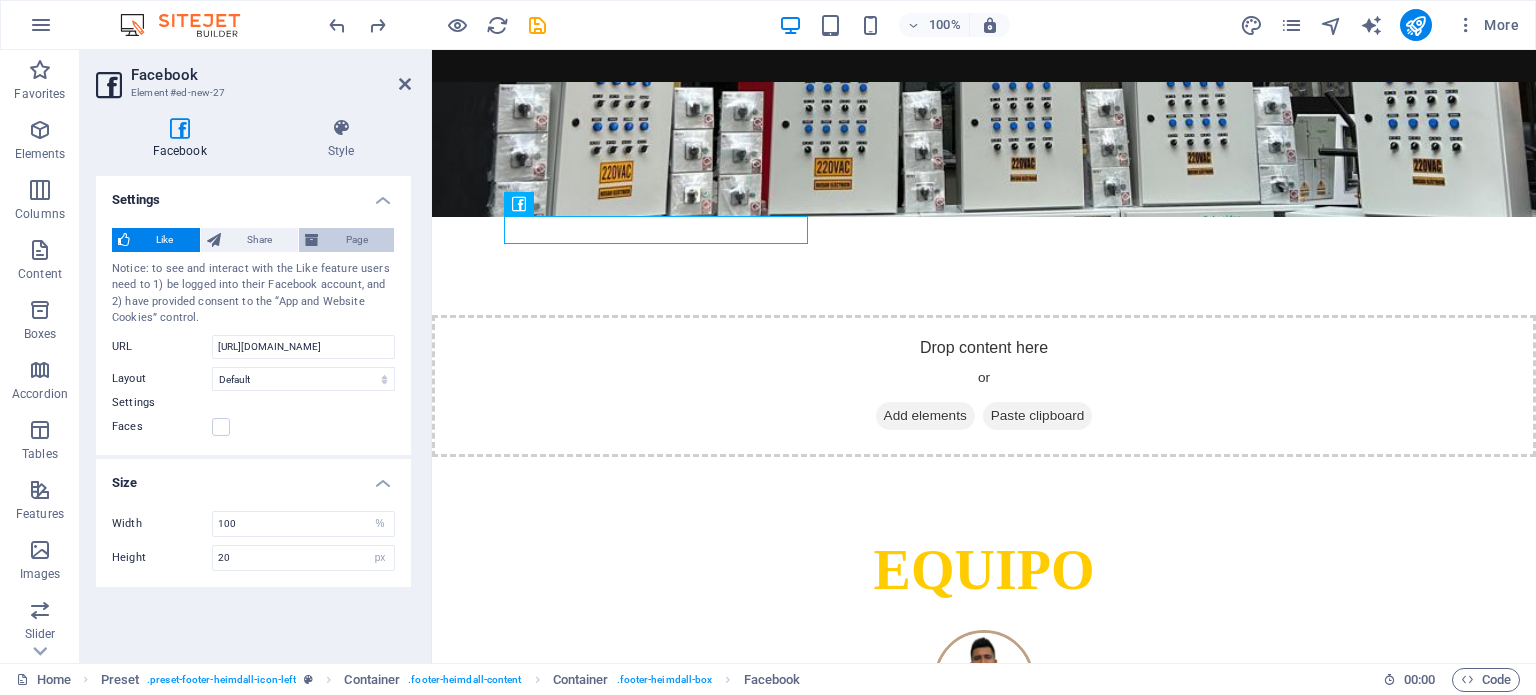 click on "Page" at bounding box center [356, 240] 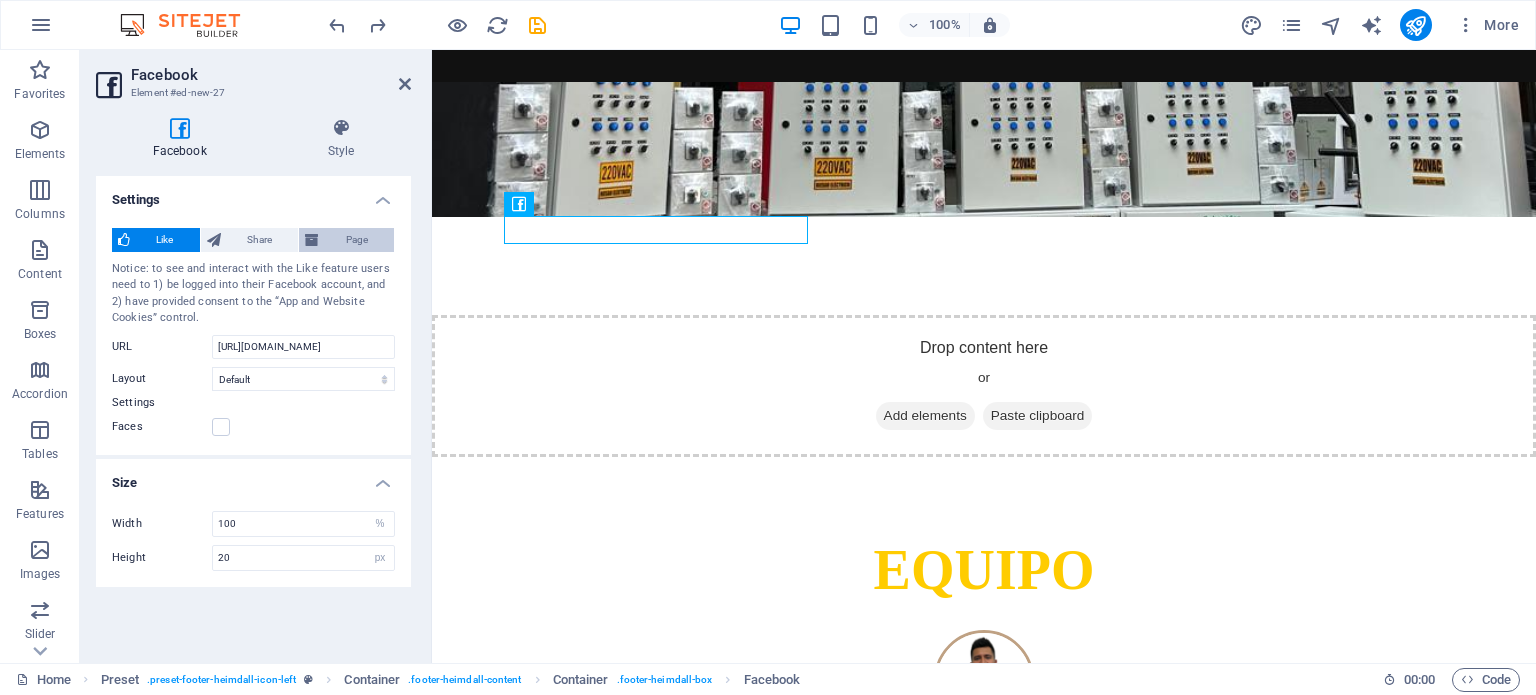 type on "130" 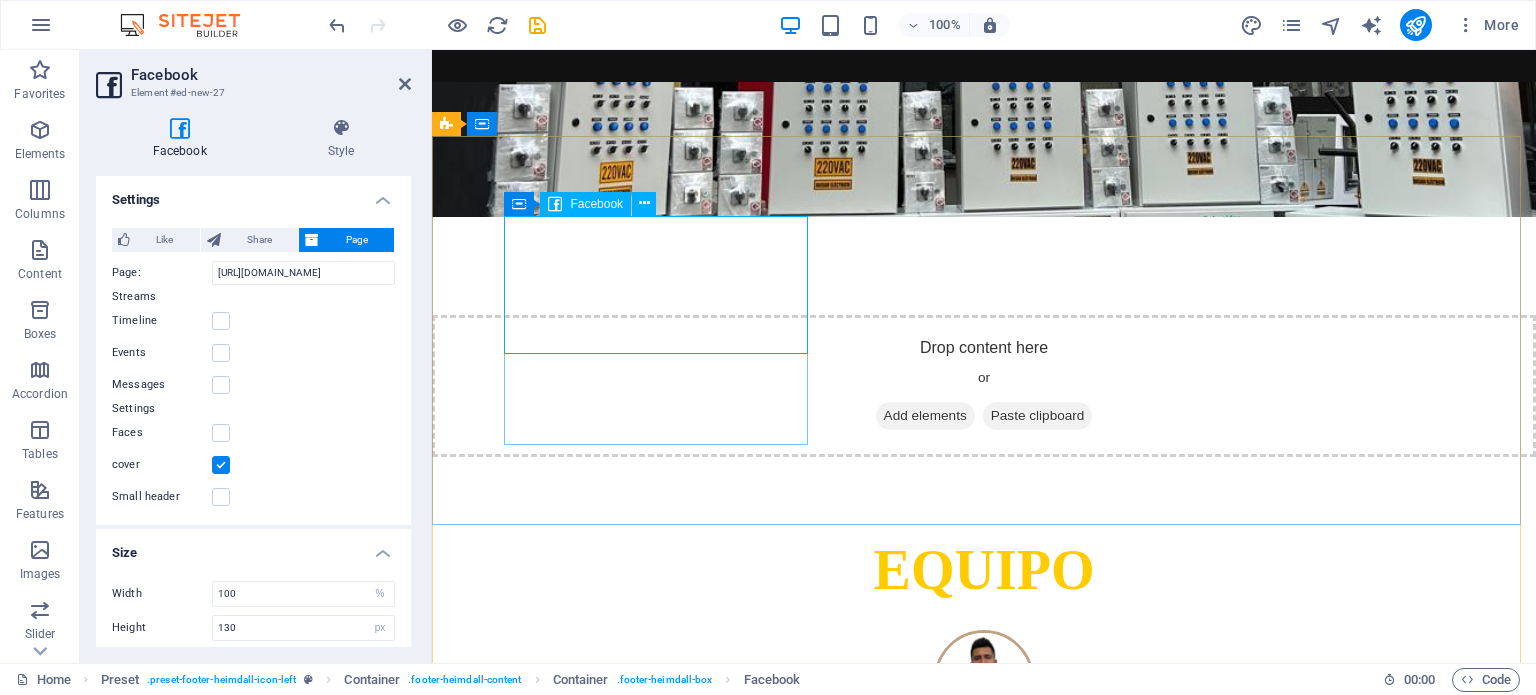 click at bounding box center [920, 1892] 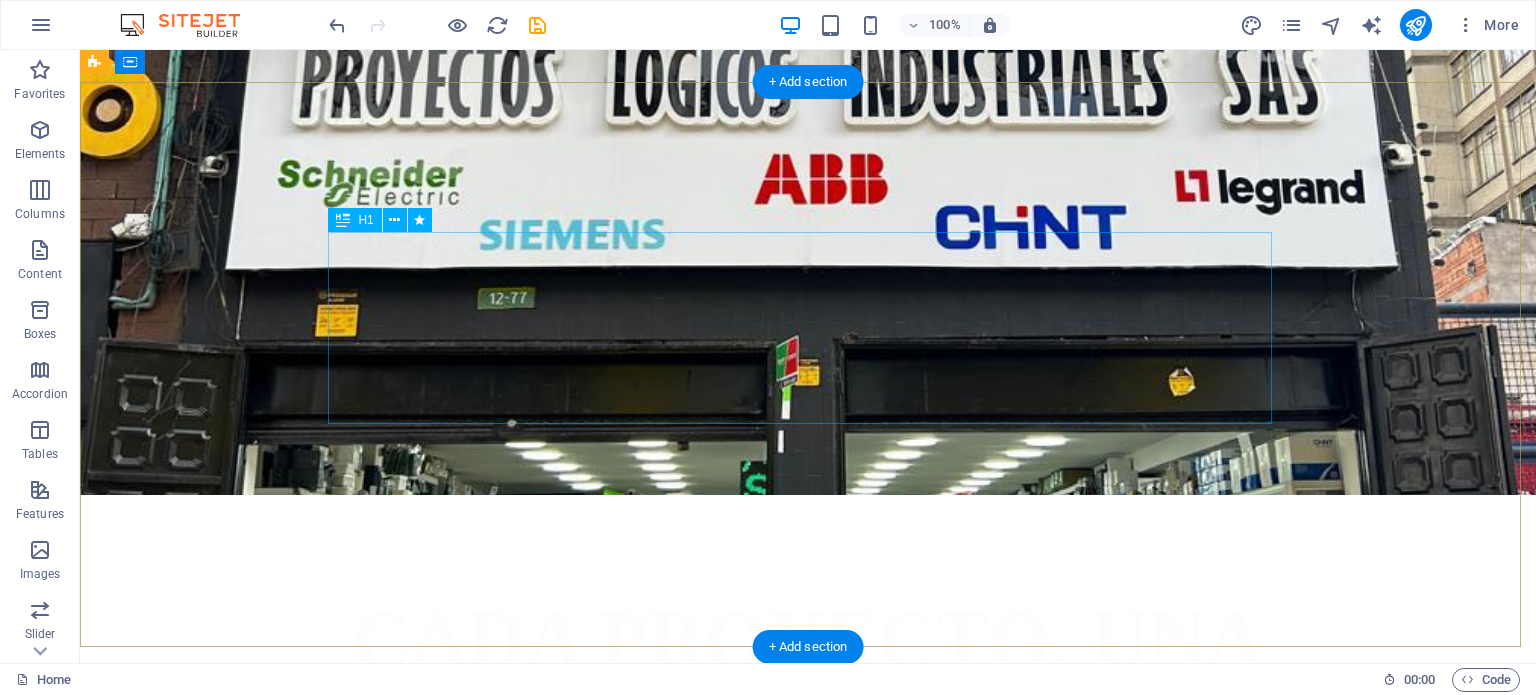 scroll, scrollTop: 0, scrollLeft: 0, axis: both 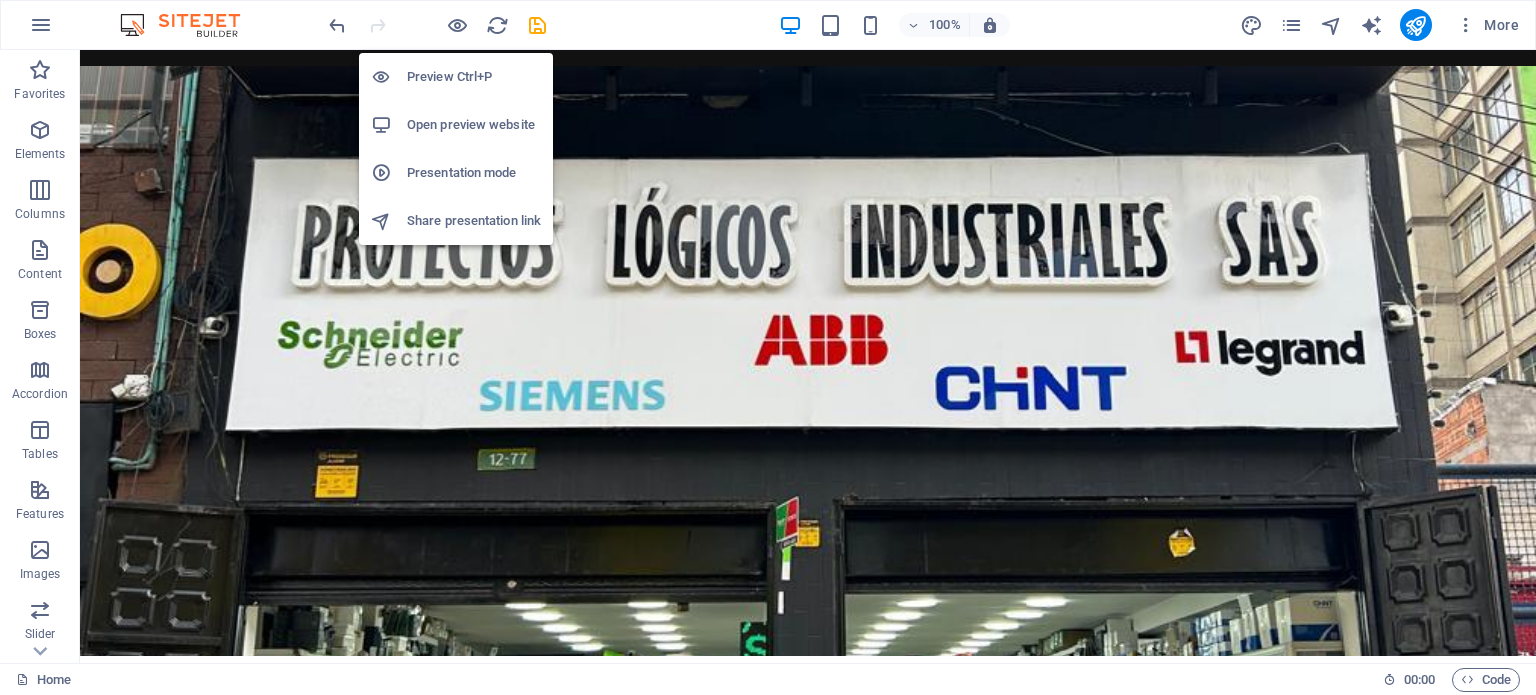 click on "Open preview website" at bounding box center [474, 125] 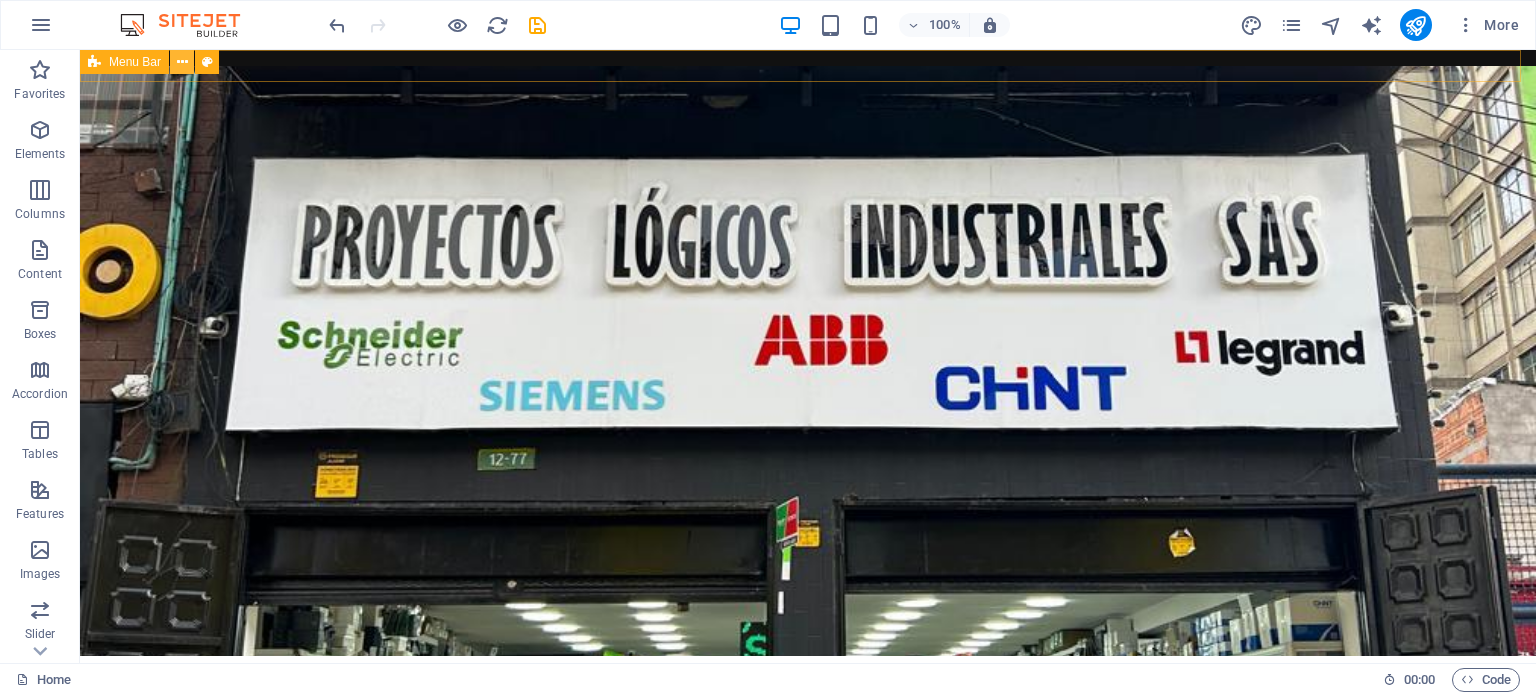 click at bounding box center [182, 62] 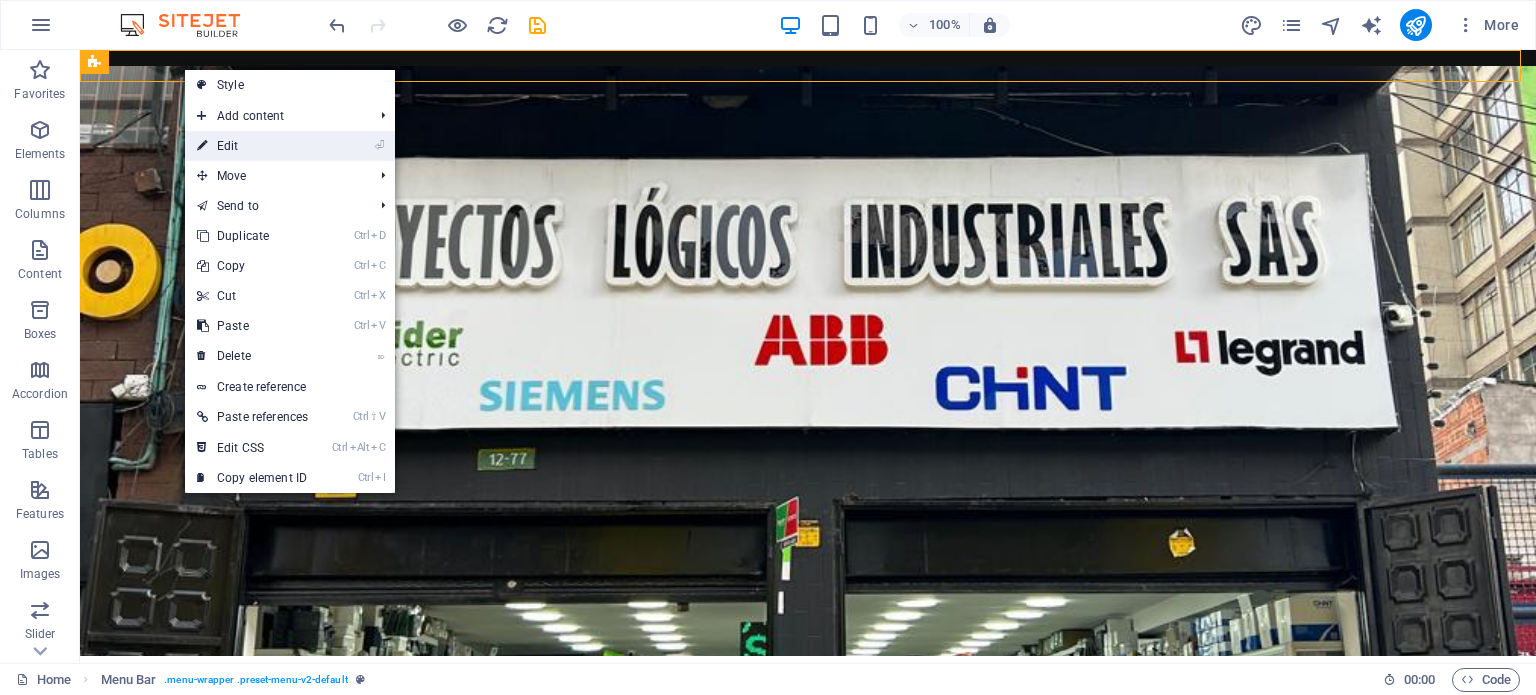 click on "⏎  Edit" at bounding box center [252, 146] 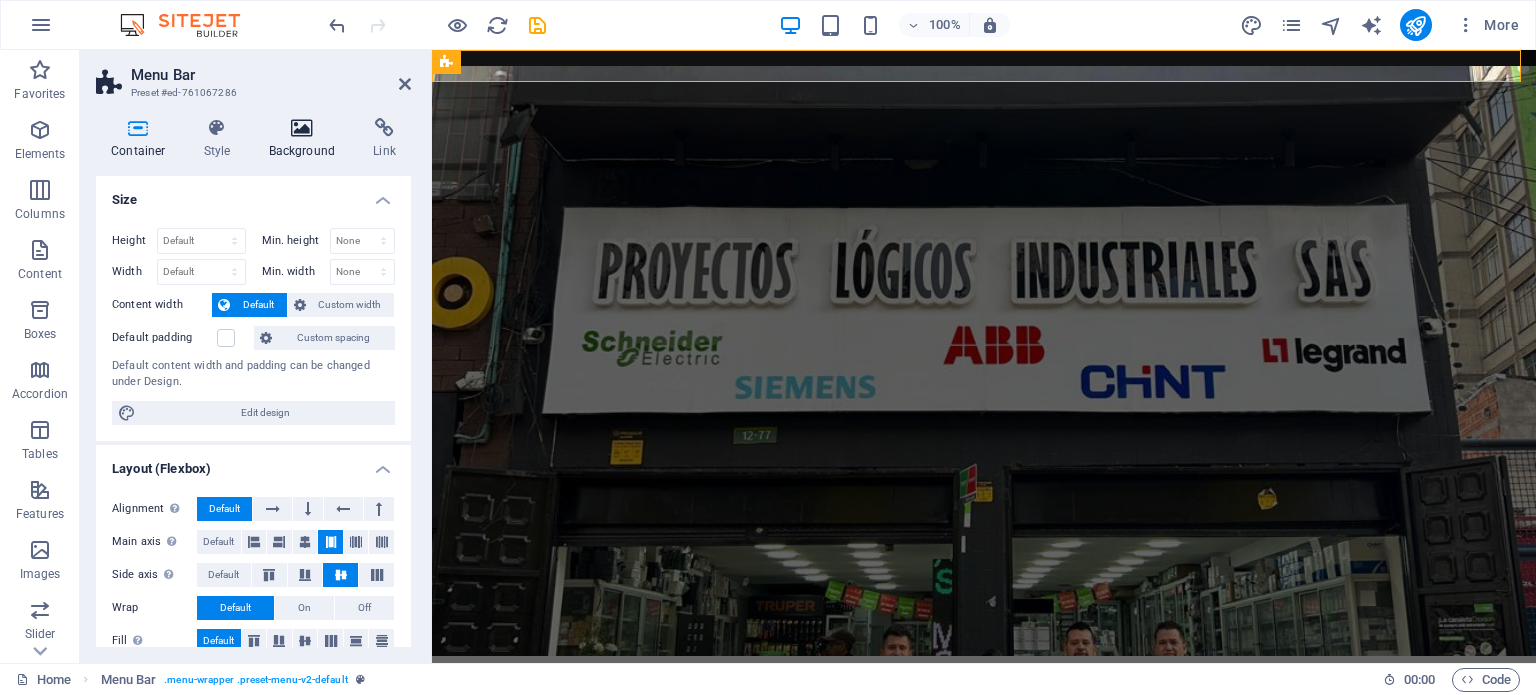 click on "Background" at bounding box center [306, 139] 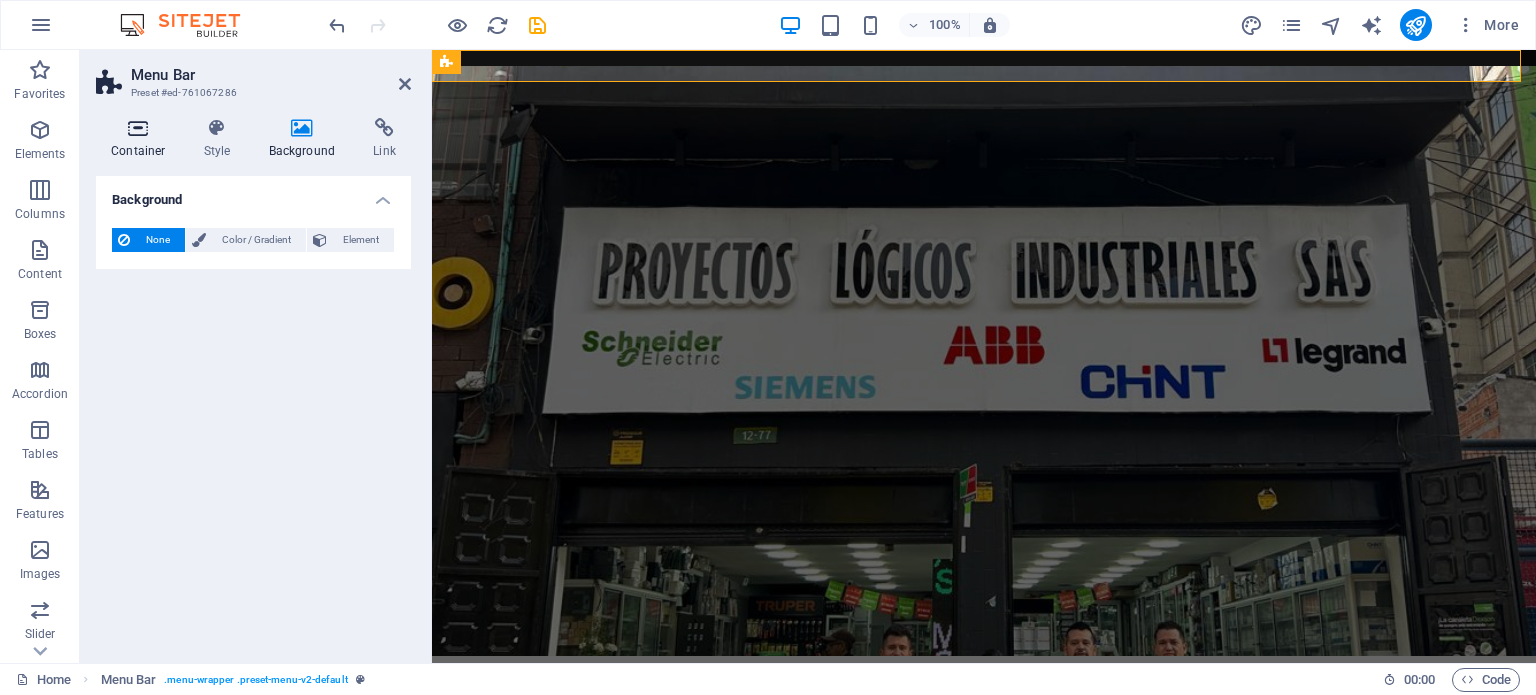 click at bounding box center [138, 128] 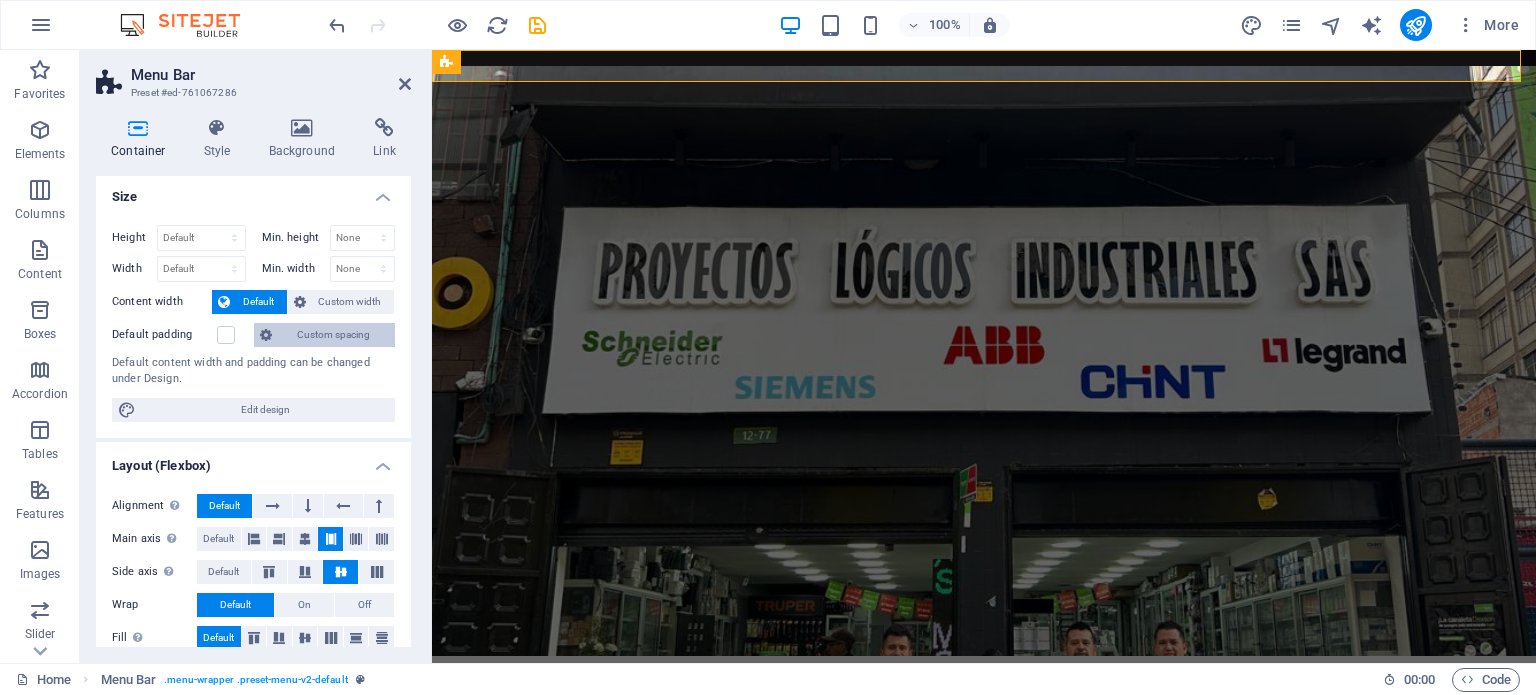 scroll, scrollTop: 0, scrollLeft: 0, axis: both 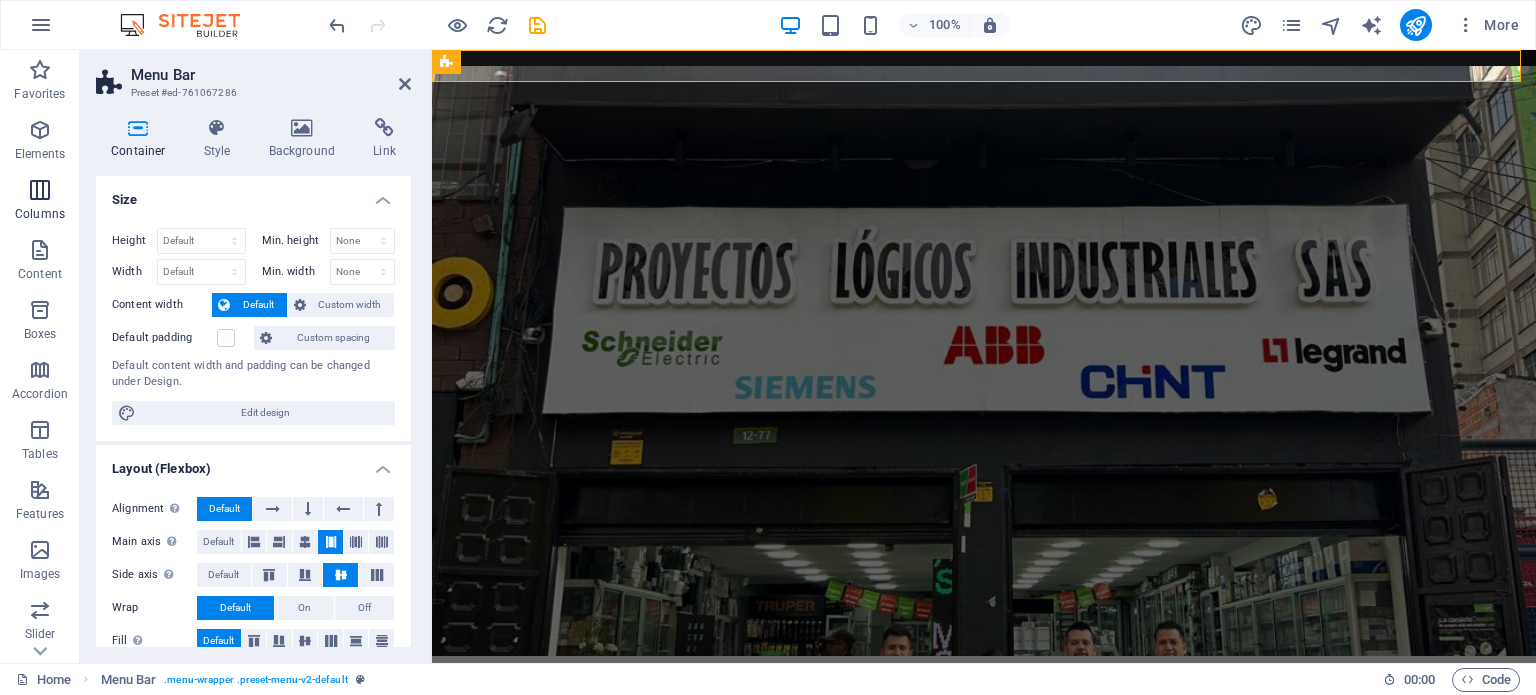 click at bounding box center (40, 190) 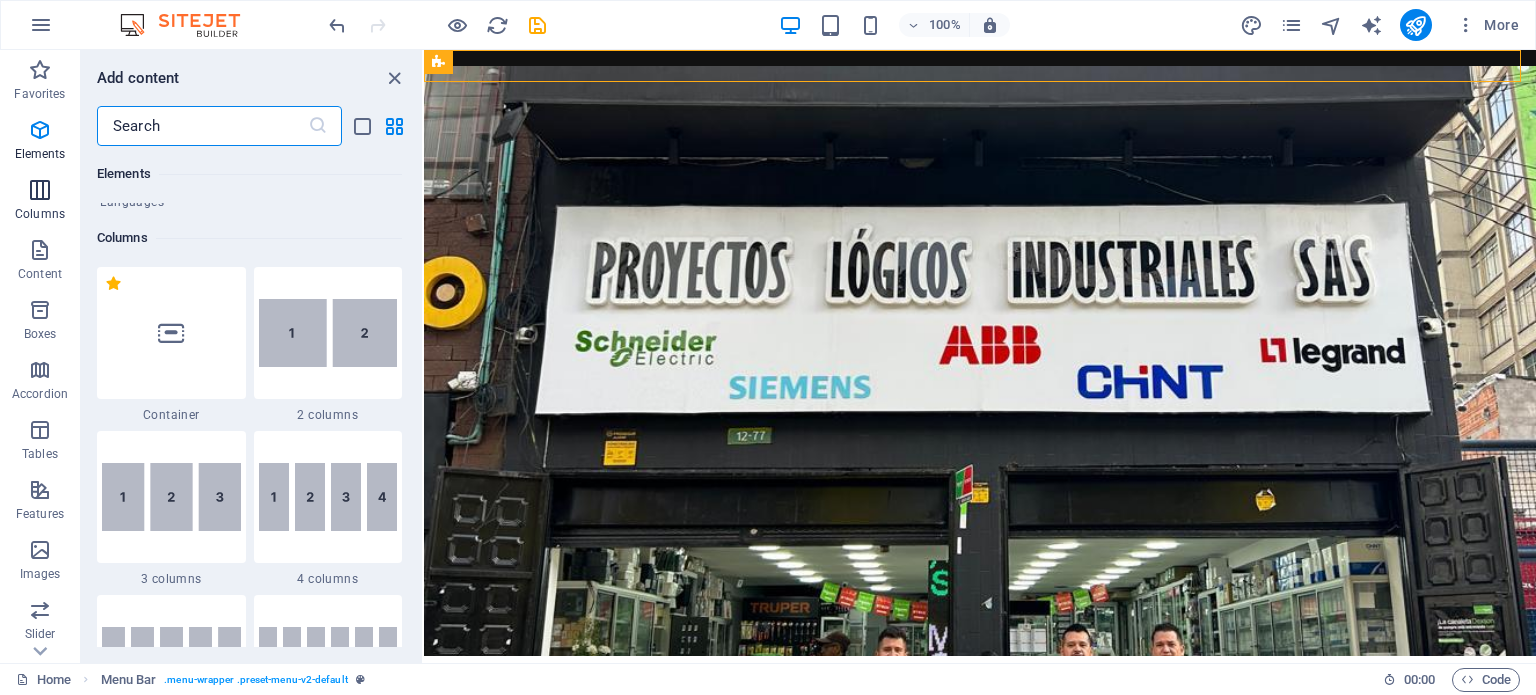 scroll, scrollTop: 990, scrollLeft: 0, axis: vertical 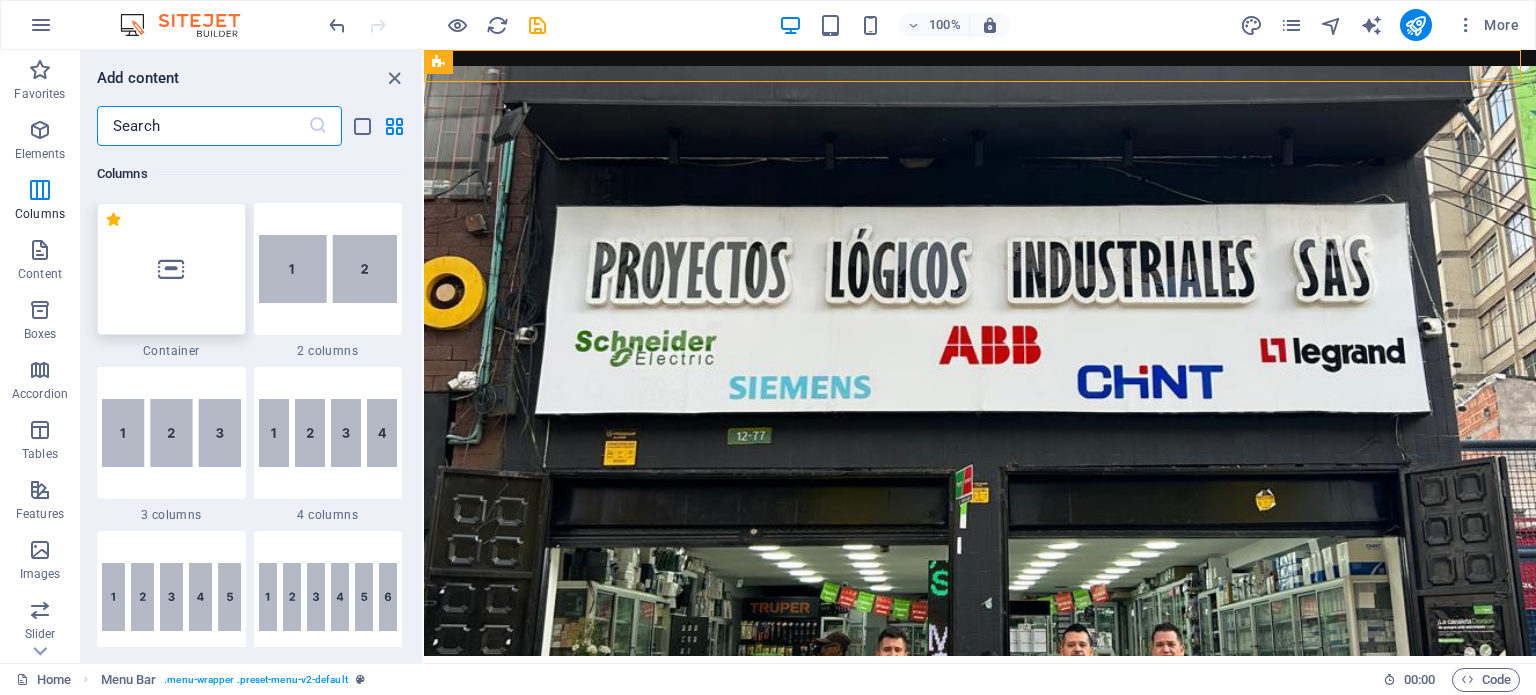 click at bounding box center [171, 269] 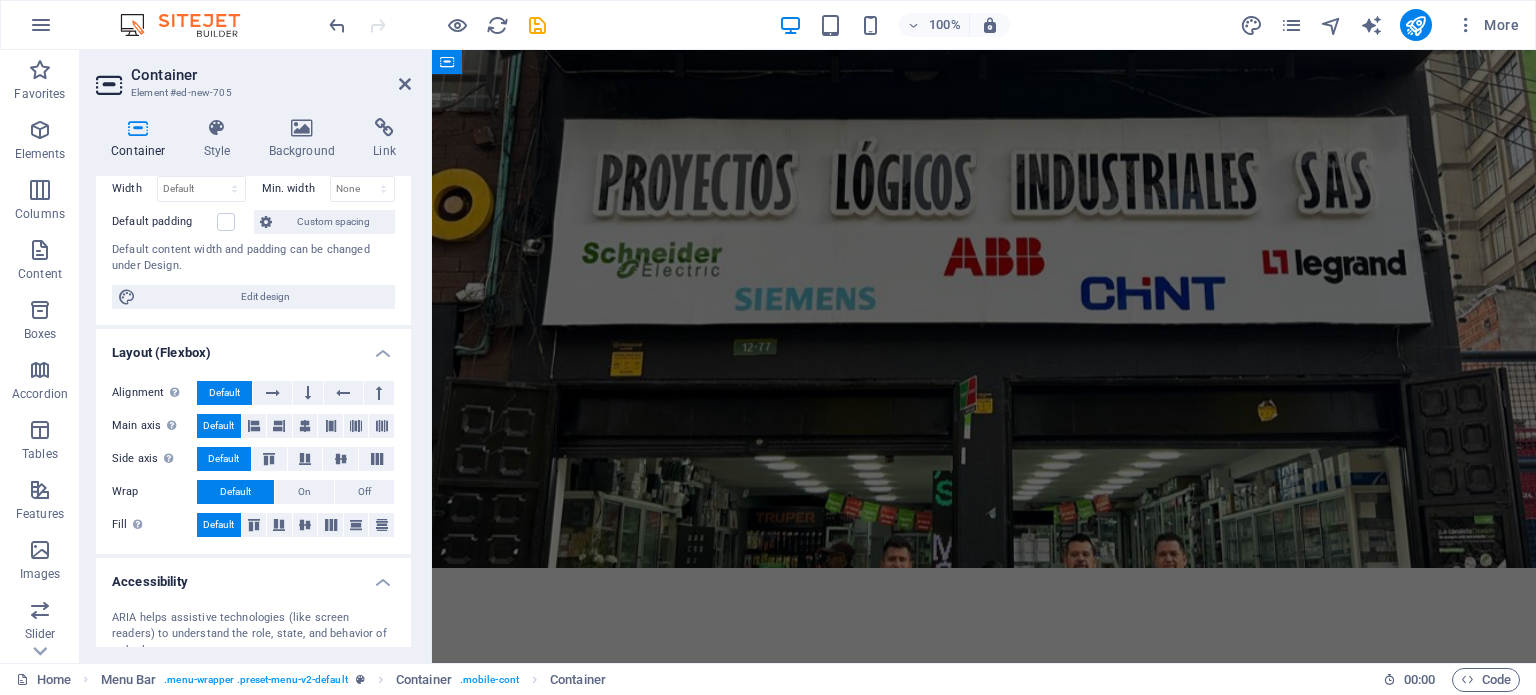 scroll, scrollTop: 0, scrollLeft: 0, axis: both 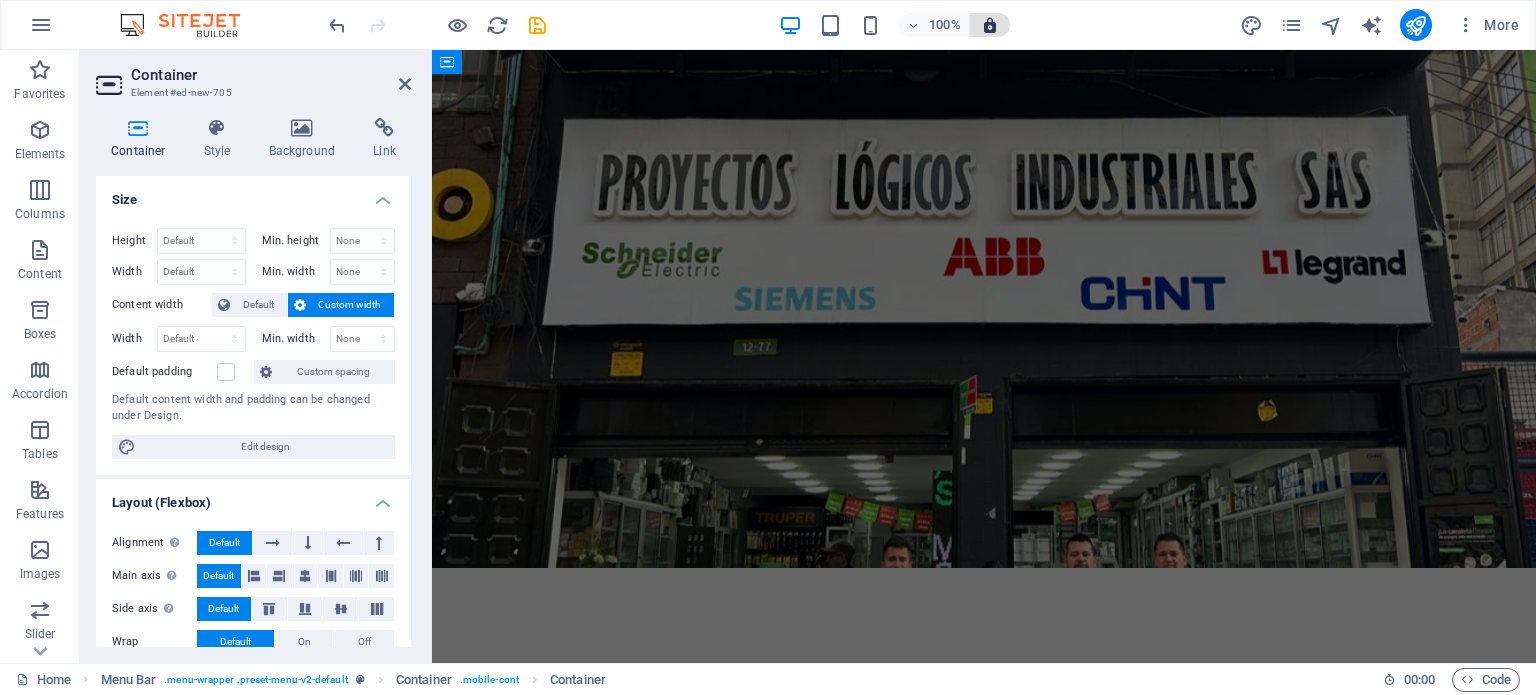 click at bounding box center [990, 25] 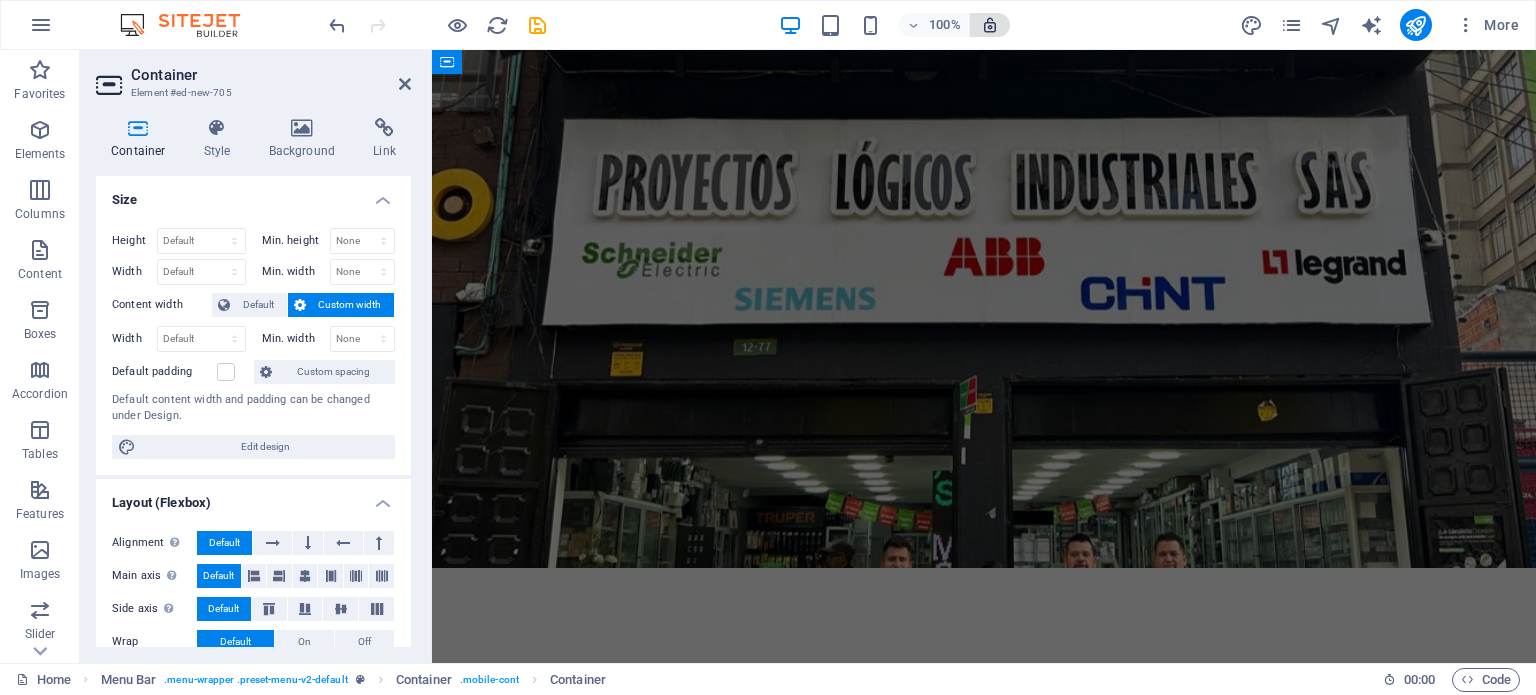 click at bounding box center (990, 25) 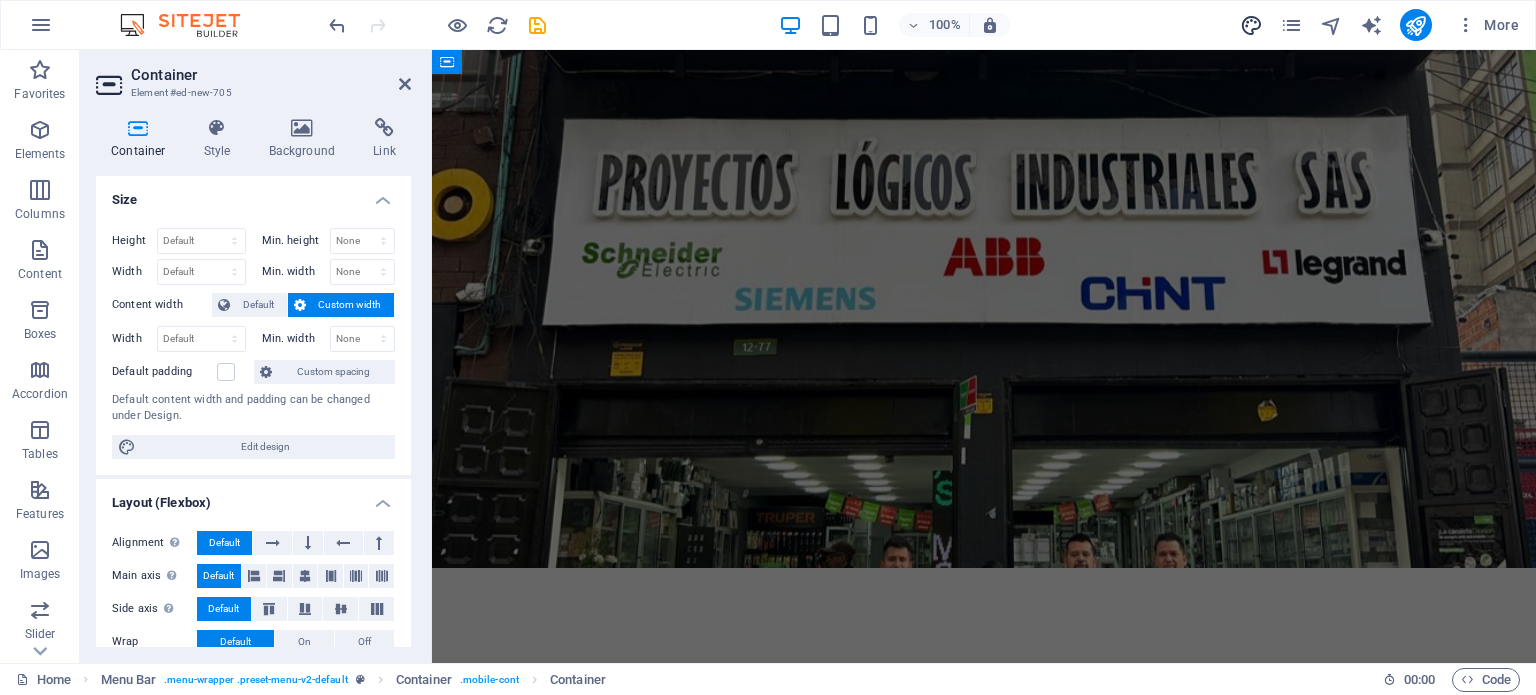 click at bounding box center (1251, 25) 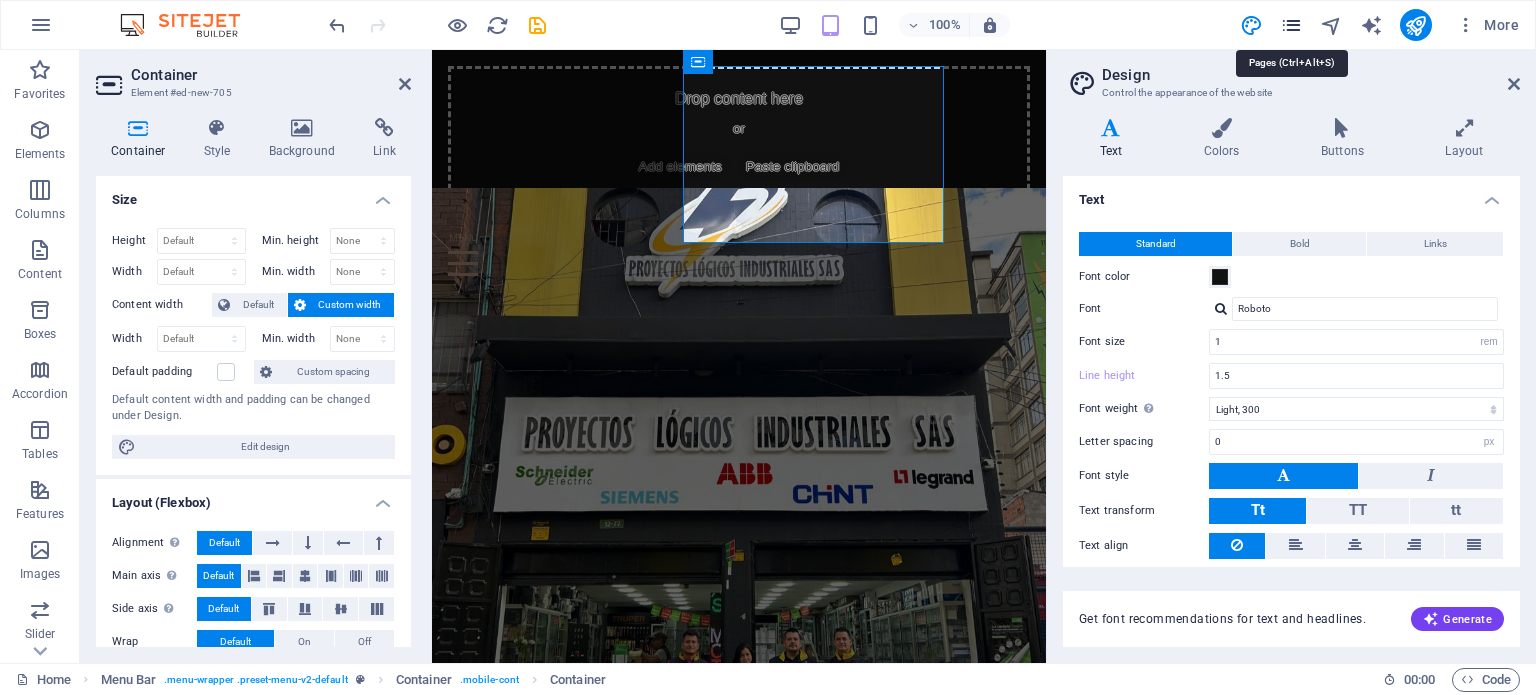 click at bounding box center (1291, 25) 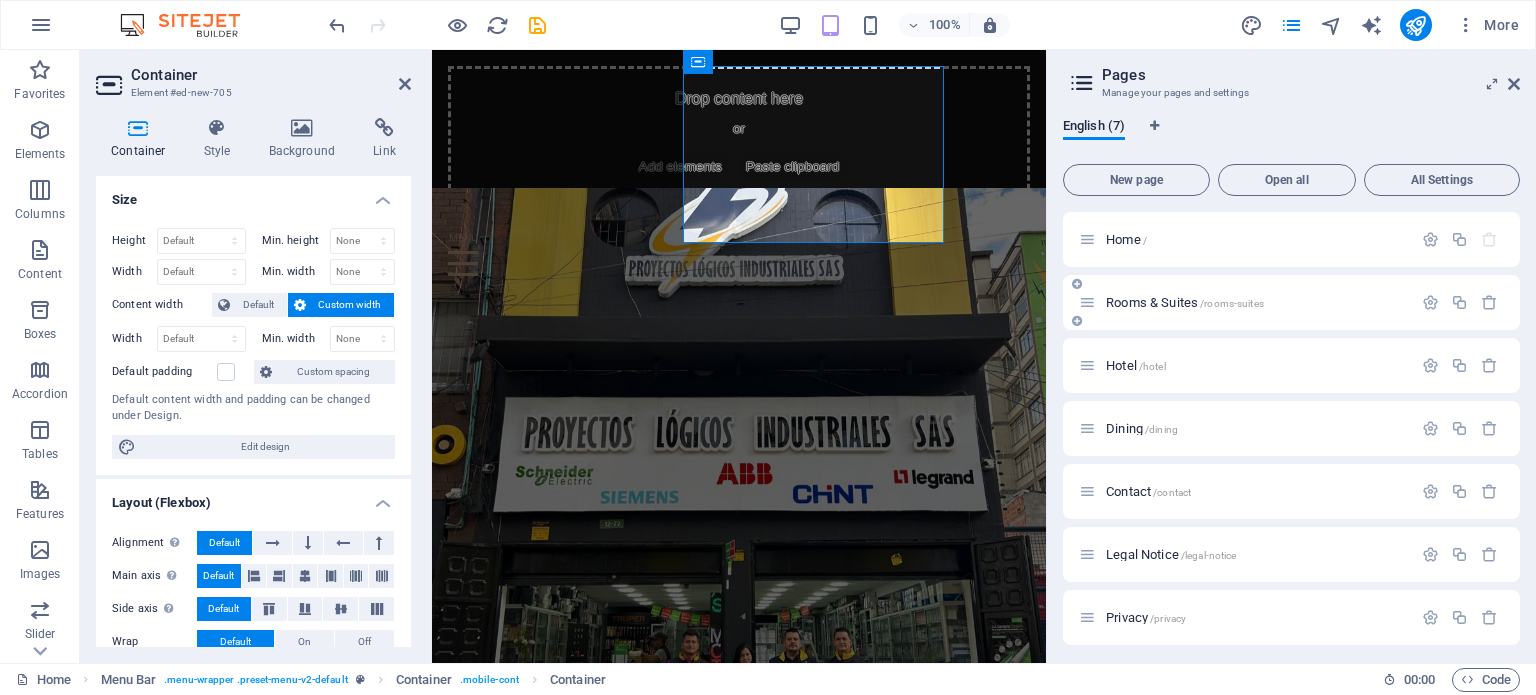 click at bounding box center [1087, 302] 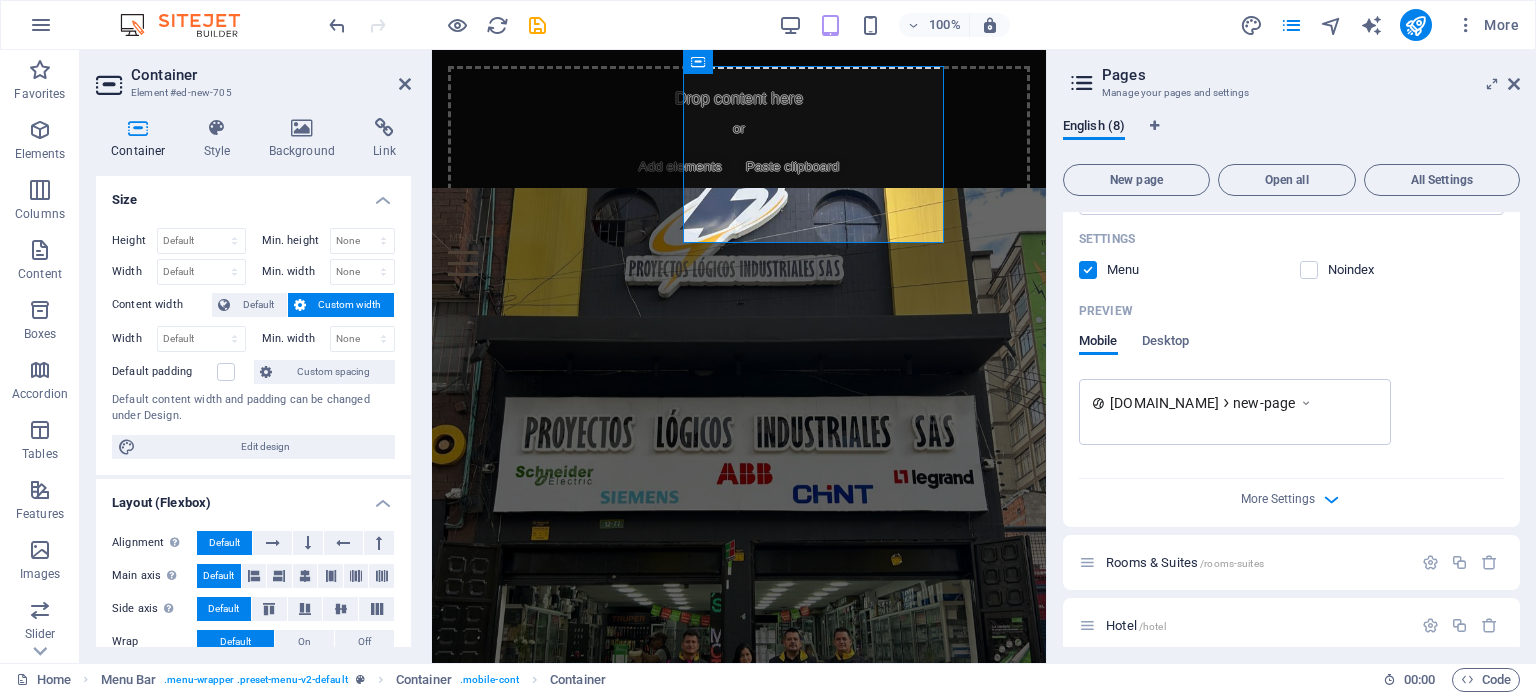 scroll, scrollTop: 765, scrollLeft: 0, axis: vertical 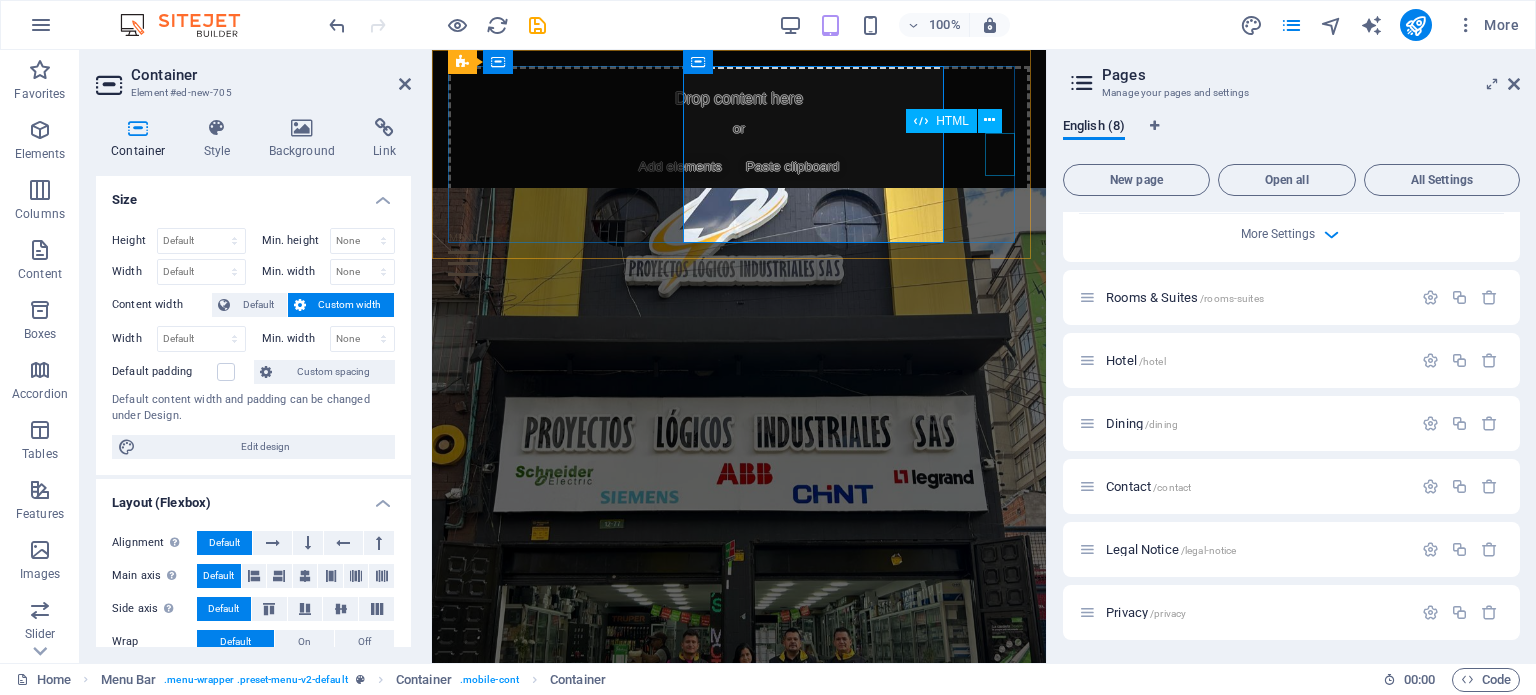 click at bounding box center (739, 254) 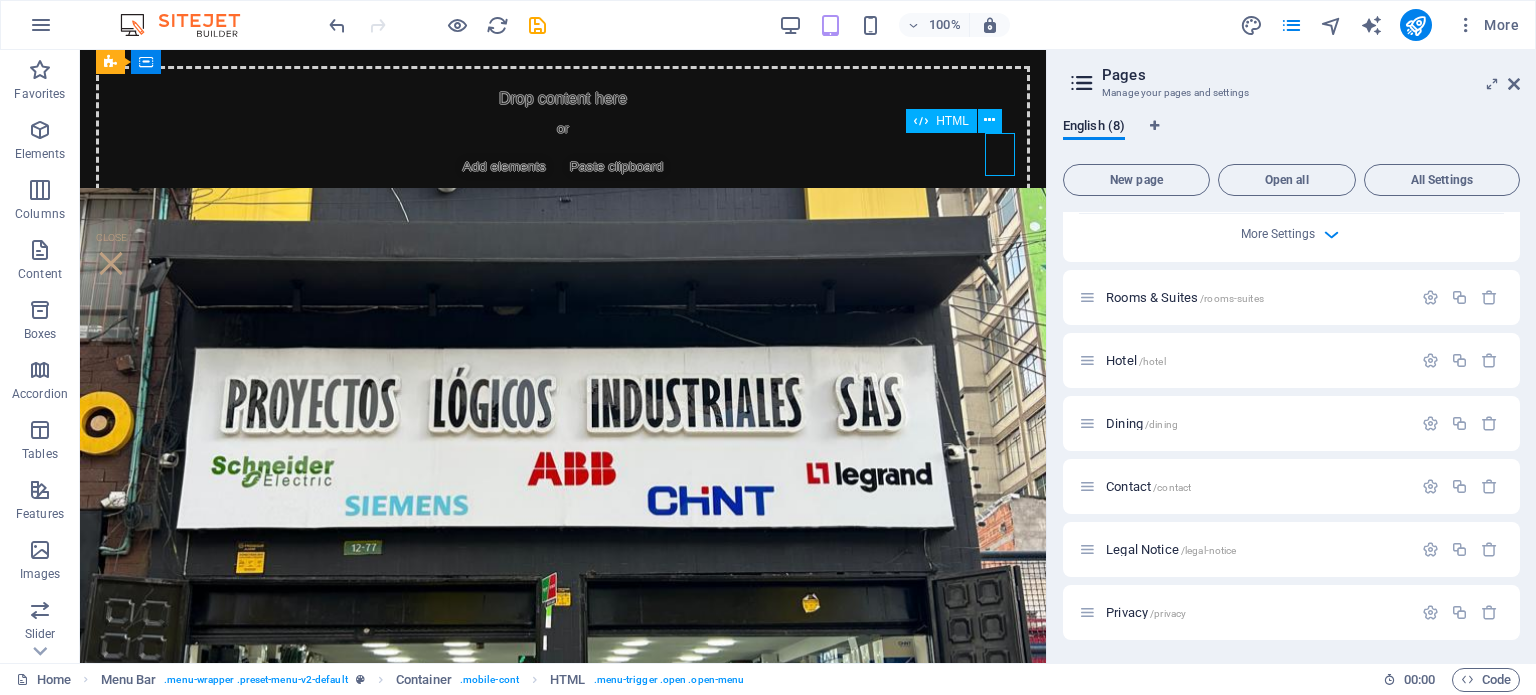 click at bounding box center [563, 254] 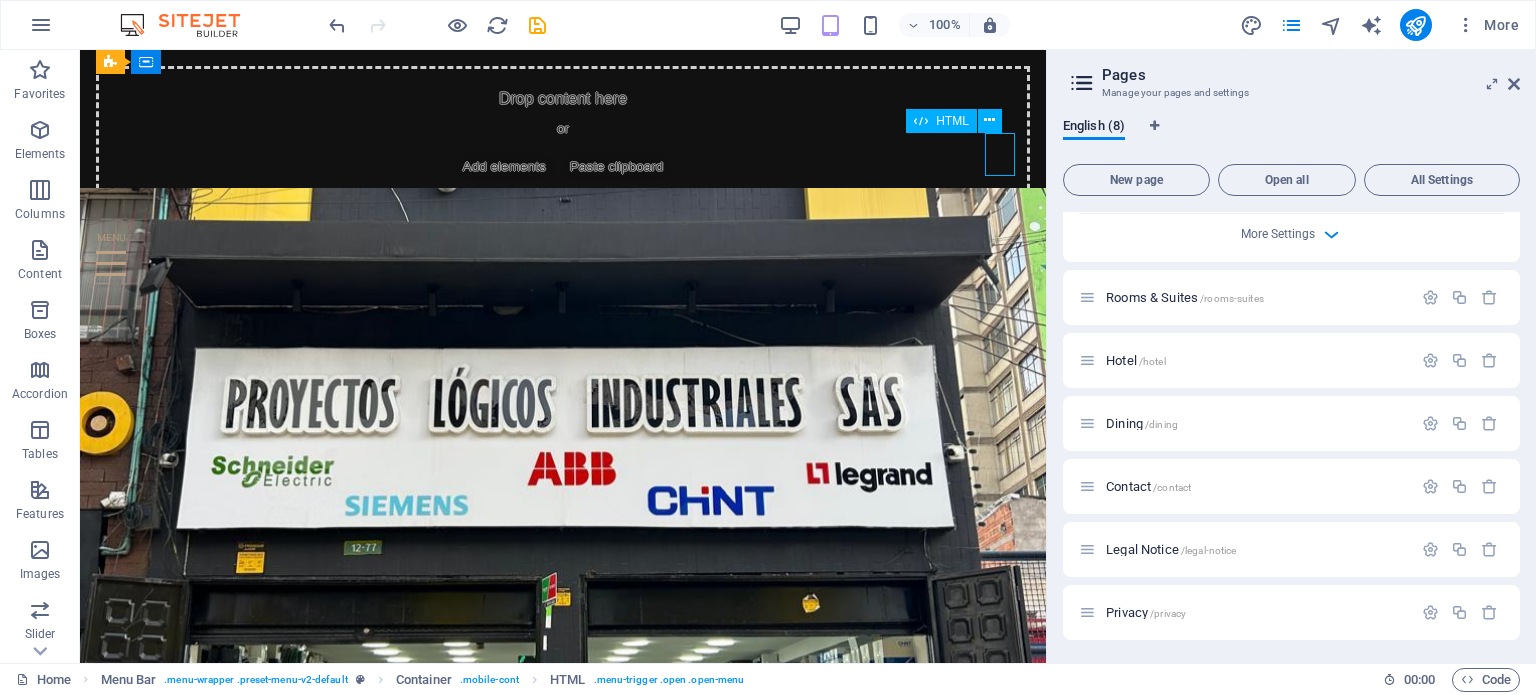 click at bounding box center (563, 254) 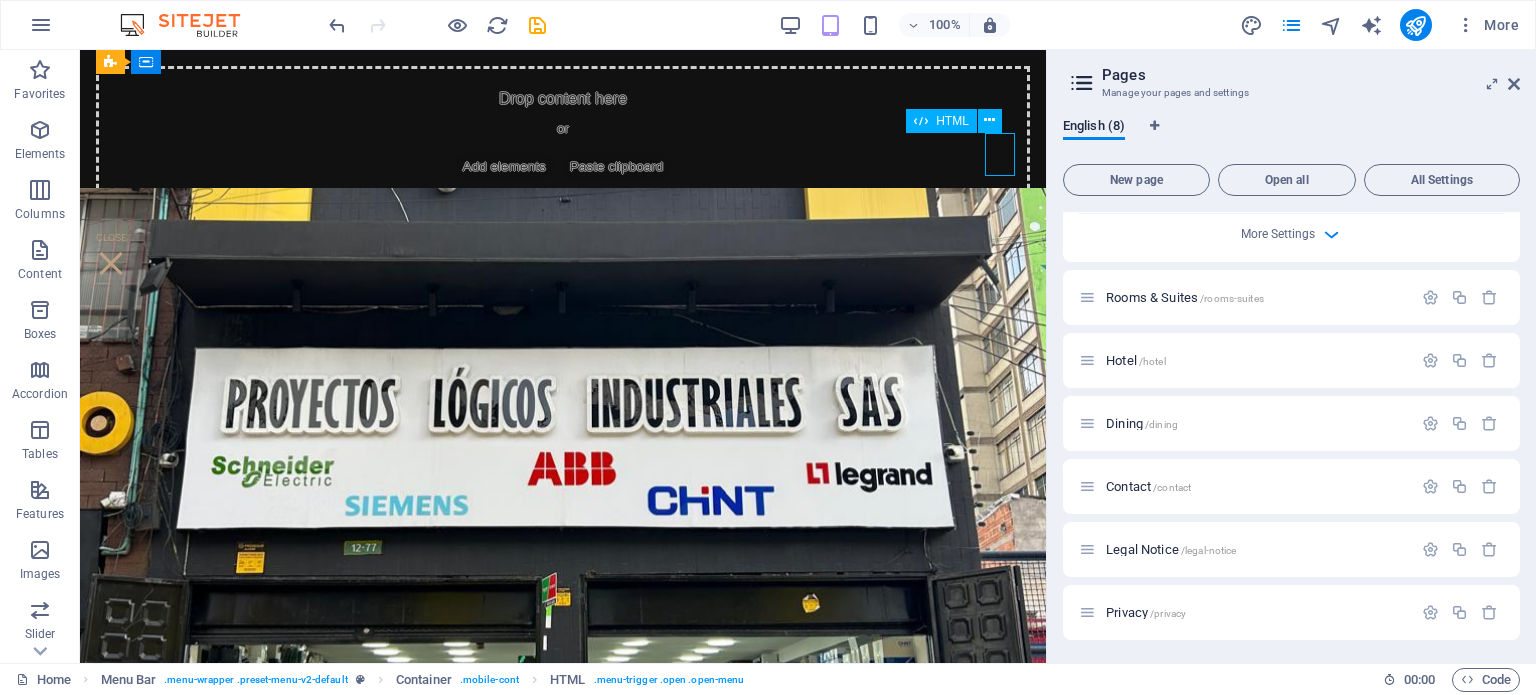 click at bounding box center (563, 254) 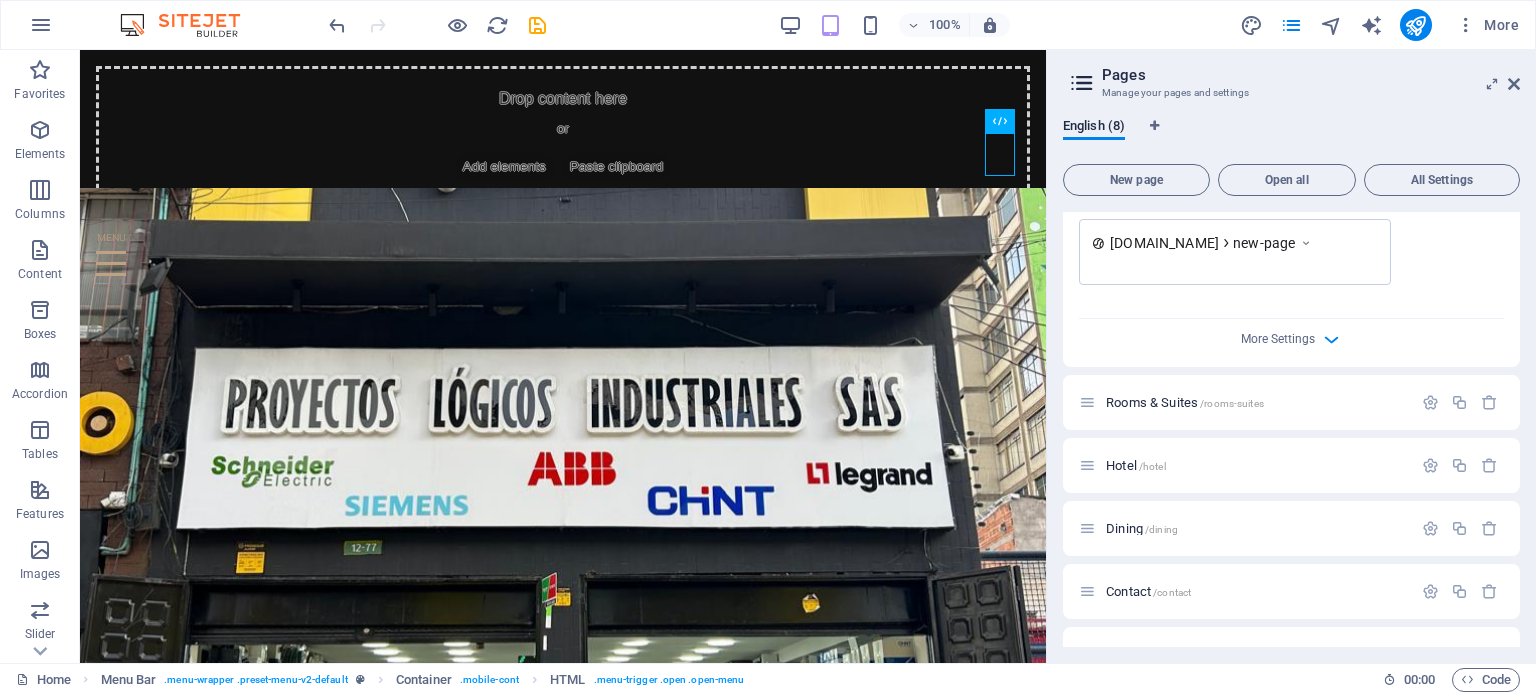 scroll, scrollTop: 765, scrollLeft: 0, axis: vertical 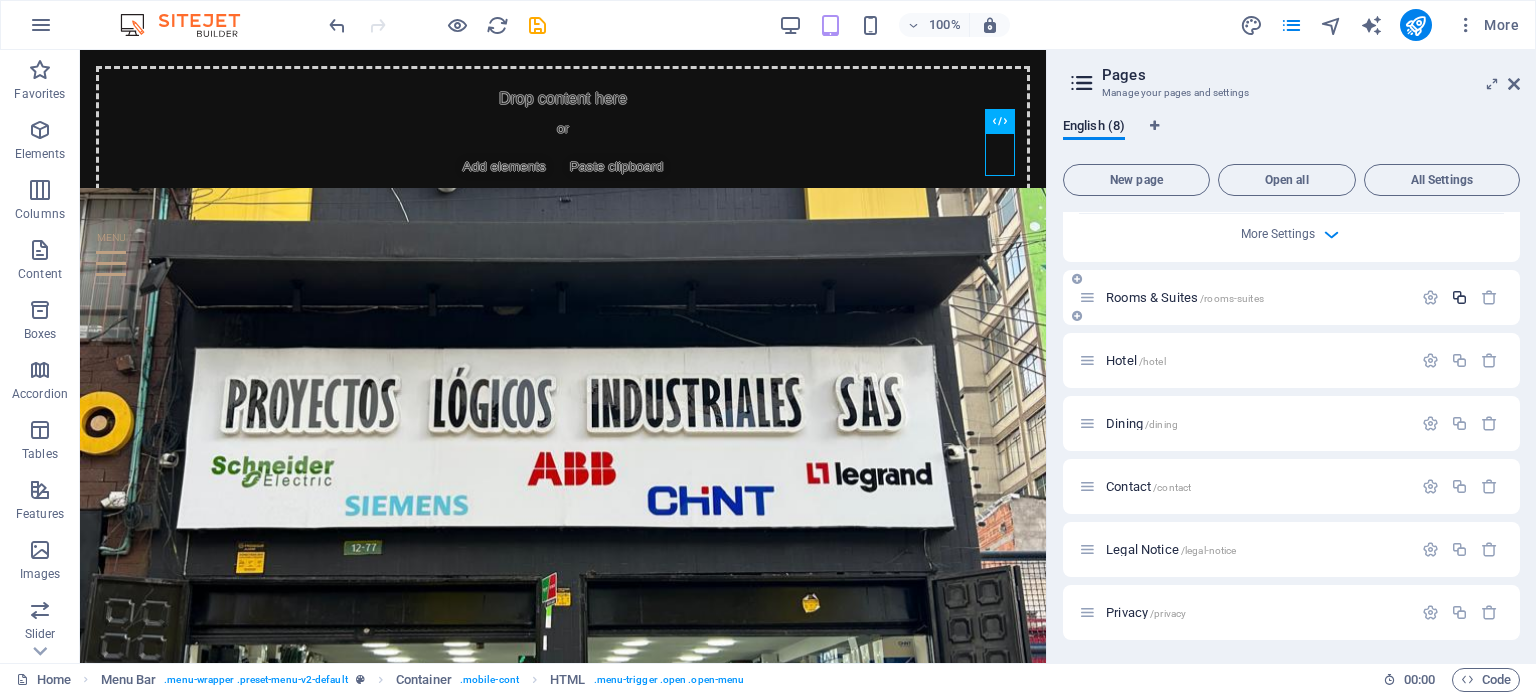 click at bounding box center [1459, 297] 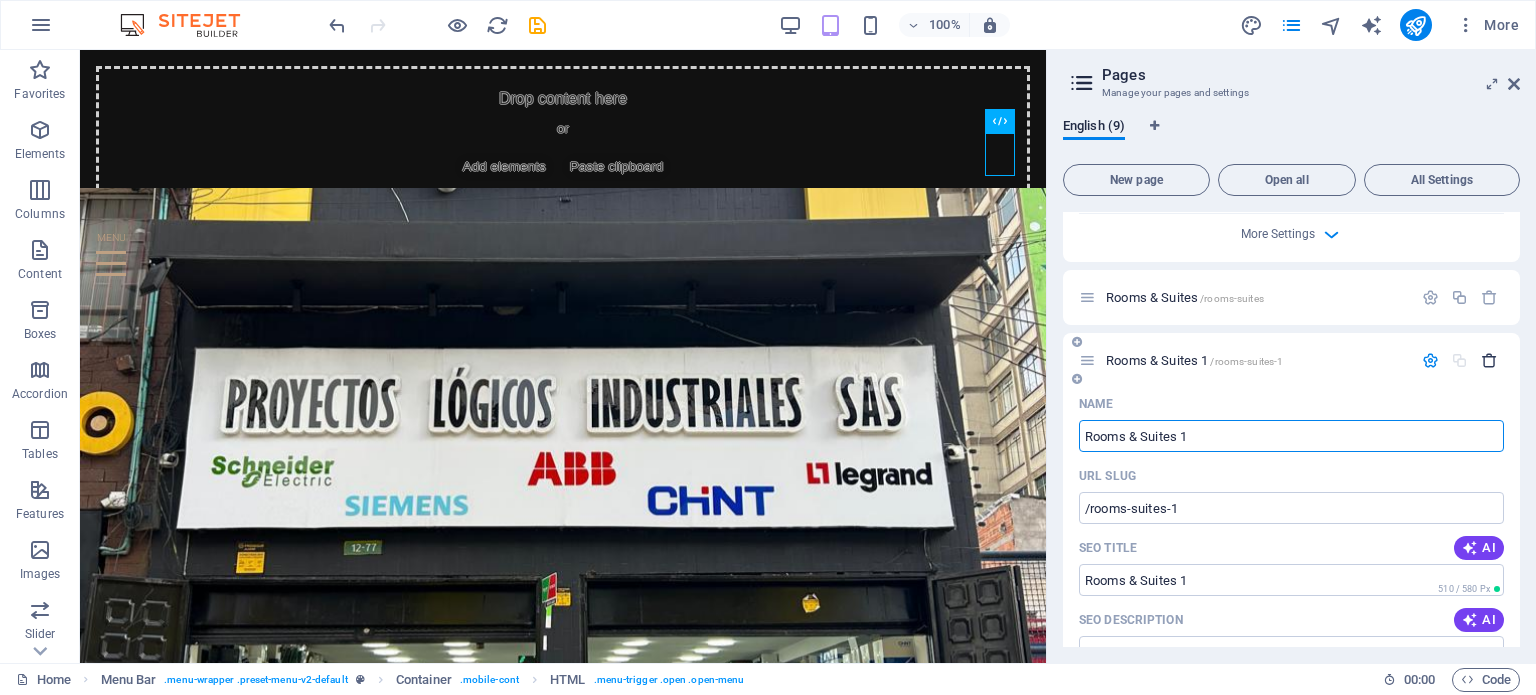 click at bounding box center (1489, 360) 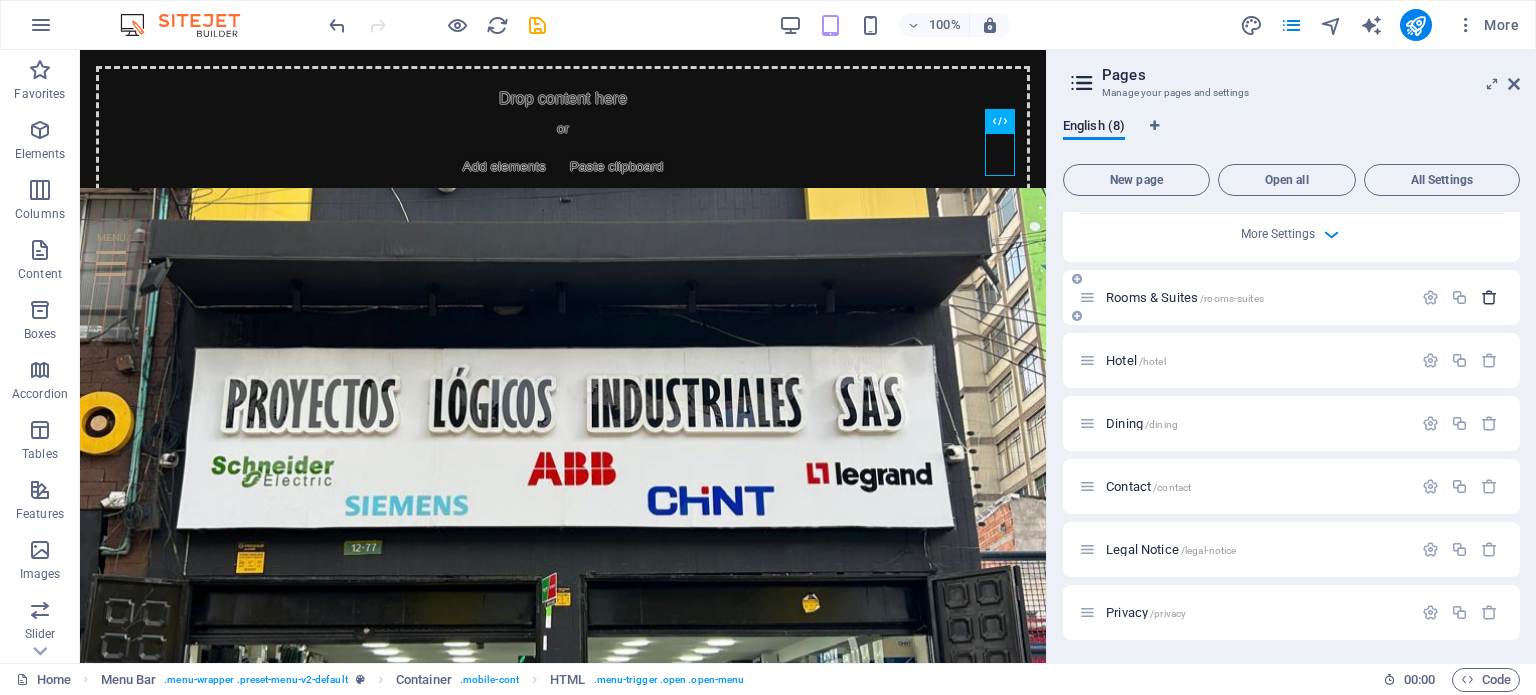 click at bounding box center (1489, 297) 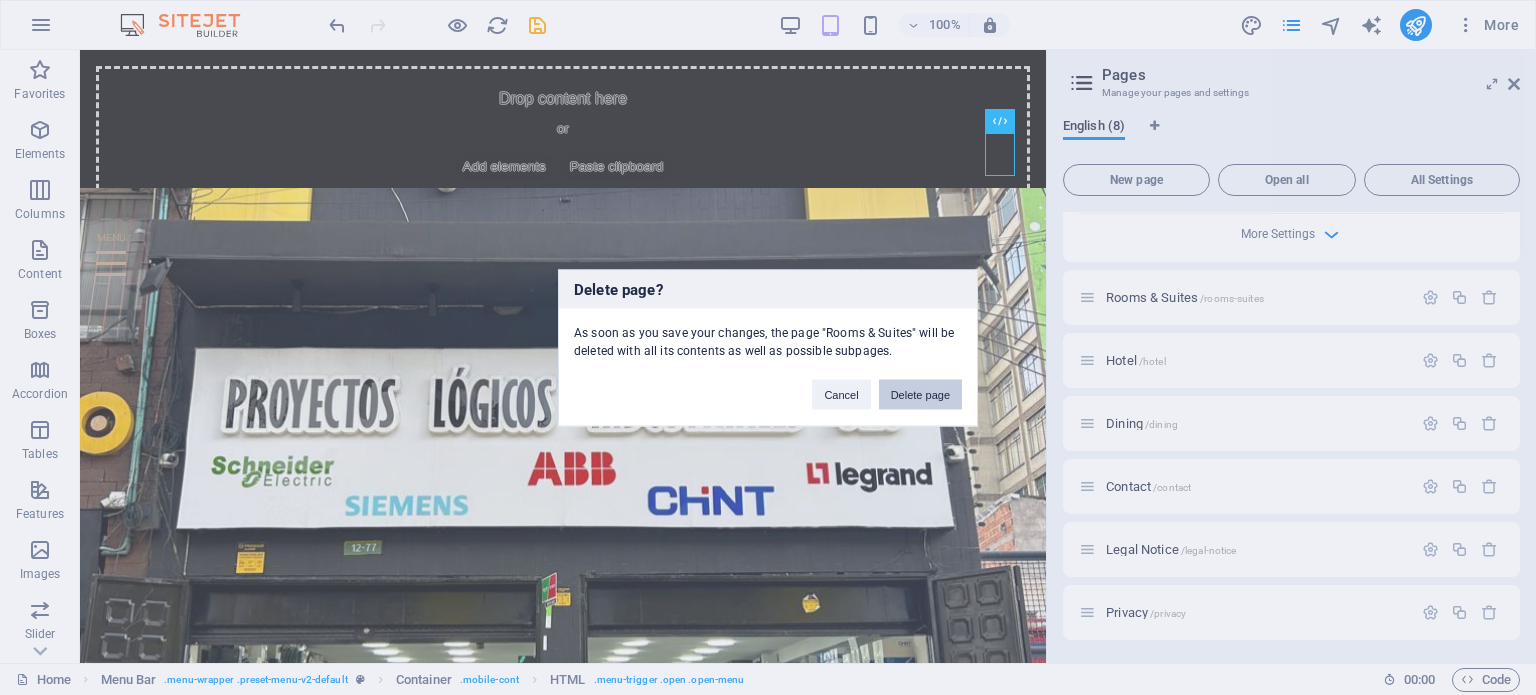 click on "Delete page" at bounding box center (920, 394) 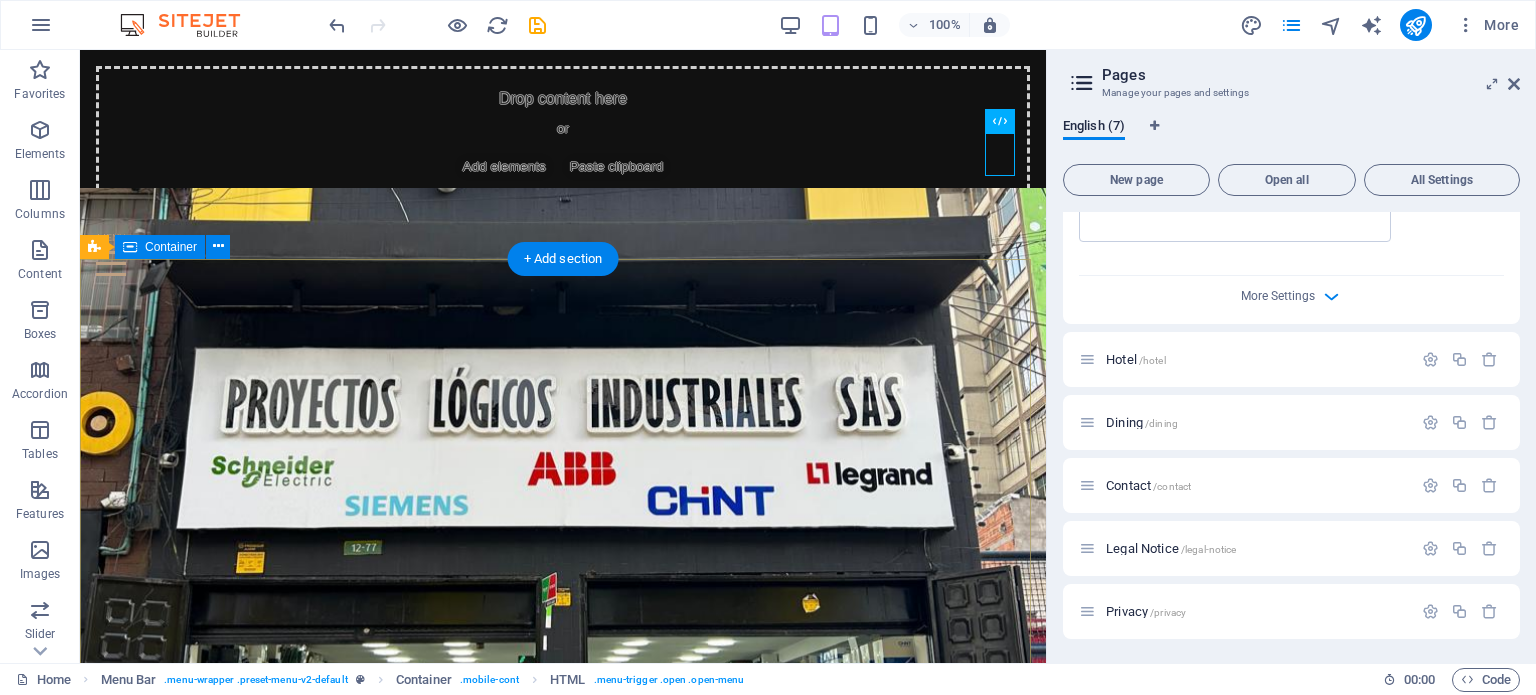 scroll, scrollTop: 703, scrollLeft: 0, axis: vertical 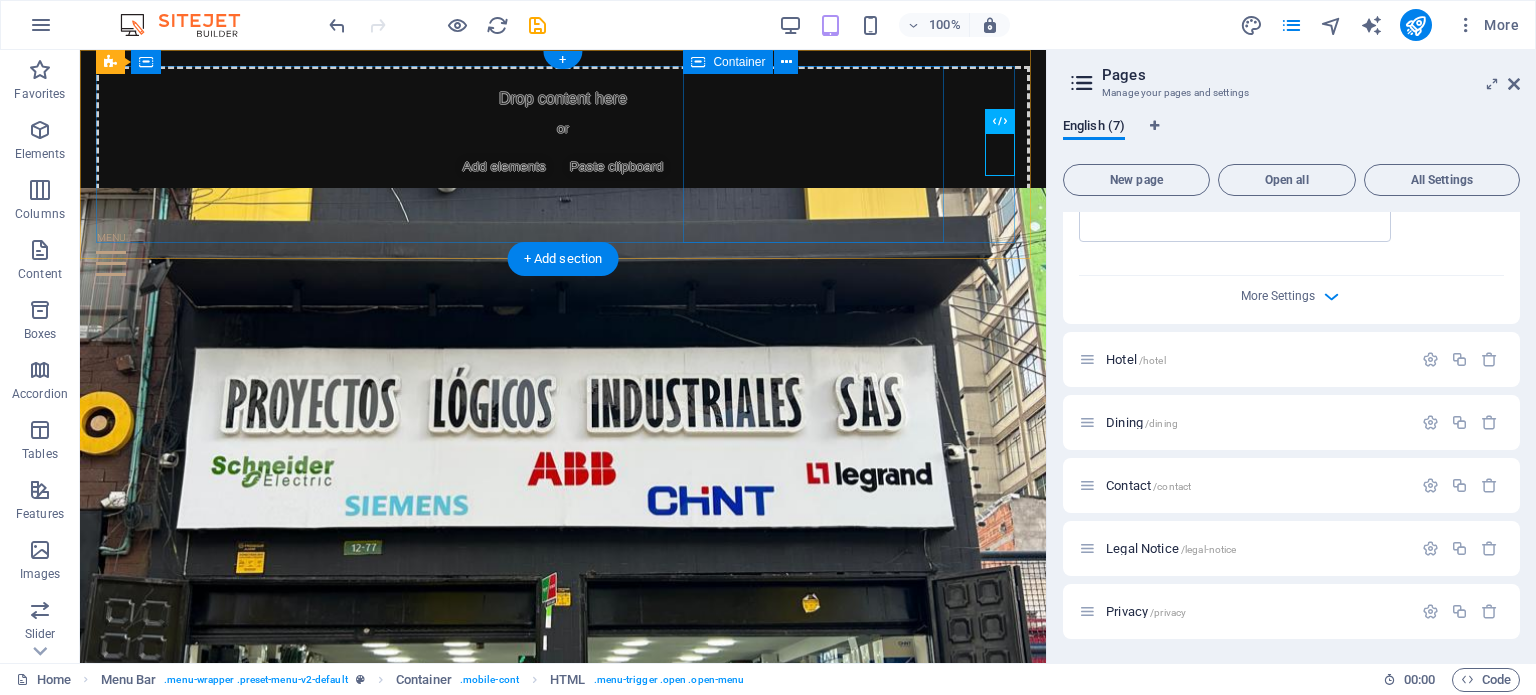 click on "Add elements" at bounding box center [504, 167] 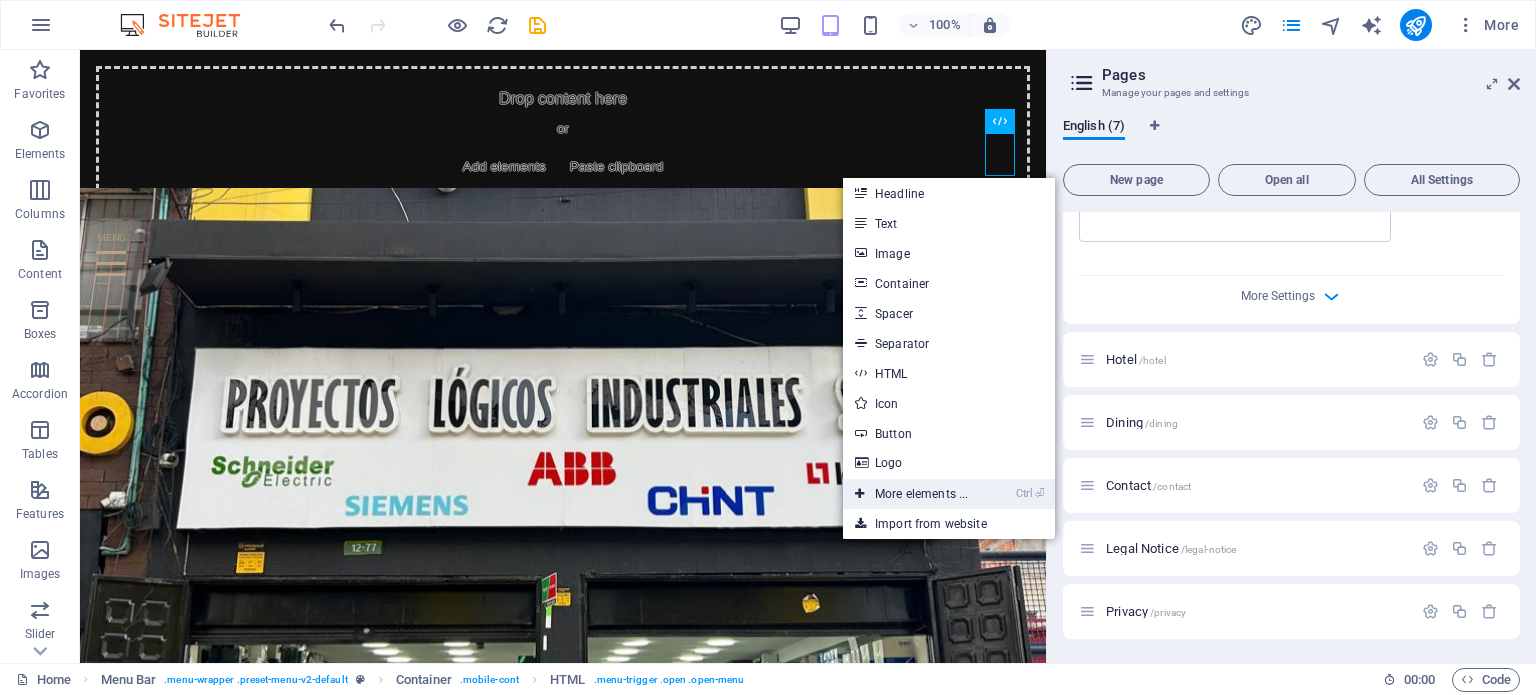 click on "Ctrl ⏎  More elements ..." at bounding box center [911, 494] 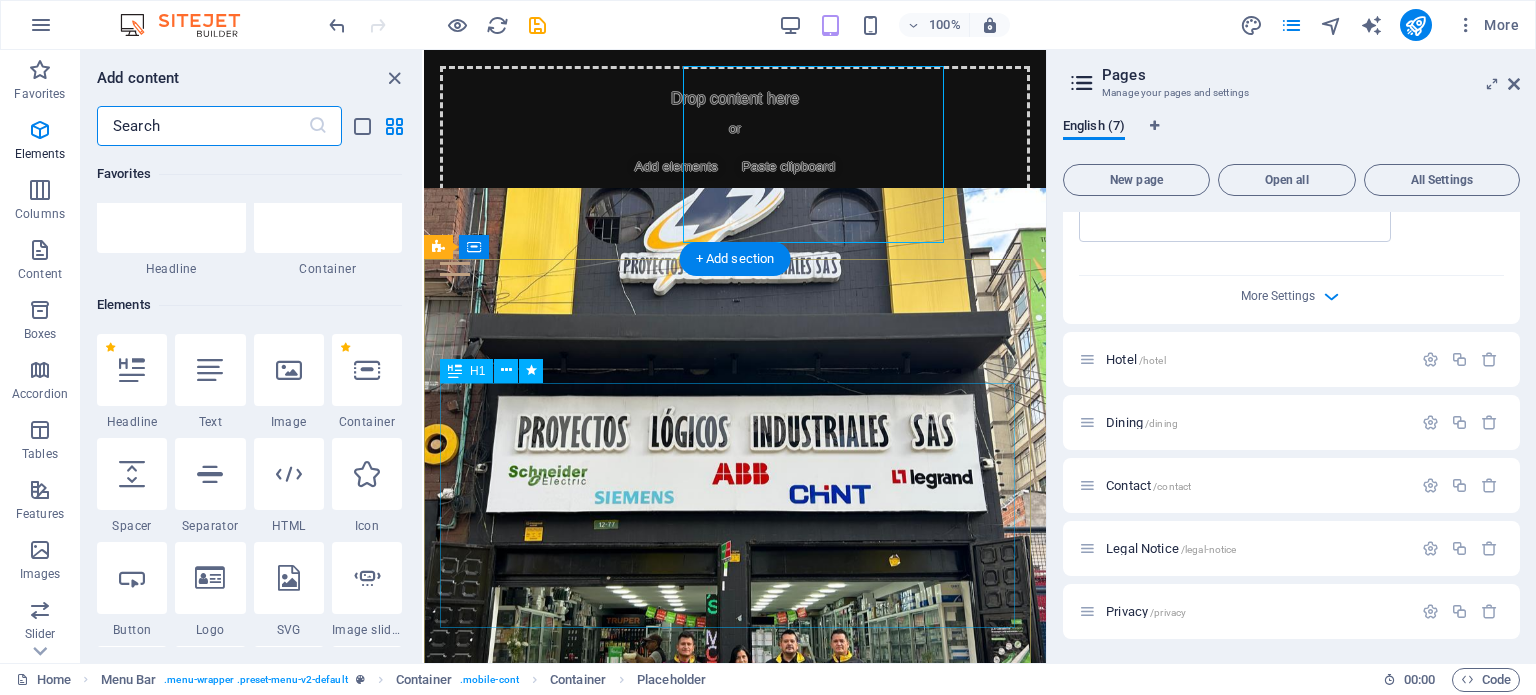 scroll, scrollTop: 212, scrollLeft: 0, axis: vertical 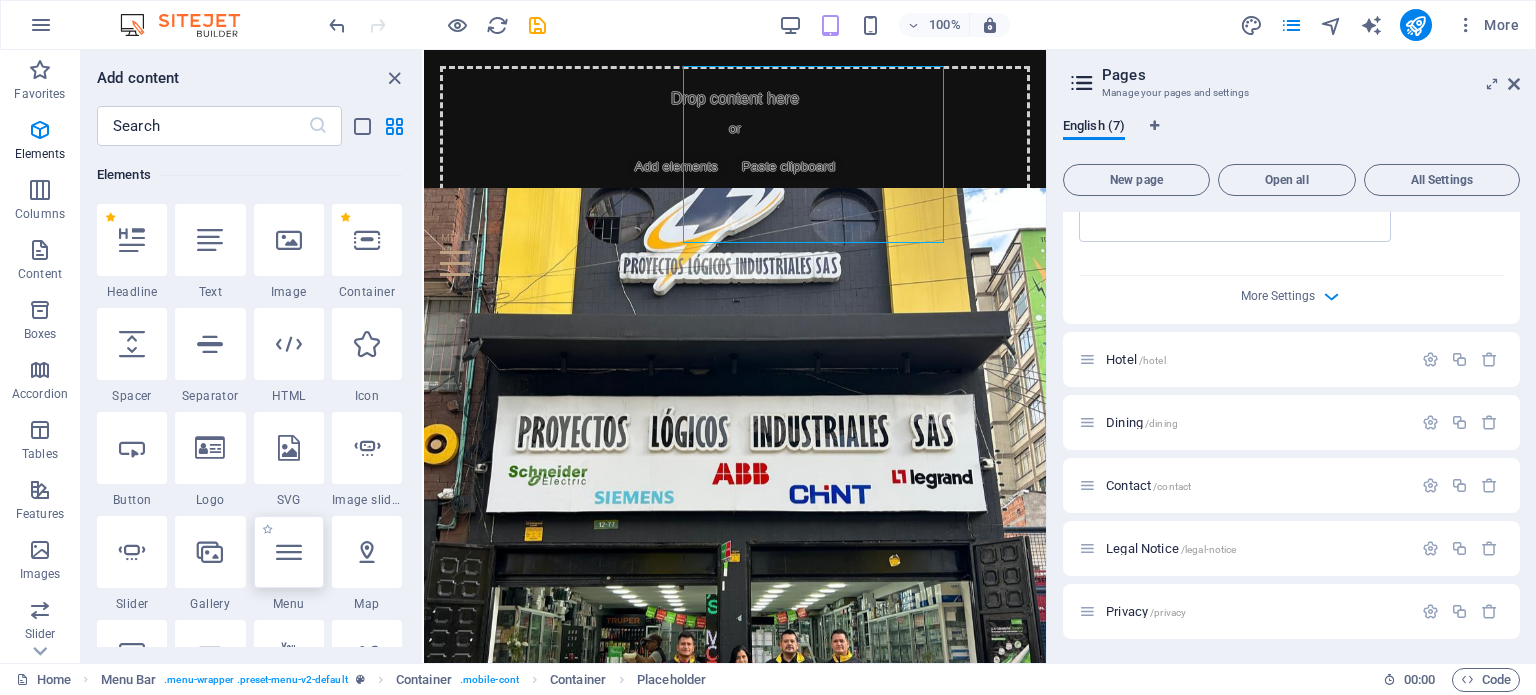 click at bounding box center (289, 552) 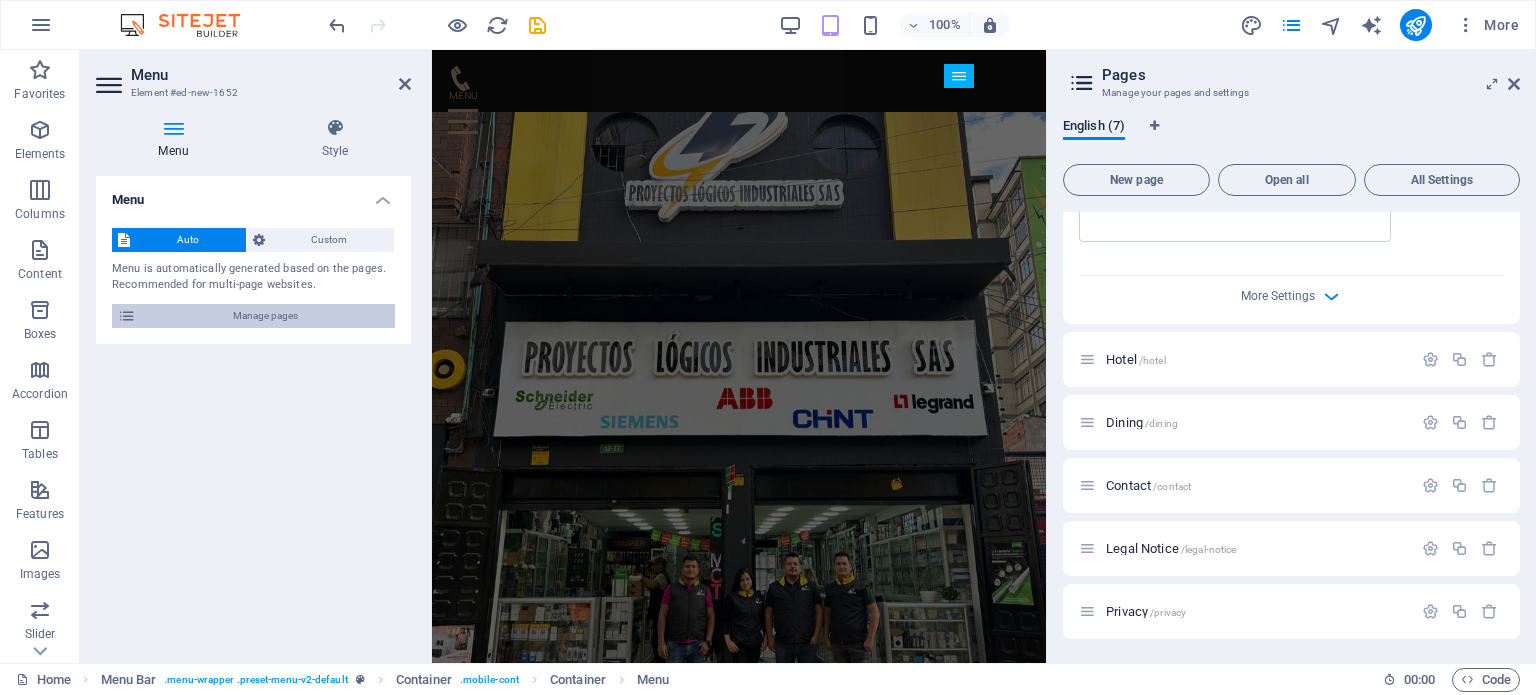 click on "Manage pages" at bounding box center (265, 316) 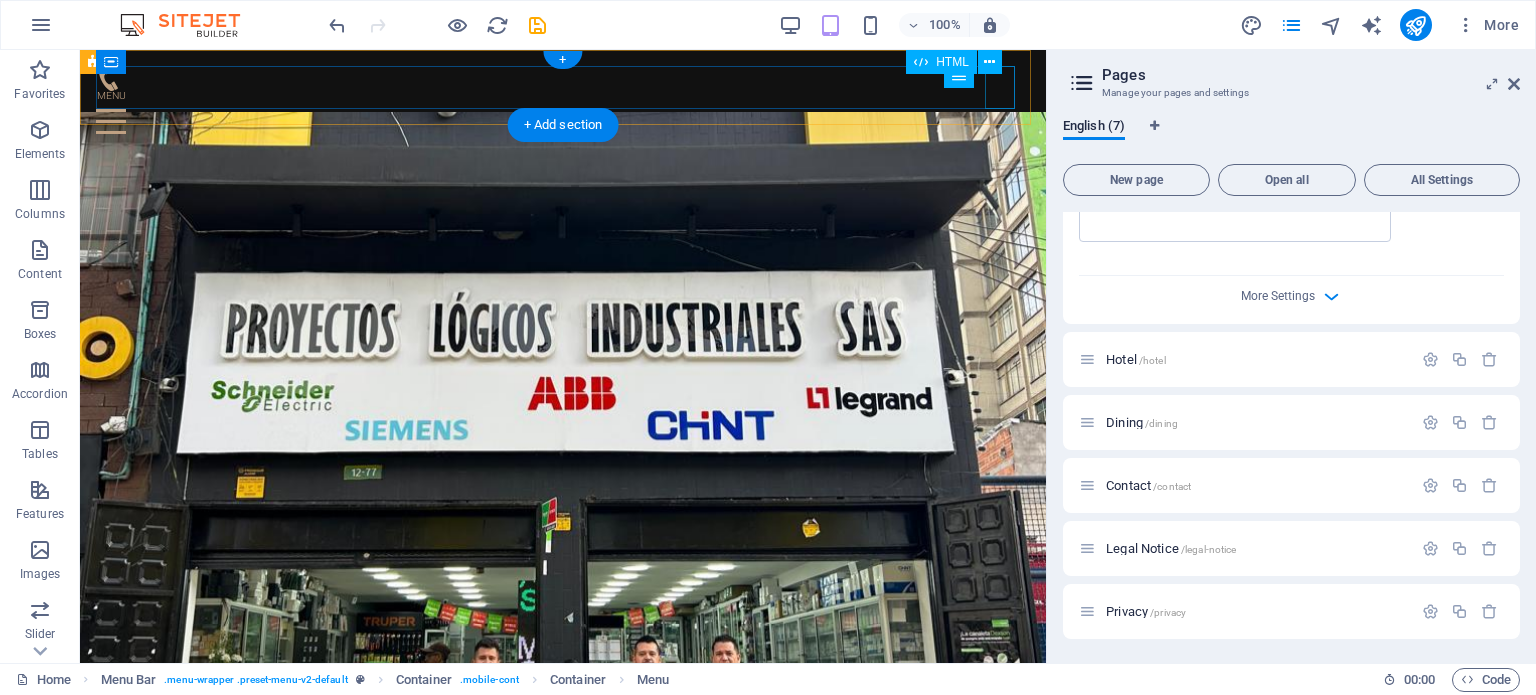click at bounding box center [563, 112] 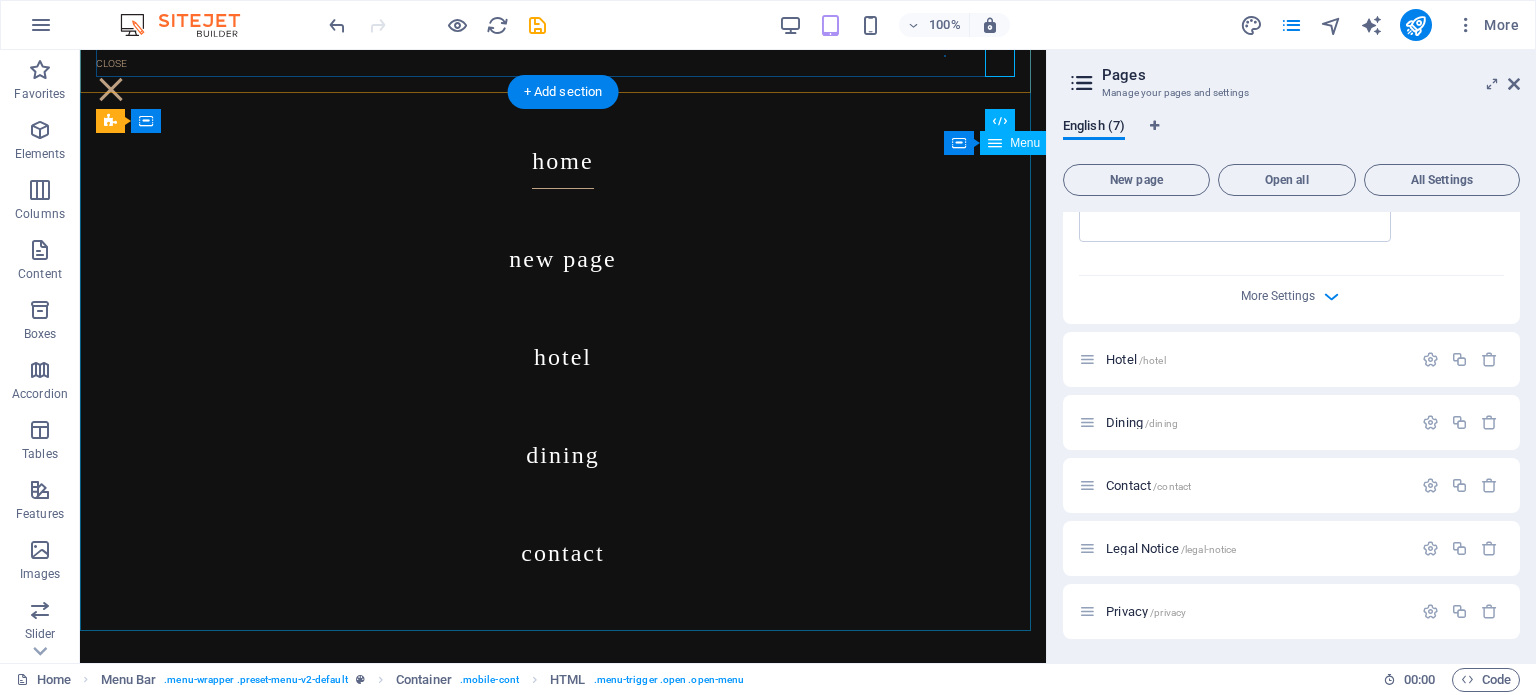 scroll, scrollTop: 0, scrollLeft: 0, axis: both 